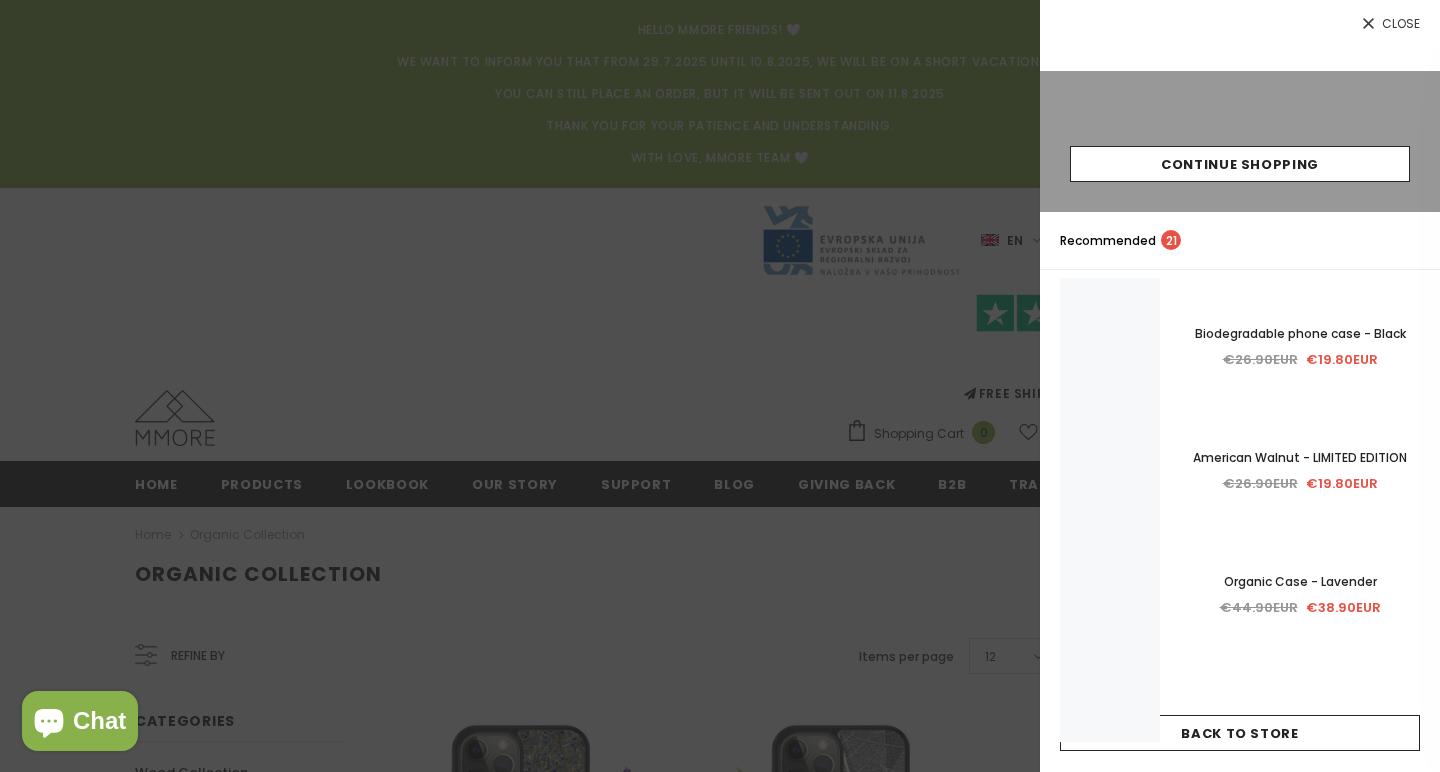 scroll, scrollTop: 0, scrollLeft: 0, axis: both 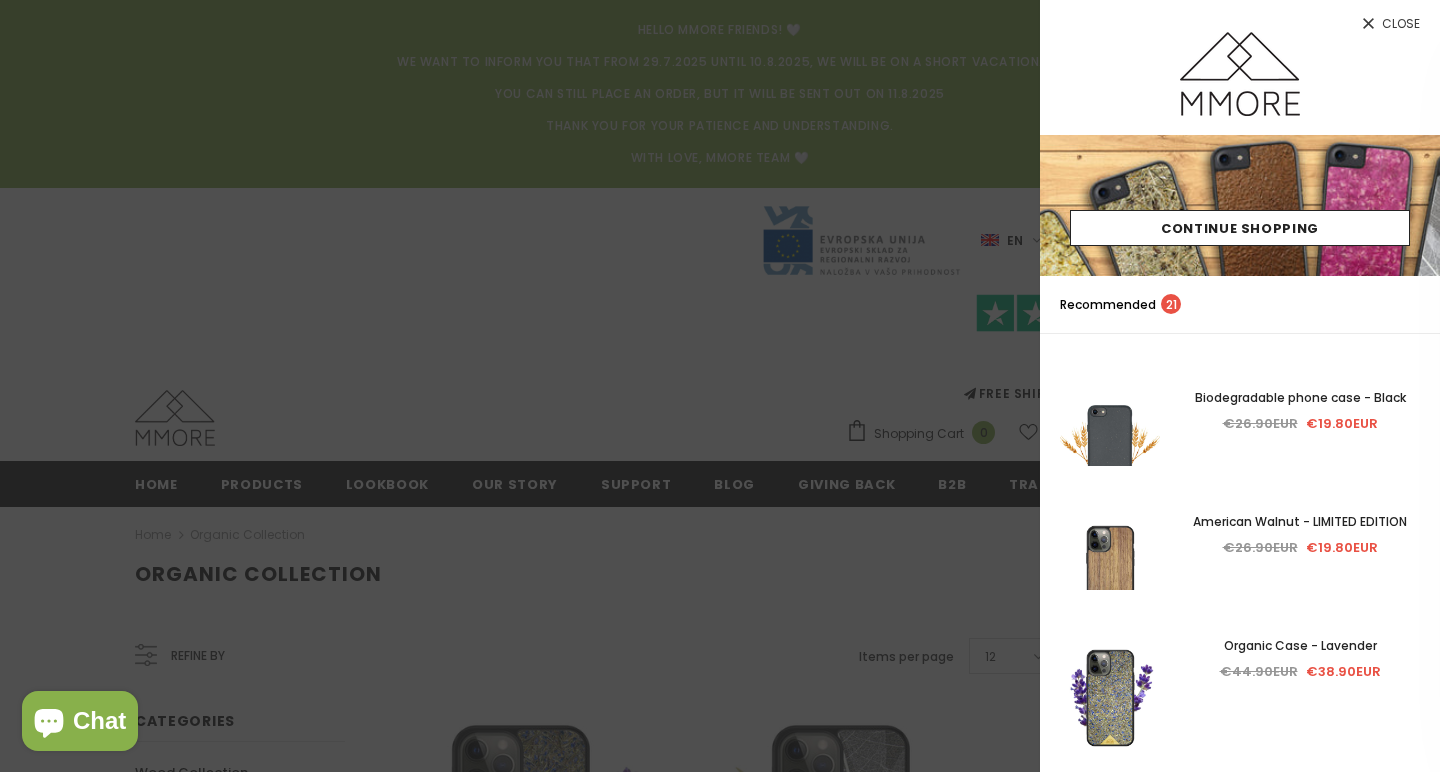 click on "Close" at bounding box center (1401, 24) 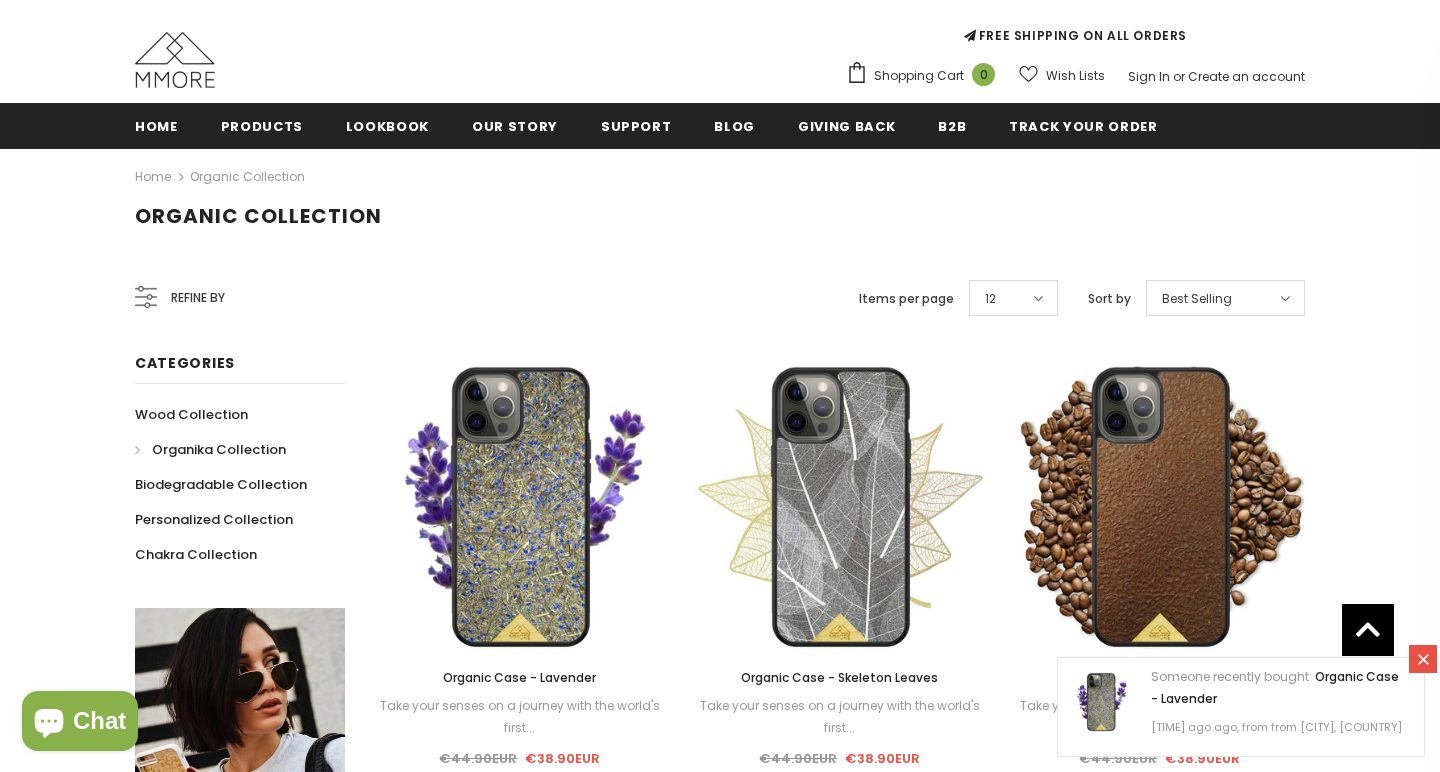 scroll, scrollTop: 355, scrollLeft: 0, axis: vertical 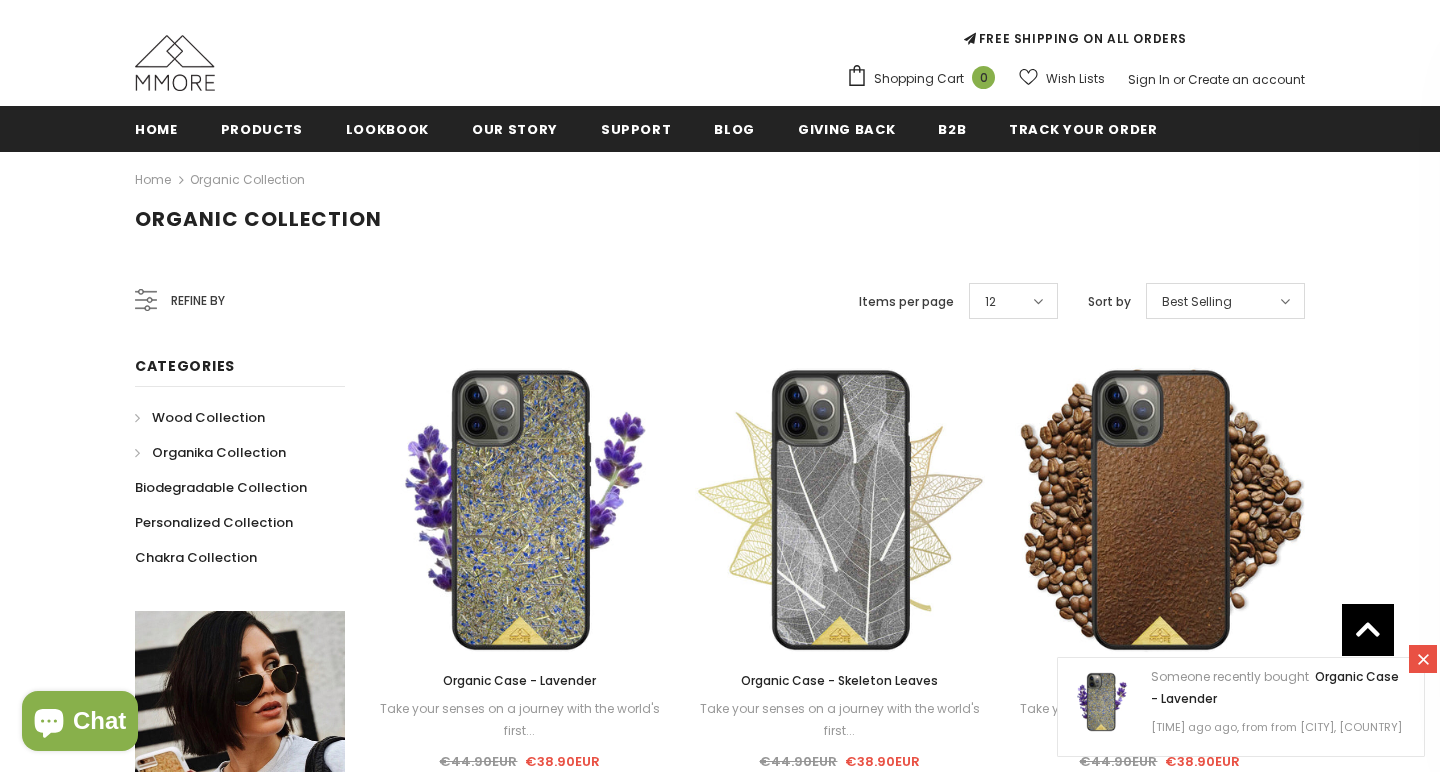 click on "Wood Collection" at bounding box center [208, 417] 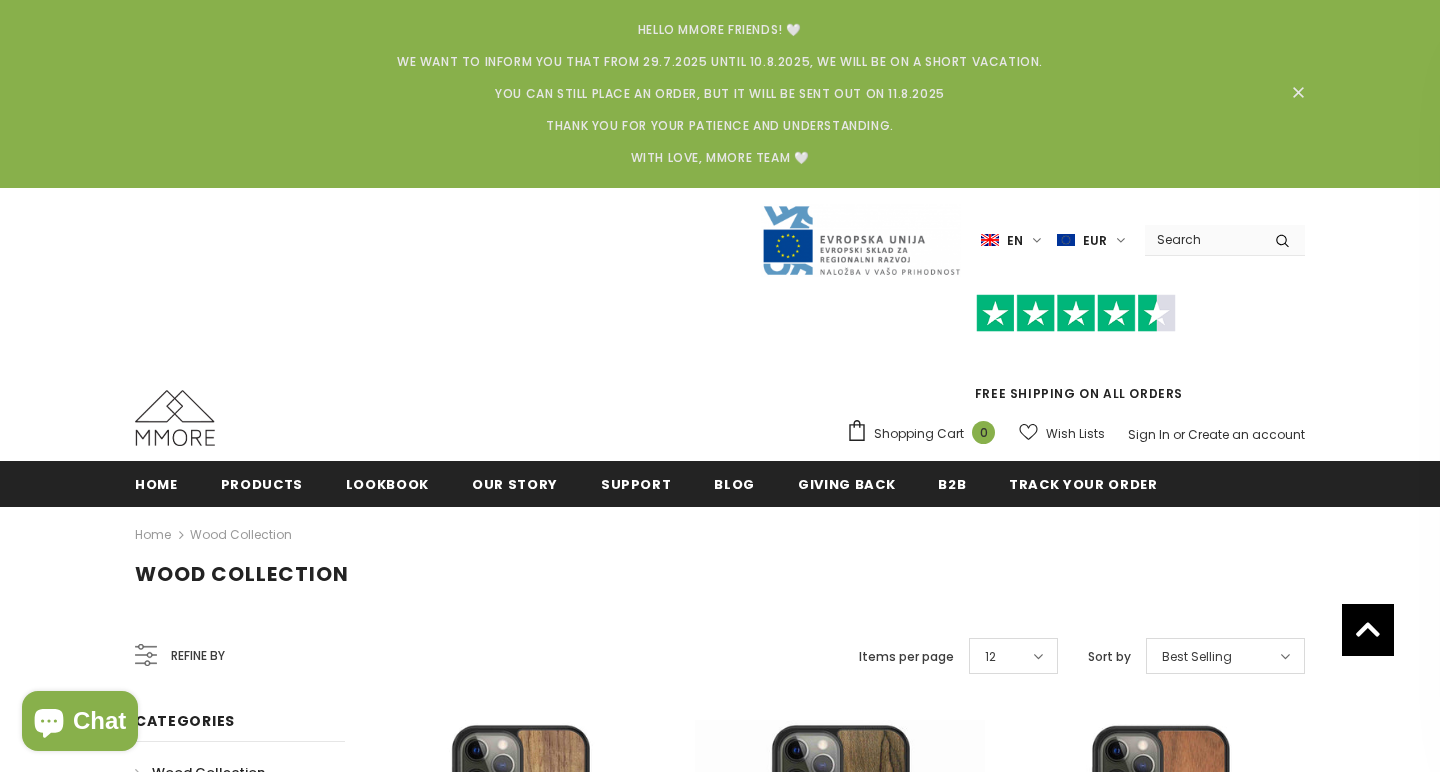 scroll, scrollTop: 440, scrollLeft: 0, axis: vertical 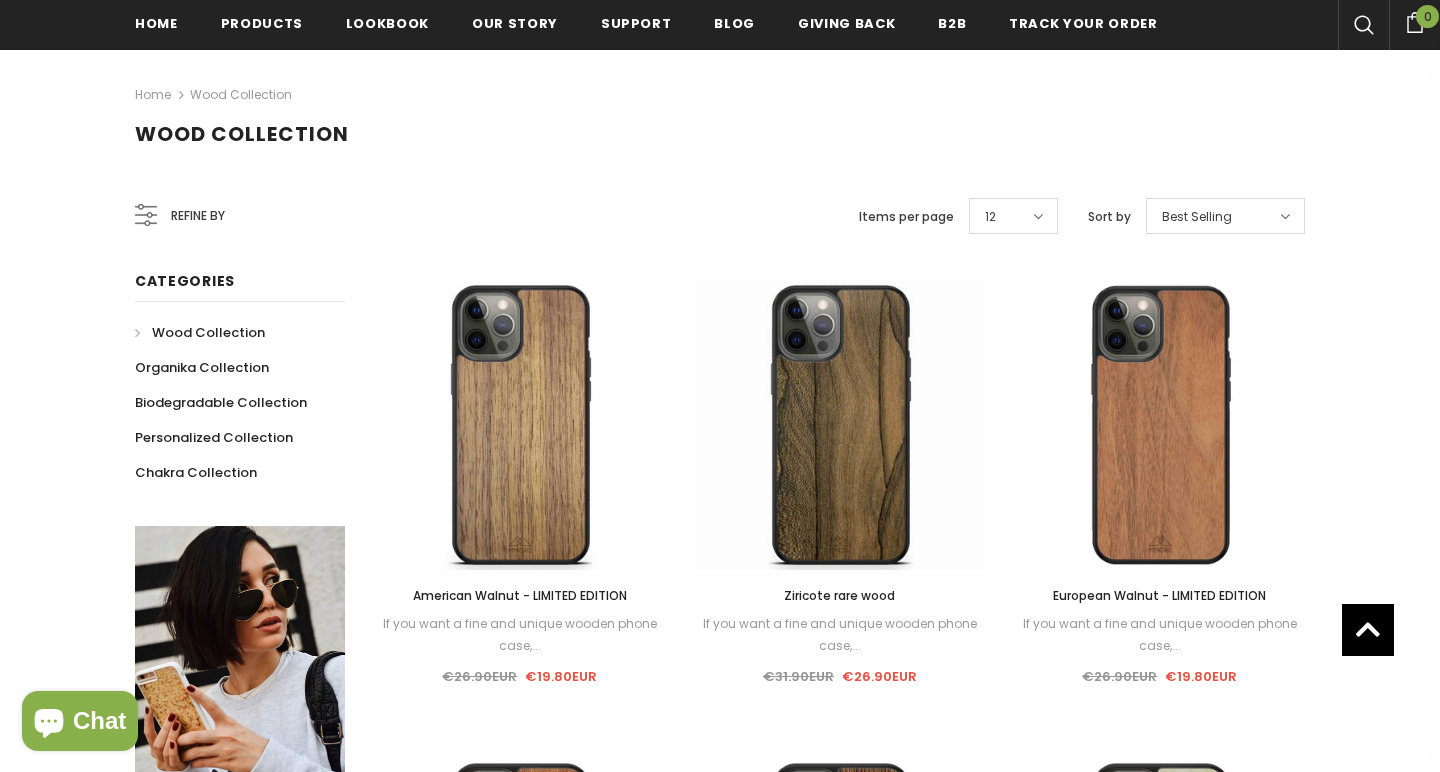 click on "Refine by
Categories
Wood Collection
Organika Collection
Biodegradable Collection
Personalized Collection" at bounding box center [240, 1235] 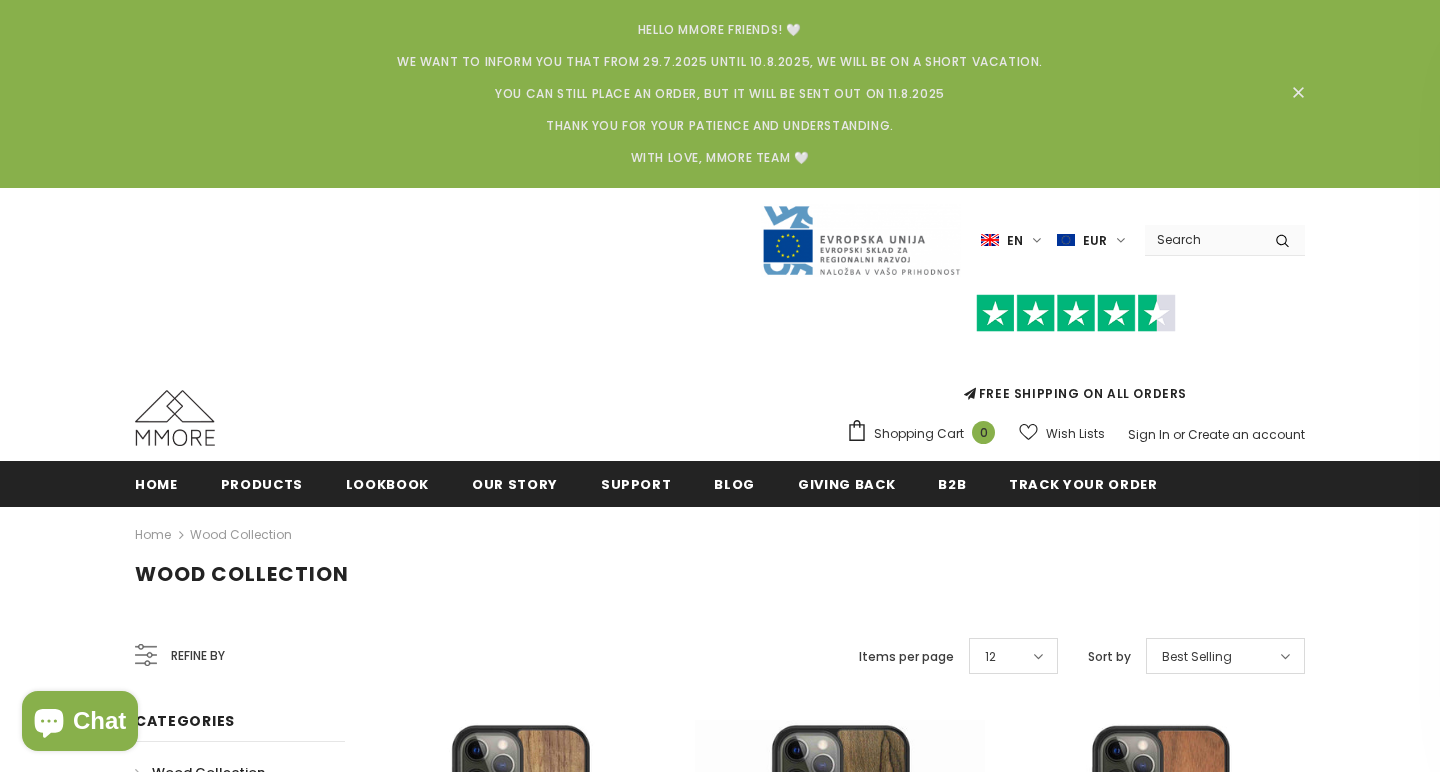 scroll, scrollTop: 0, scrollLeft: 0, axis: both 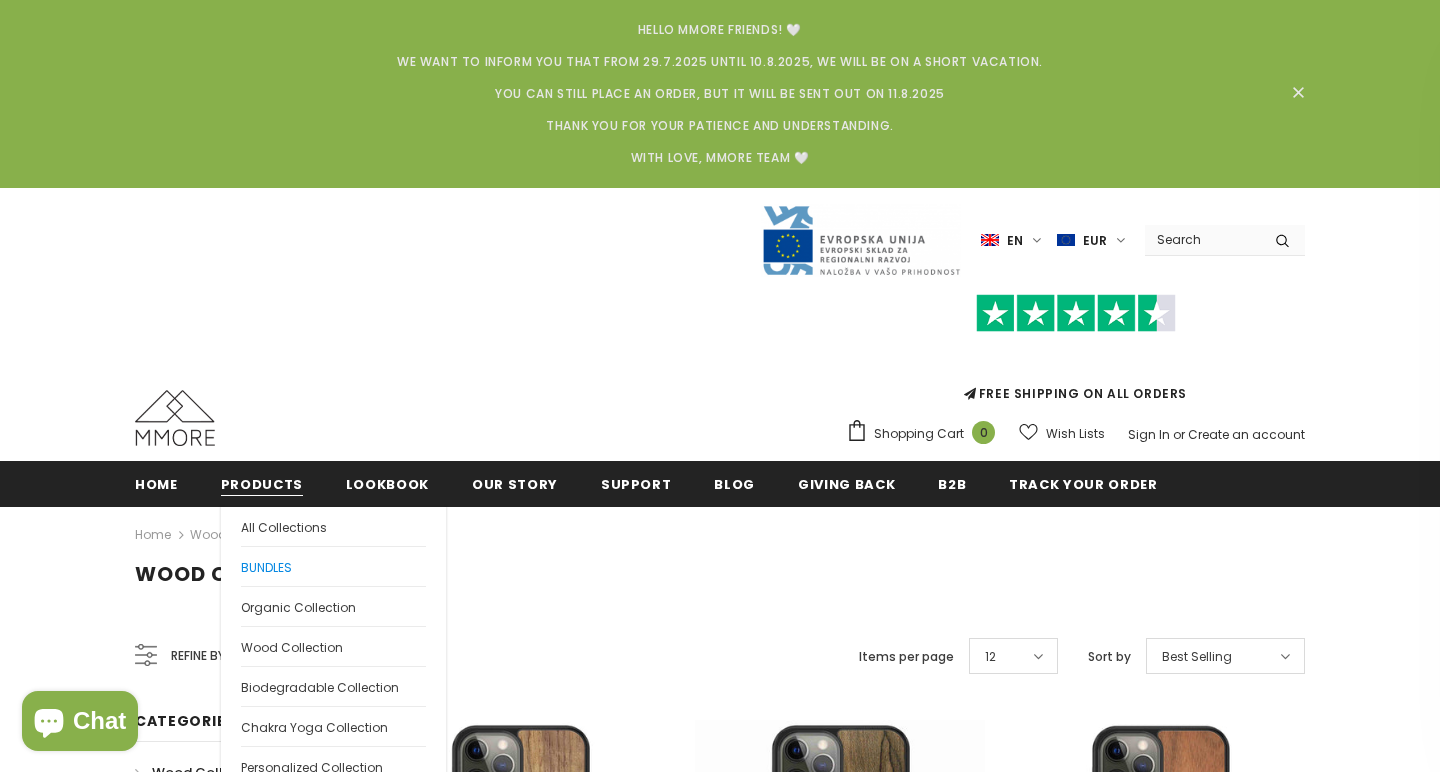 click on "BUNDLES" at bounding box center (266, 567) 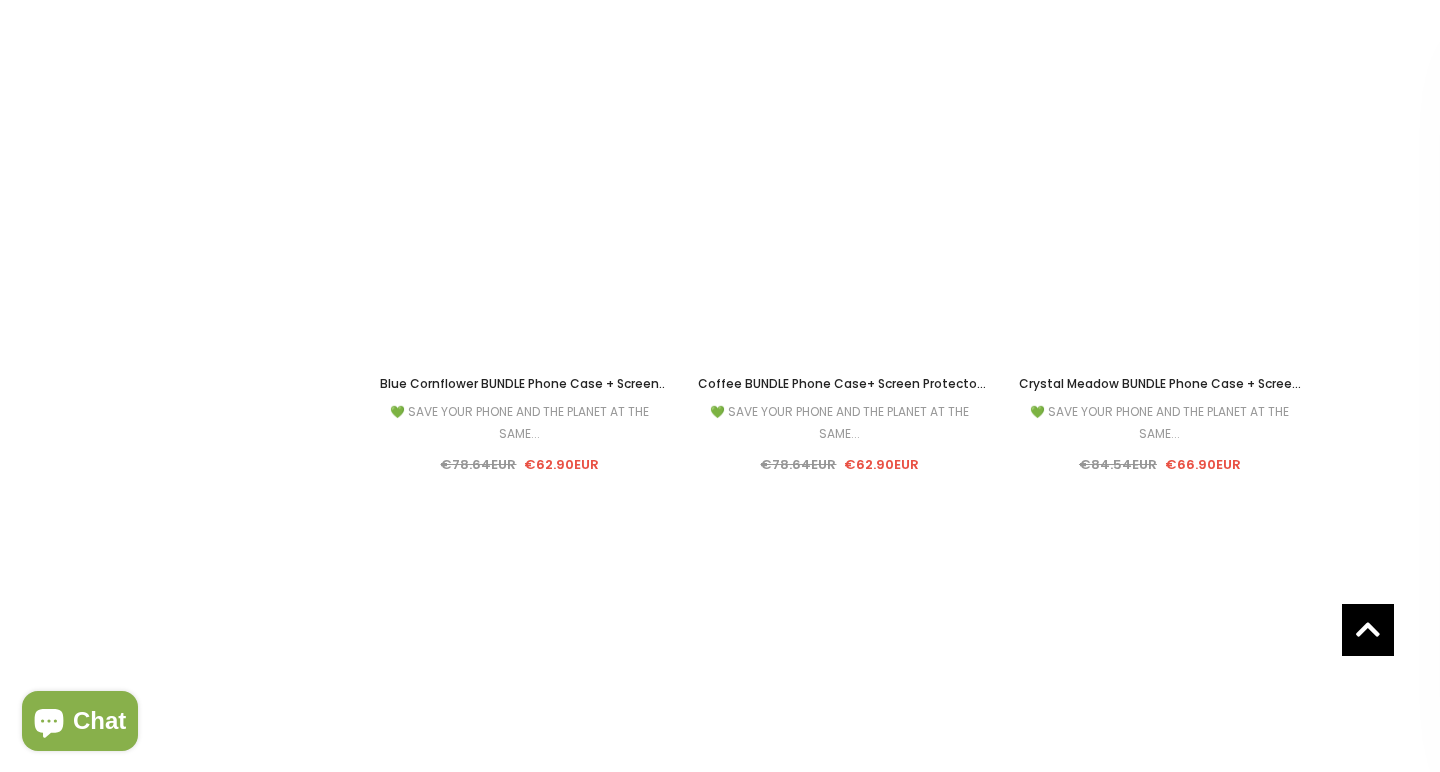 scroll, scrollTop: 114, scrollLeft: 0, axis: vertical 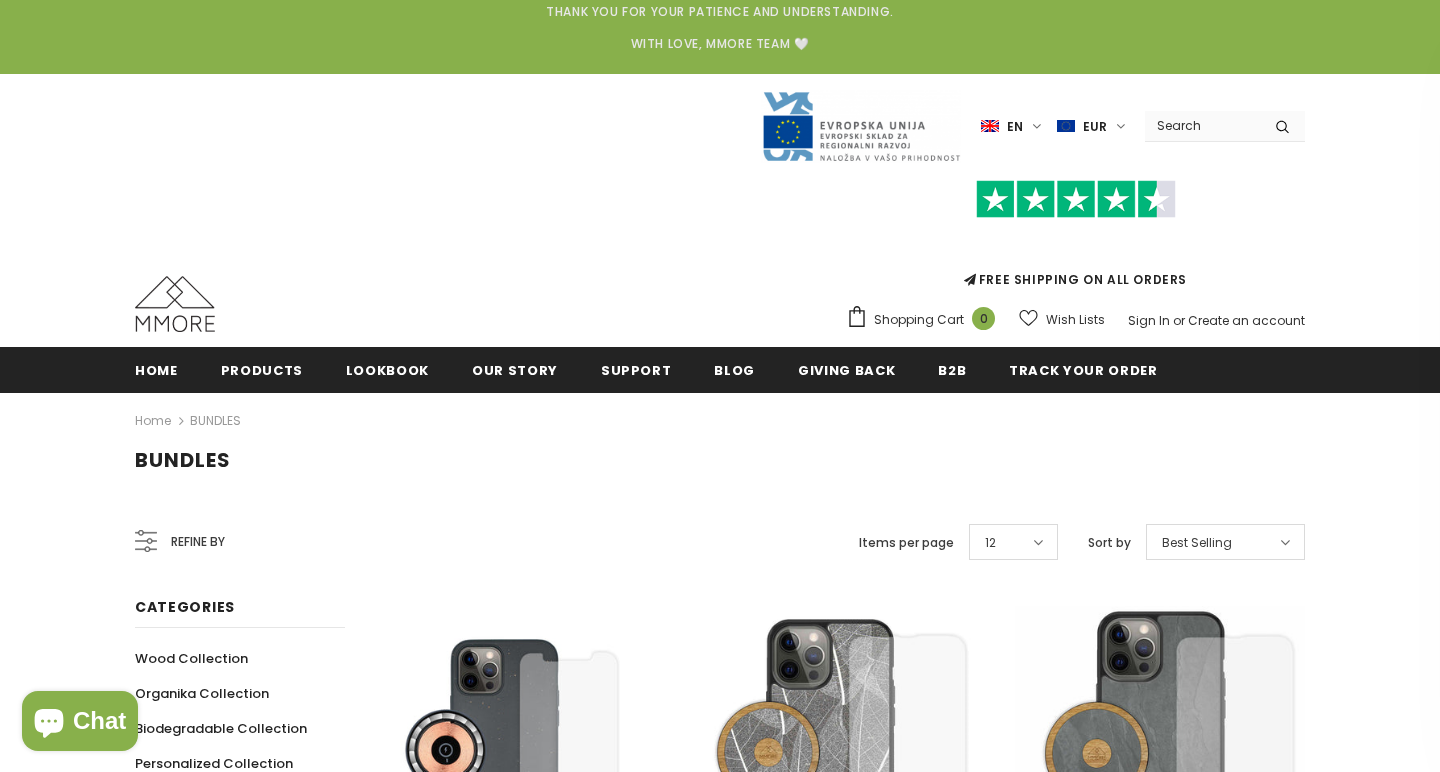 click on "Refine by" at bounding box center (198, 542) 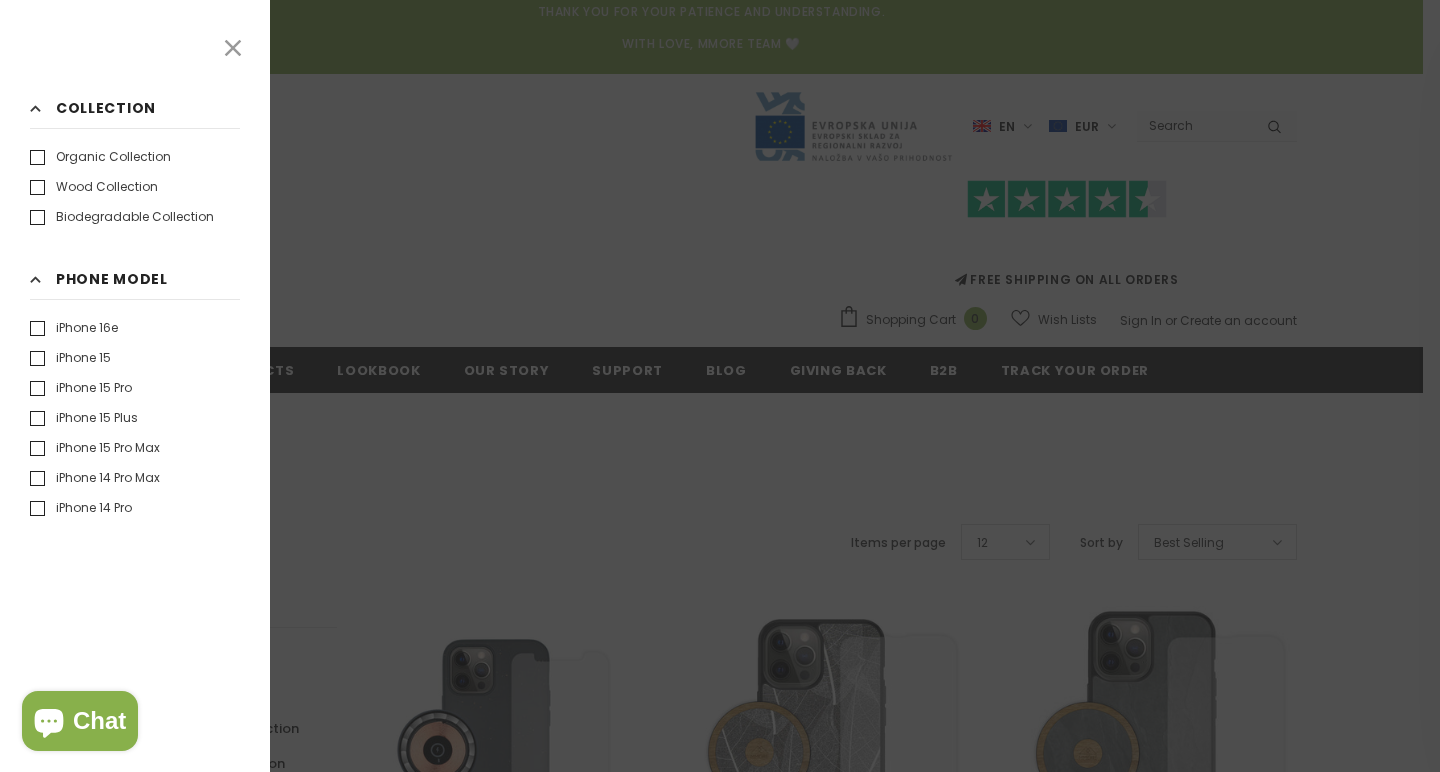 click on "iPhone 16e" at bounding box center (74, 328) 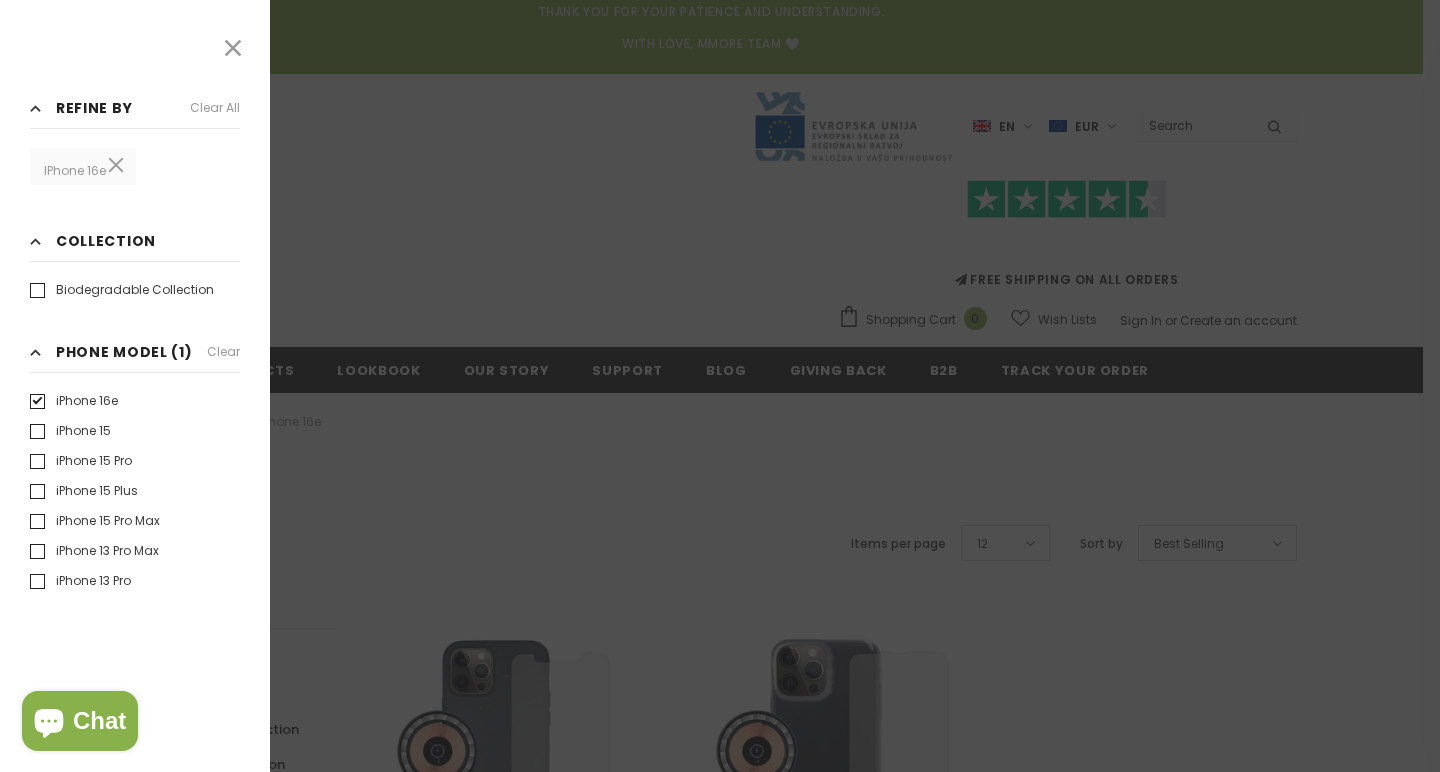 scroll, scrollTop: 0, scrollLeft: 0, axis: both 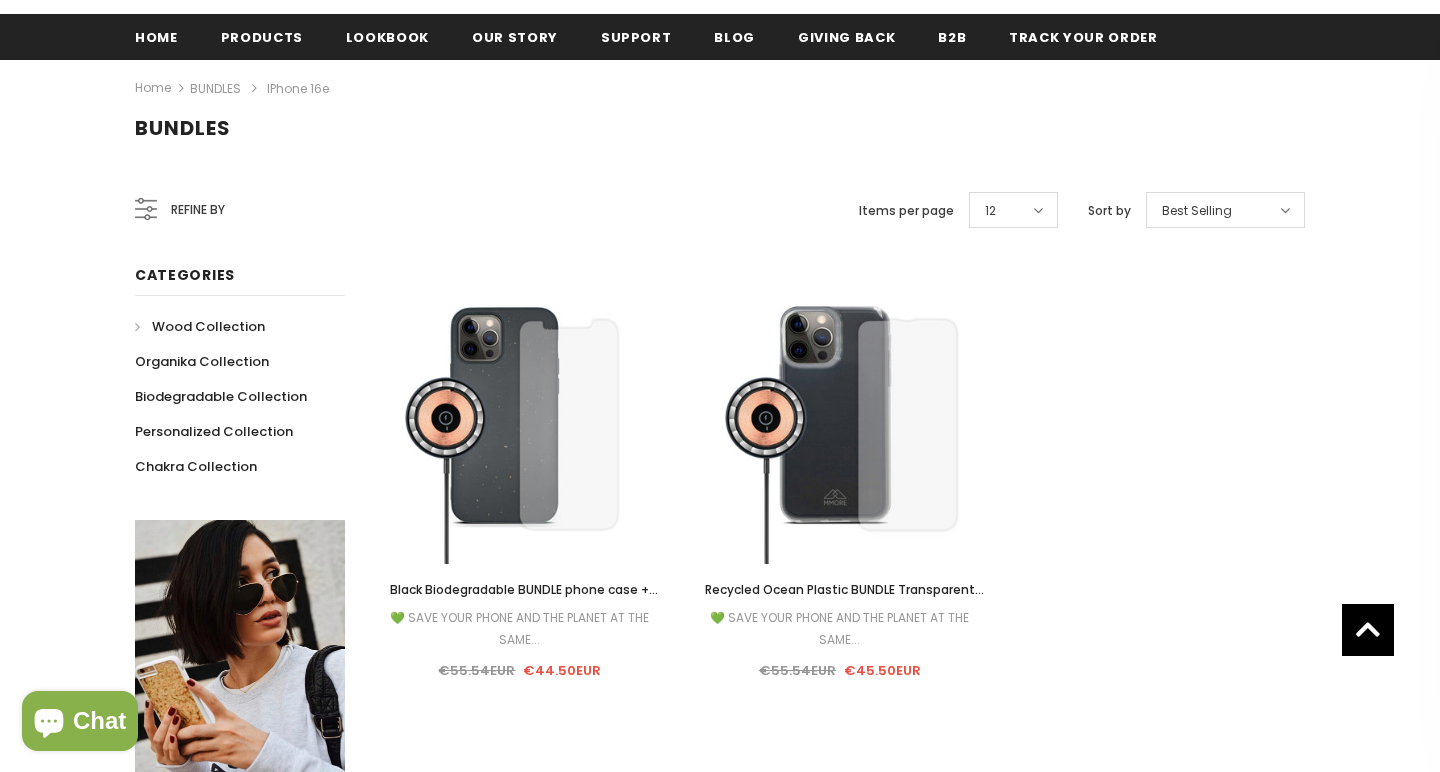 click on "Wood Collection" at bounding box center (208, 326) 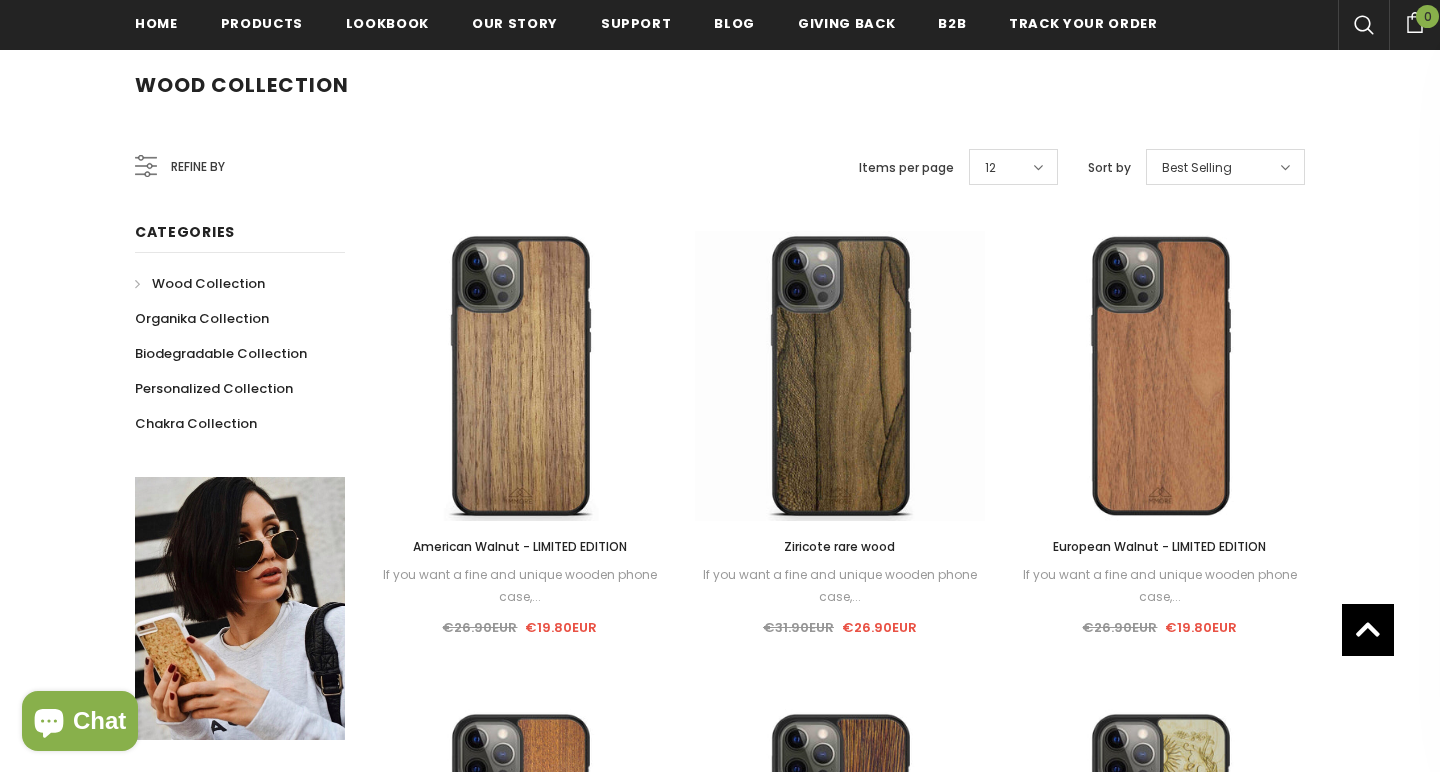 scroll, scrollTop: 490, scrollLeft: 0, axis: vertical 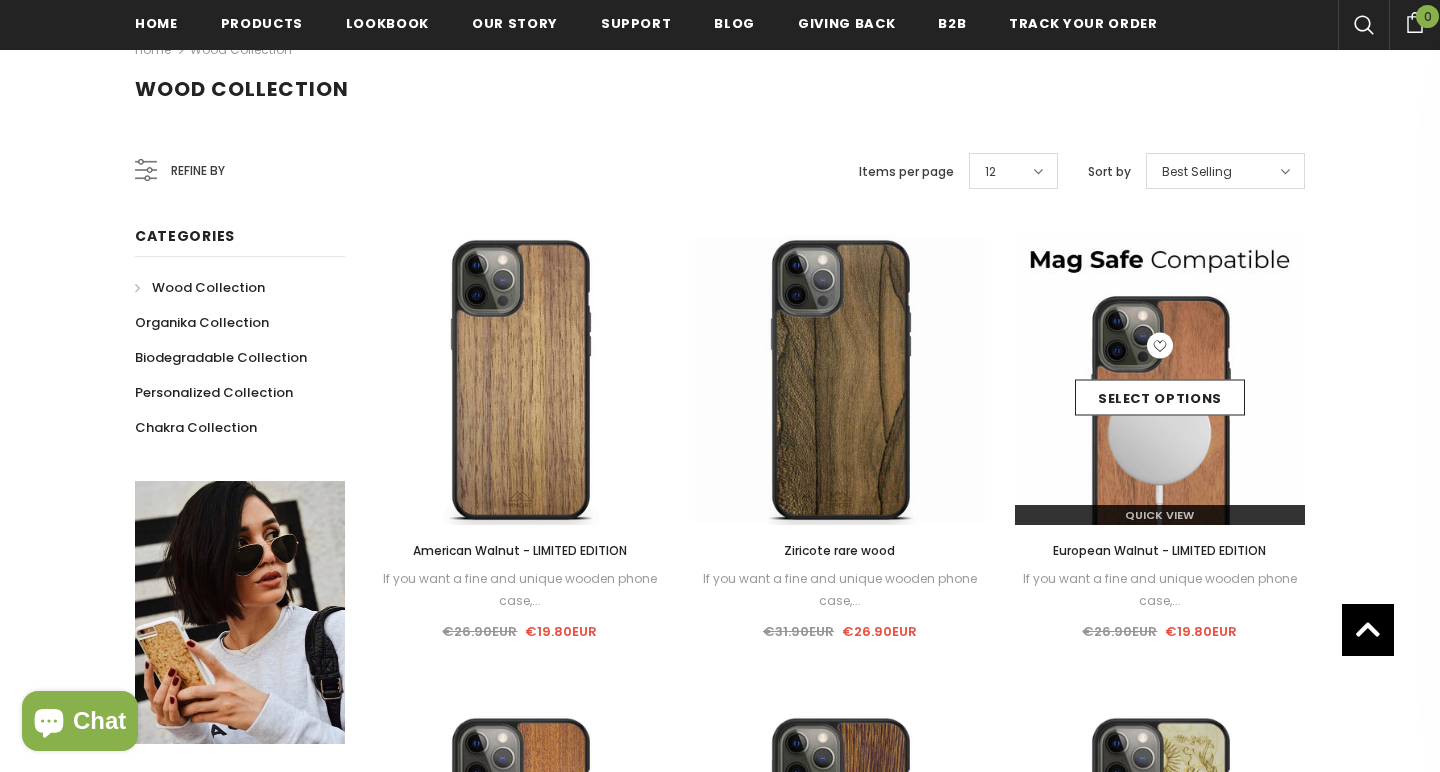 click at bounding box center [1160, 380] 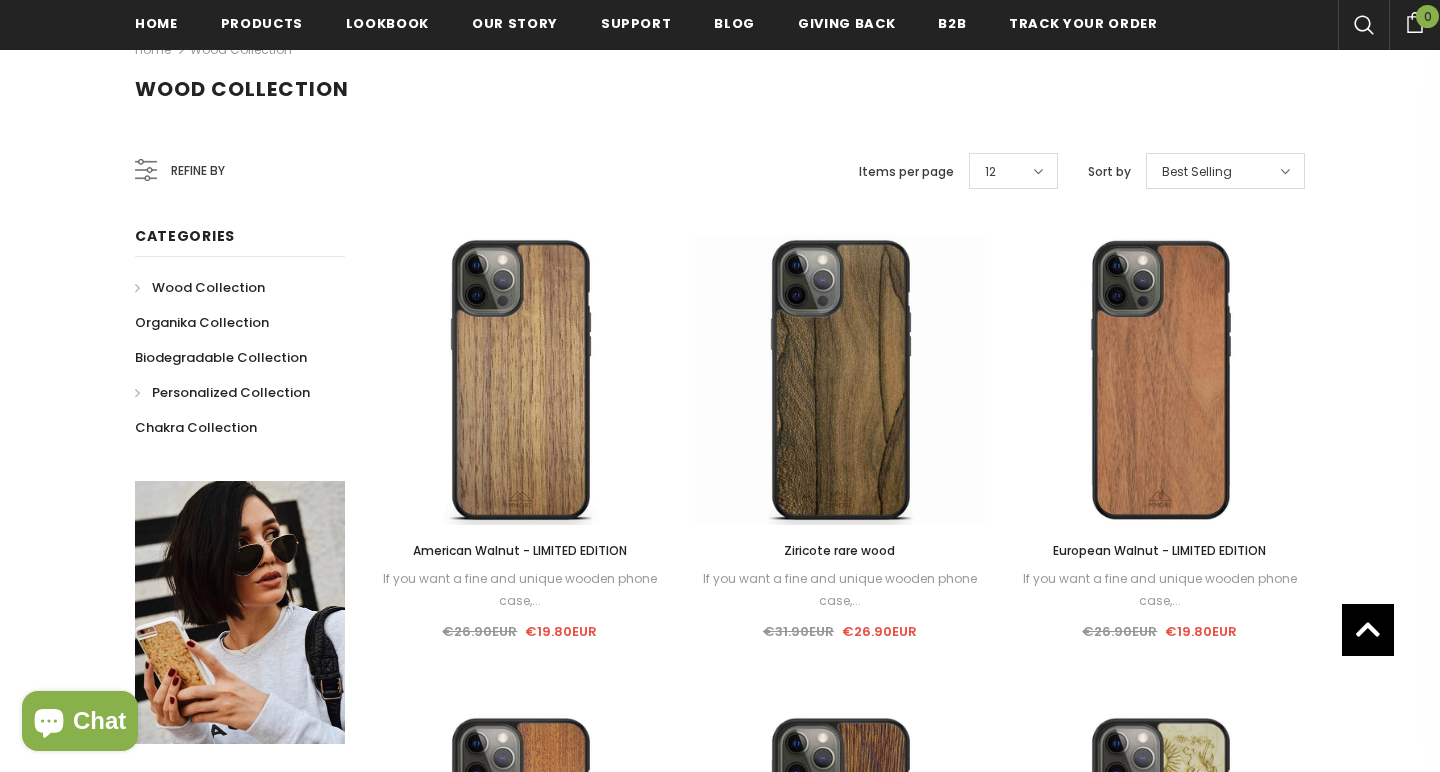 click on "Personalized Collection" at bounding box center [231, 392] 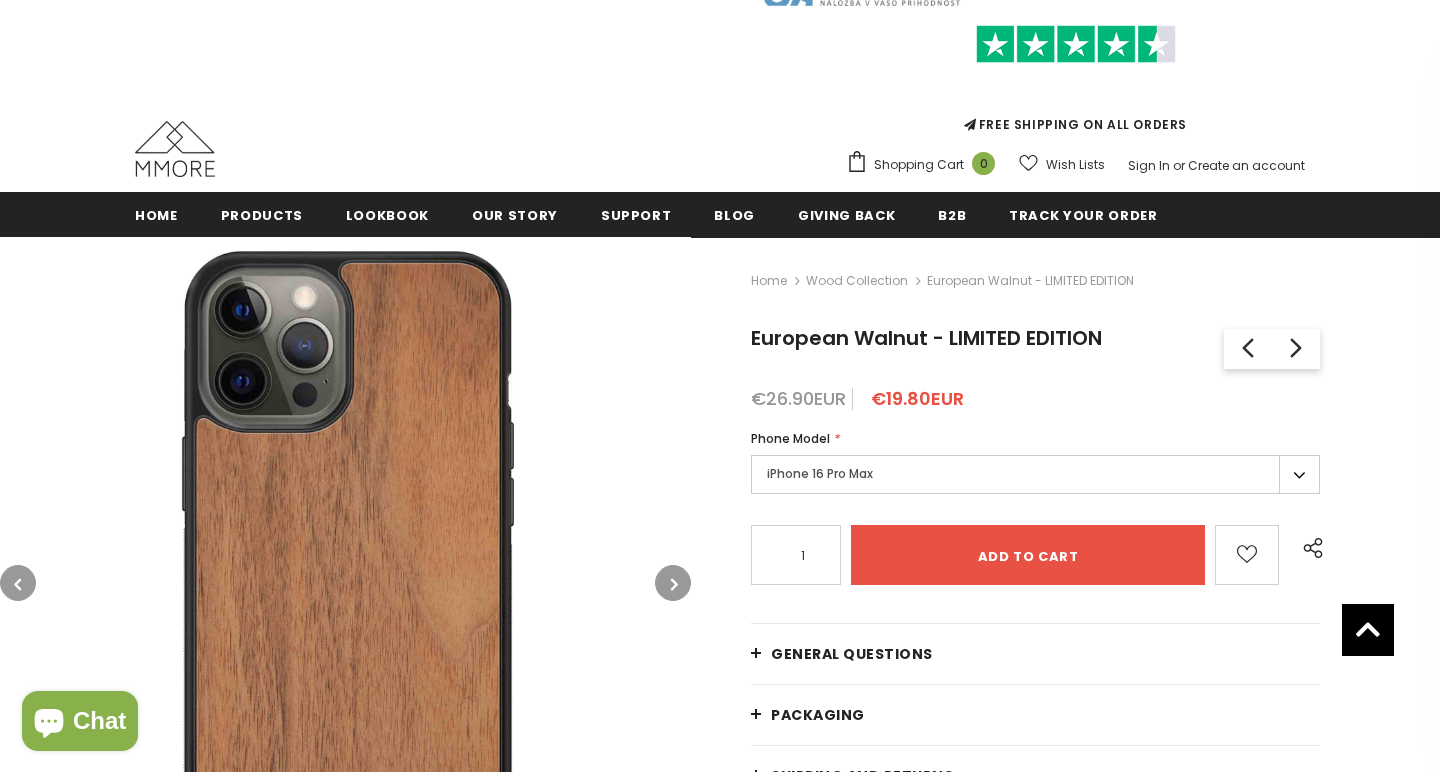 scroll, scrollTop: 272, scrollLeft: 0, axis: vertical 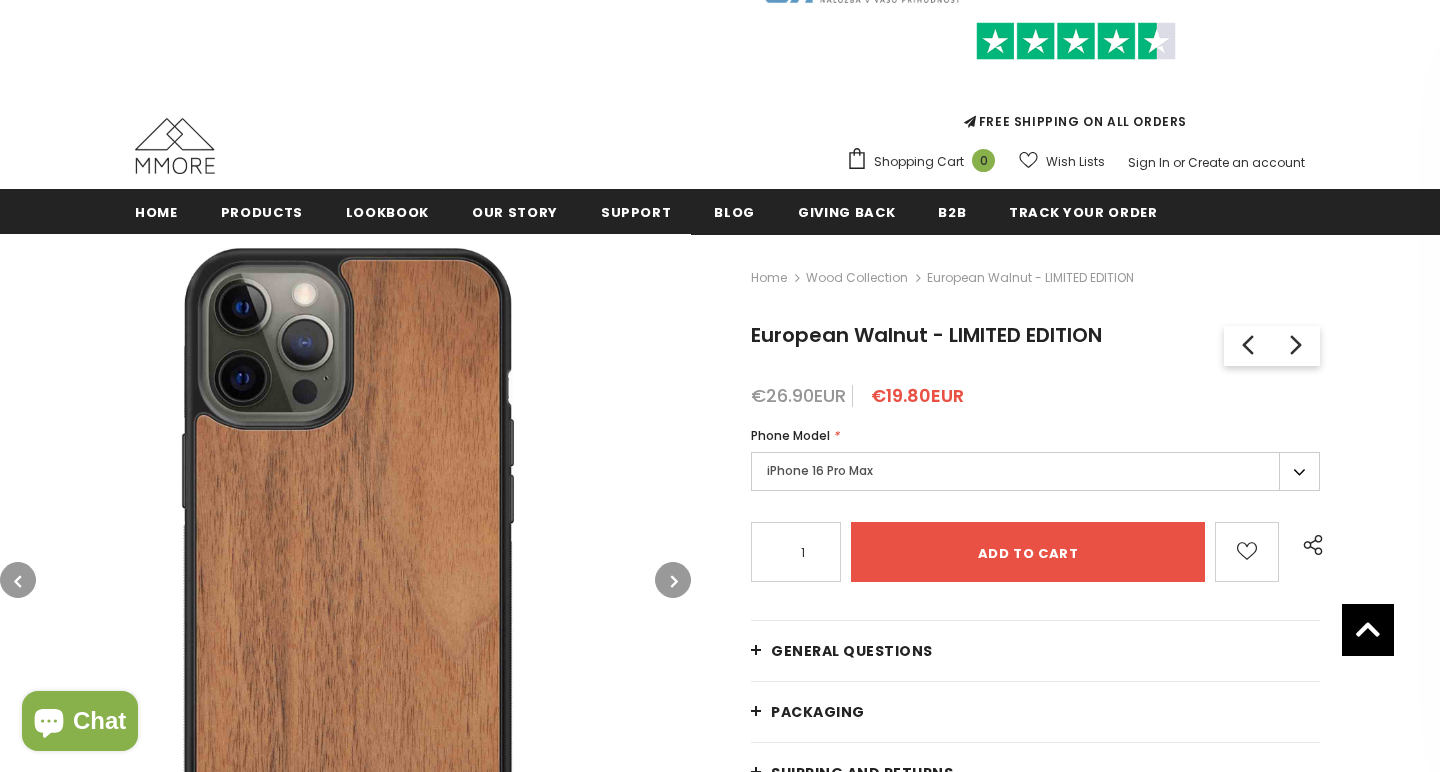 click on "iPhone 16 Pro Max" at bounding box center (1035, 471) 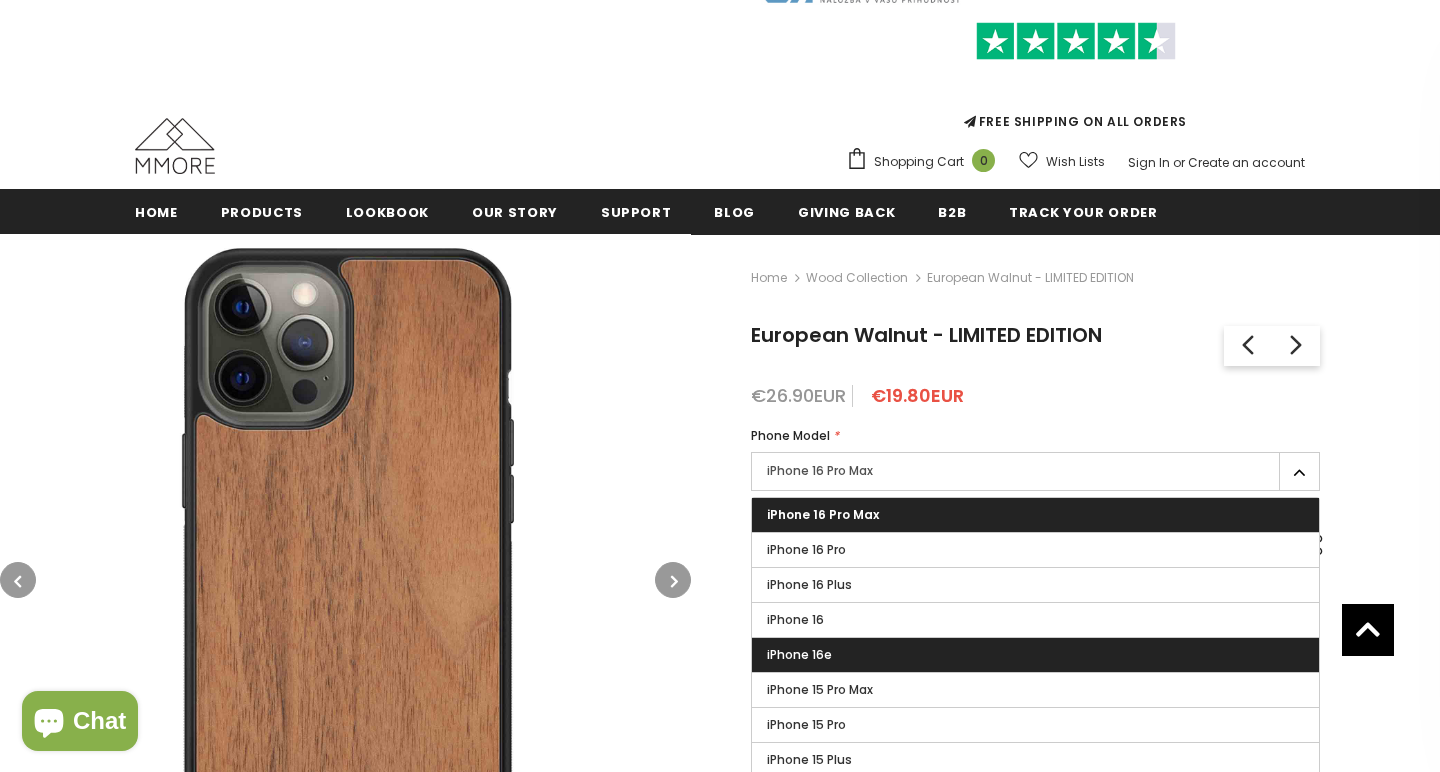 click on "iPhone 16e" at bounding box center (799, 654) 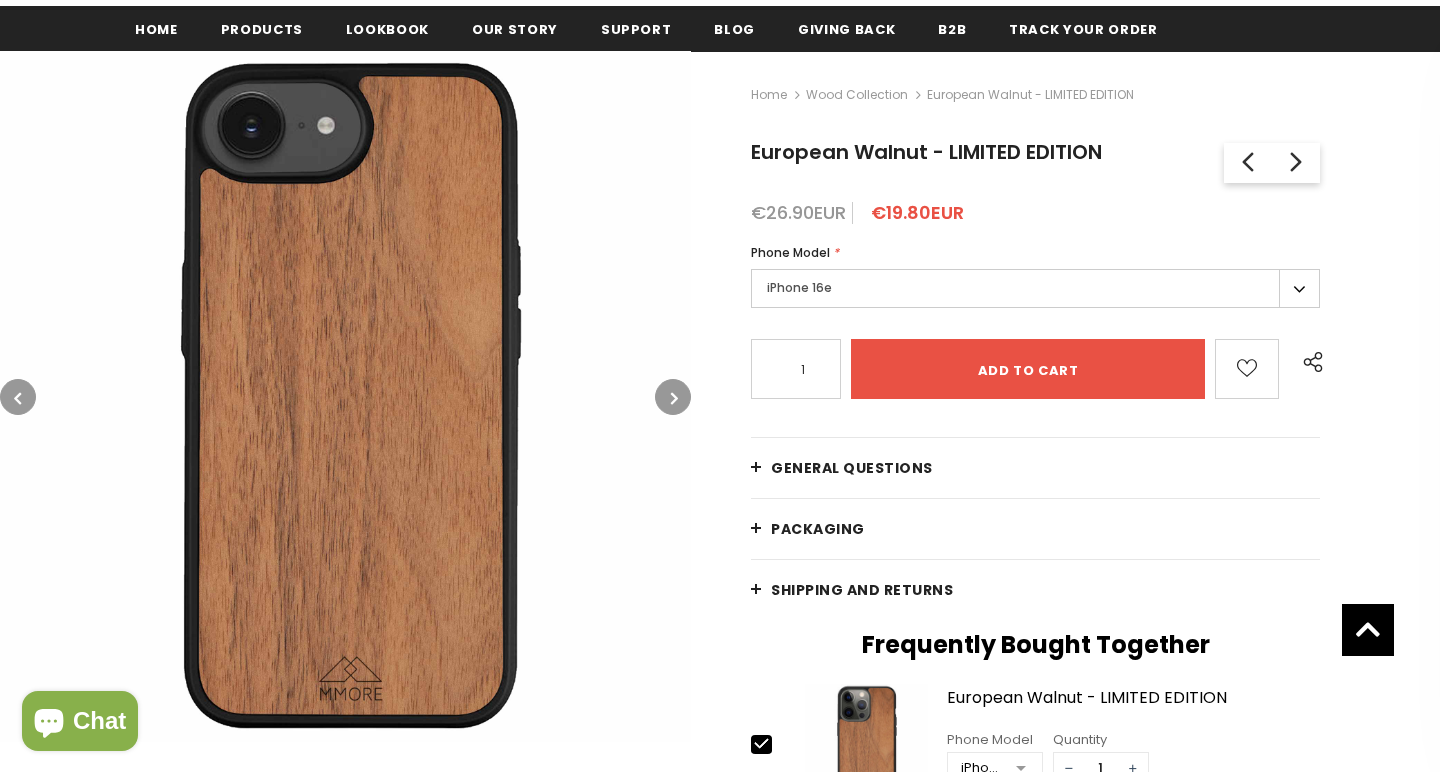 scroll, scrollTop: 487, scrollLeft: 0, axis: vertical 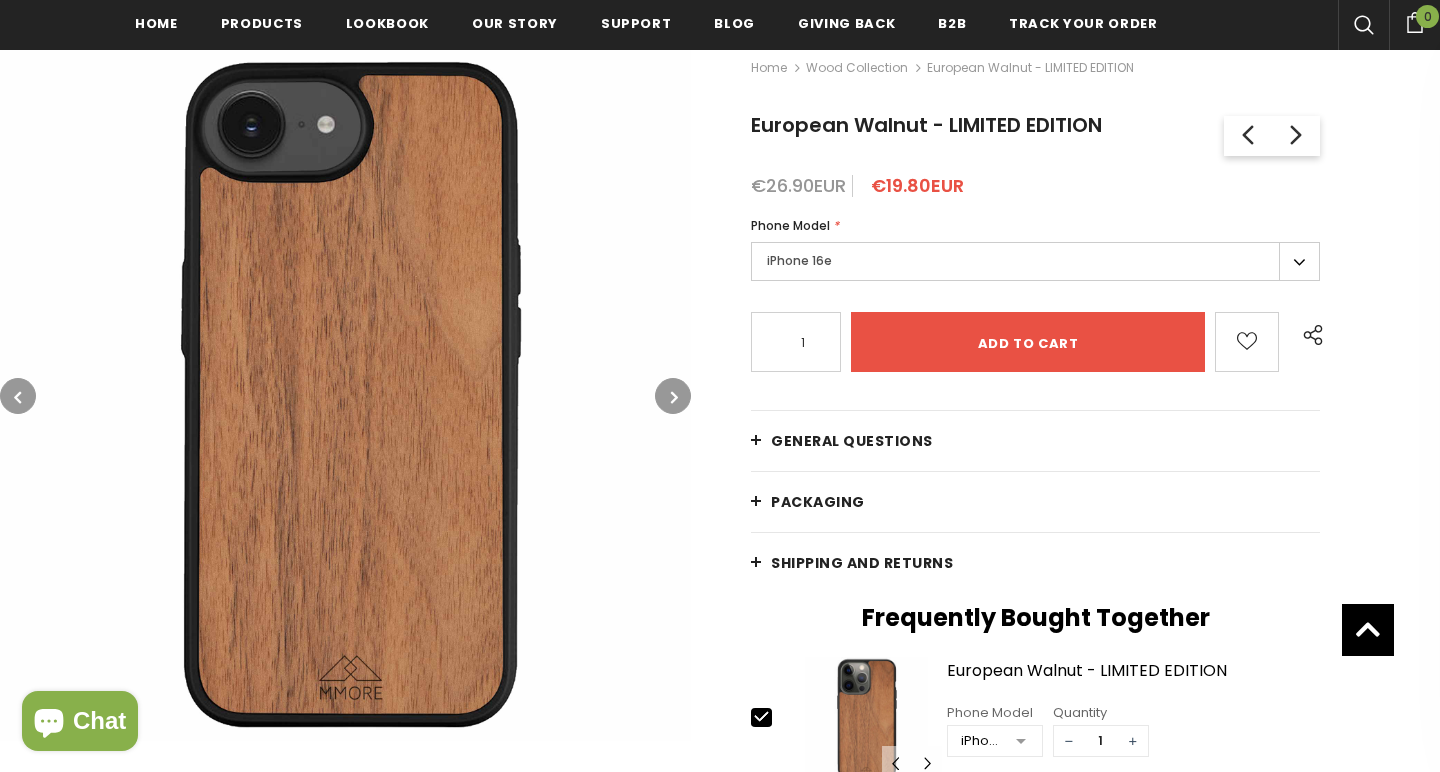 click at bounding box center [674, 397] 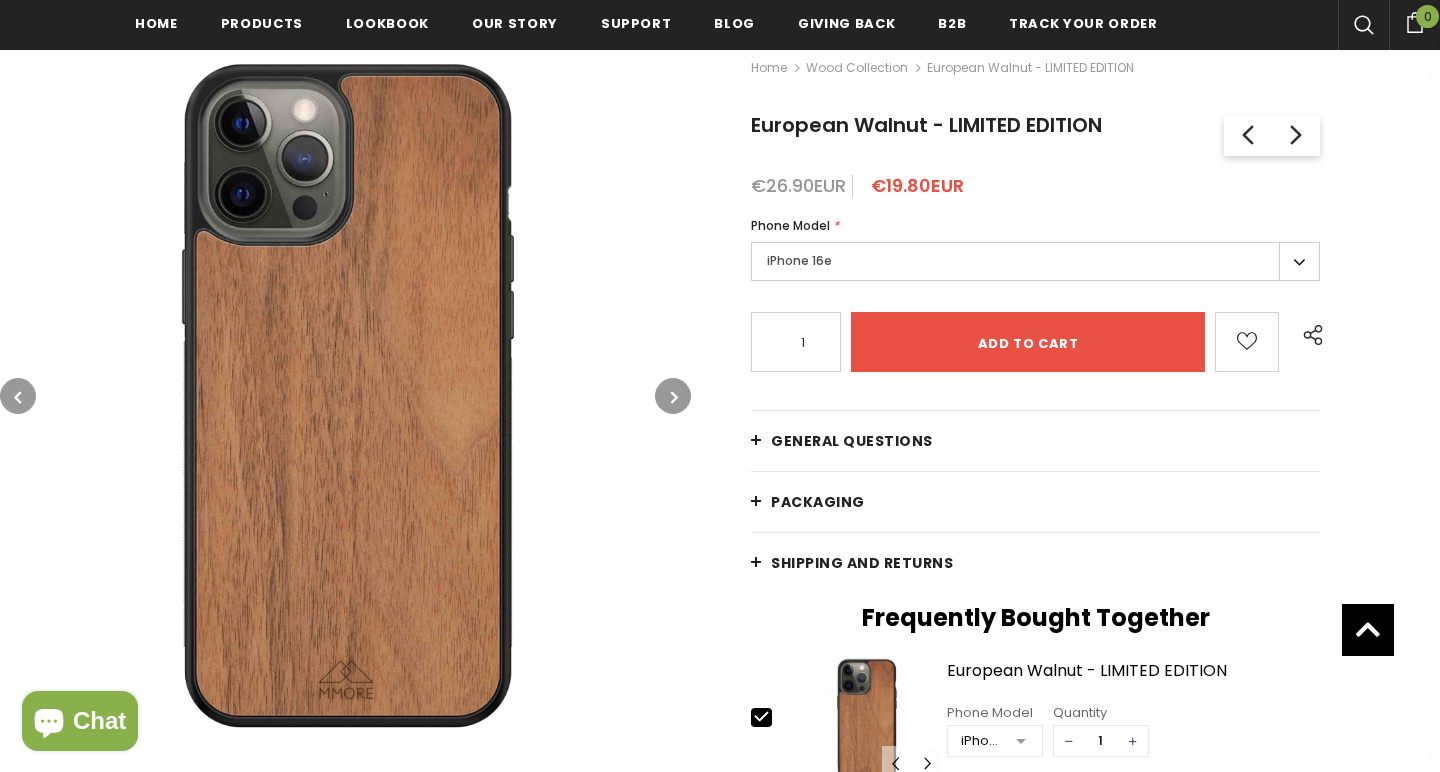 click at bounding box center [674, 397] 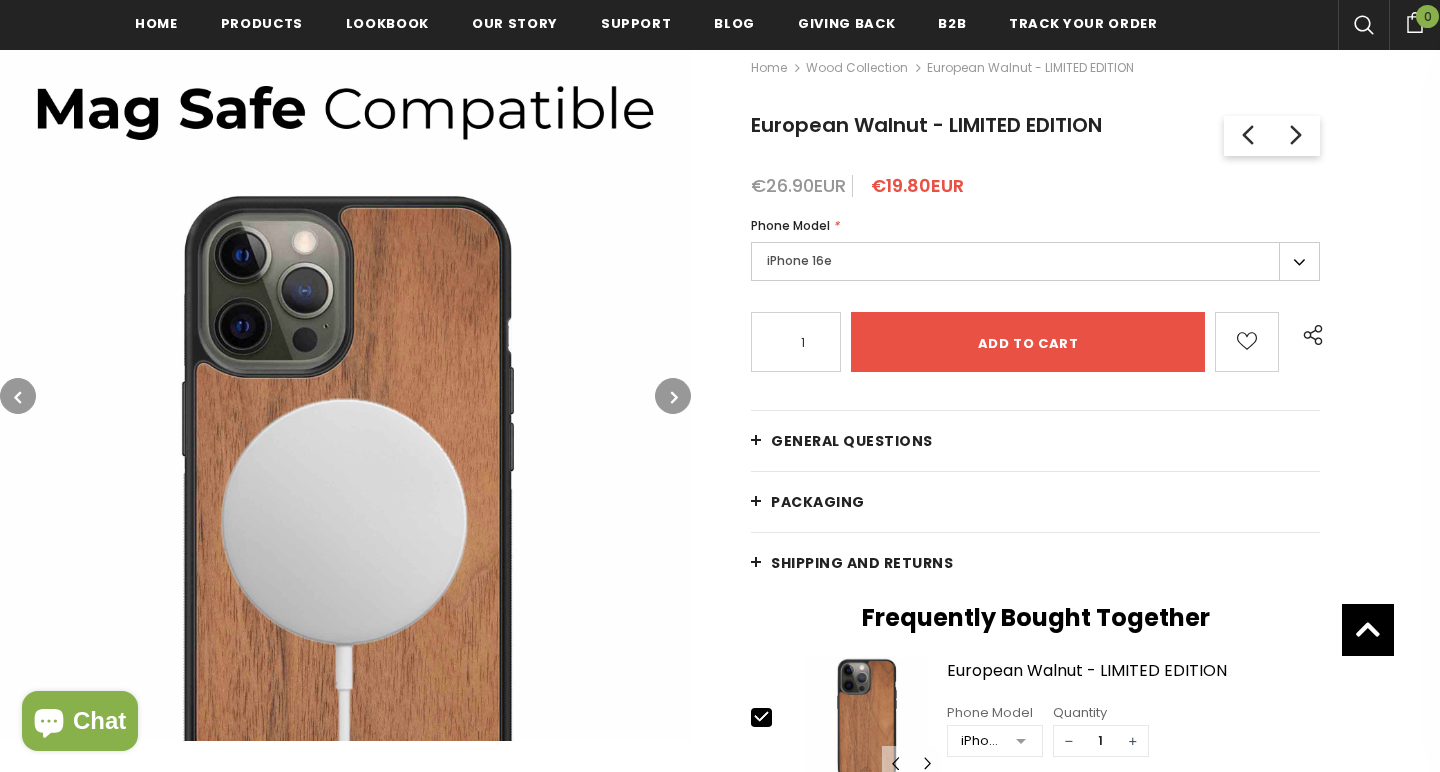 click at bounding box center [674, 397] 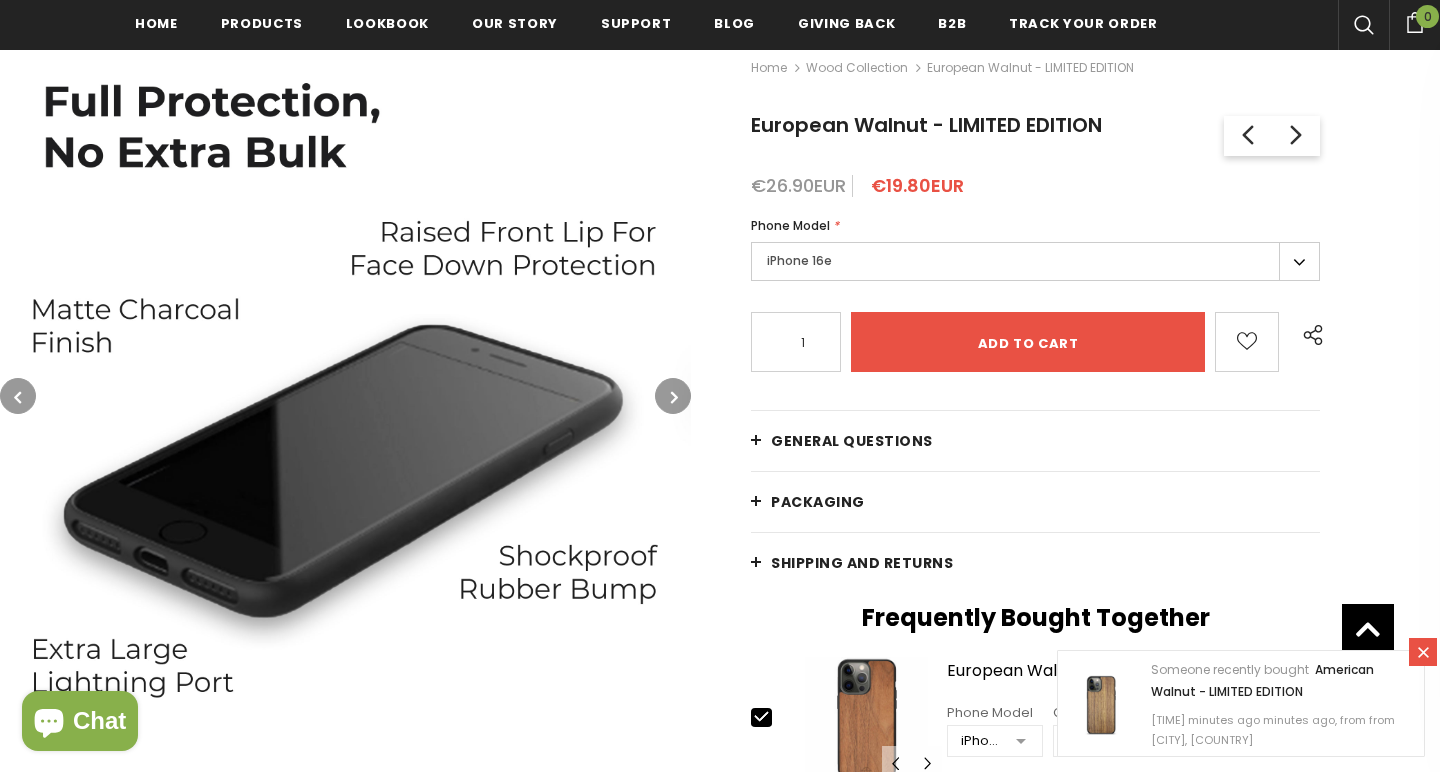 click at bounding box center [674, 397] 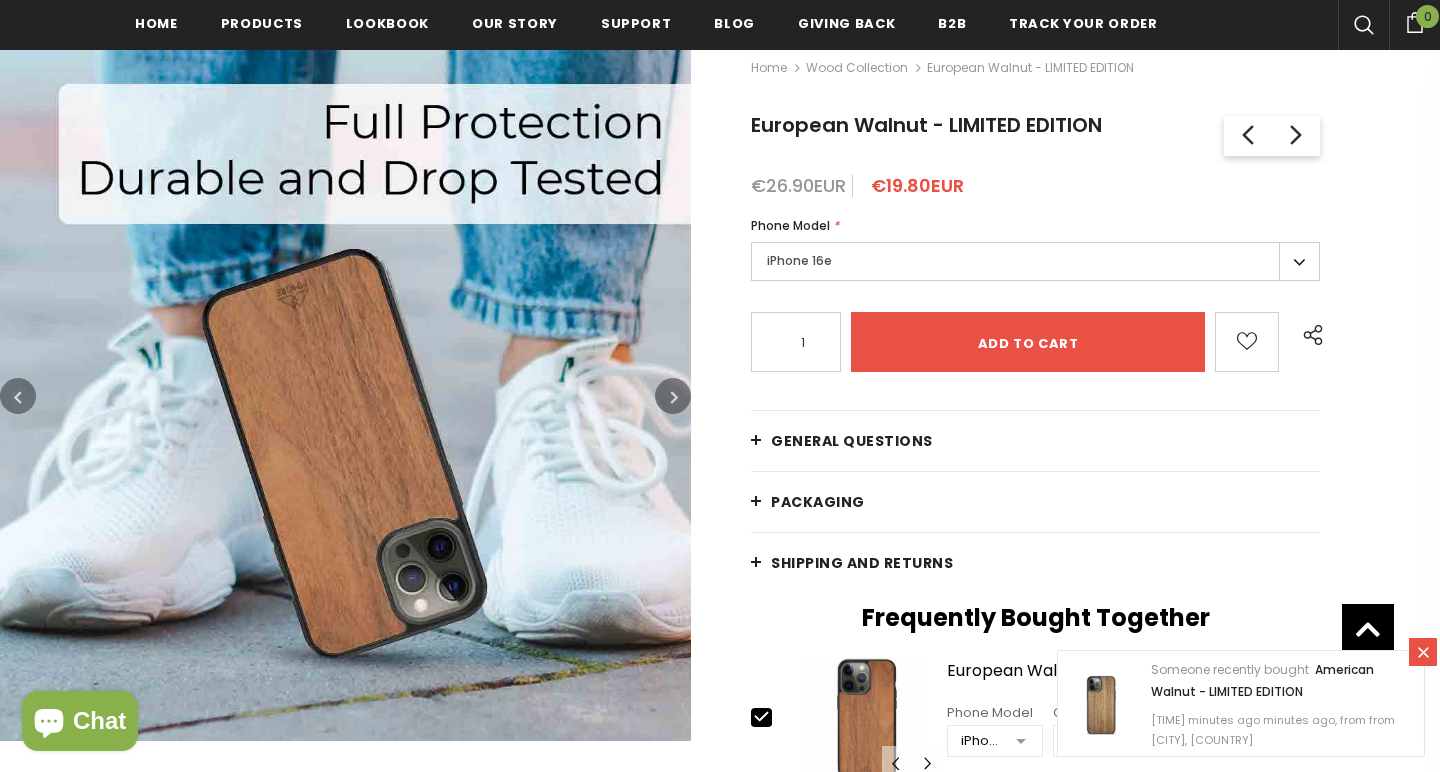 click at bounding box center (674, 397) 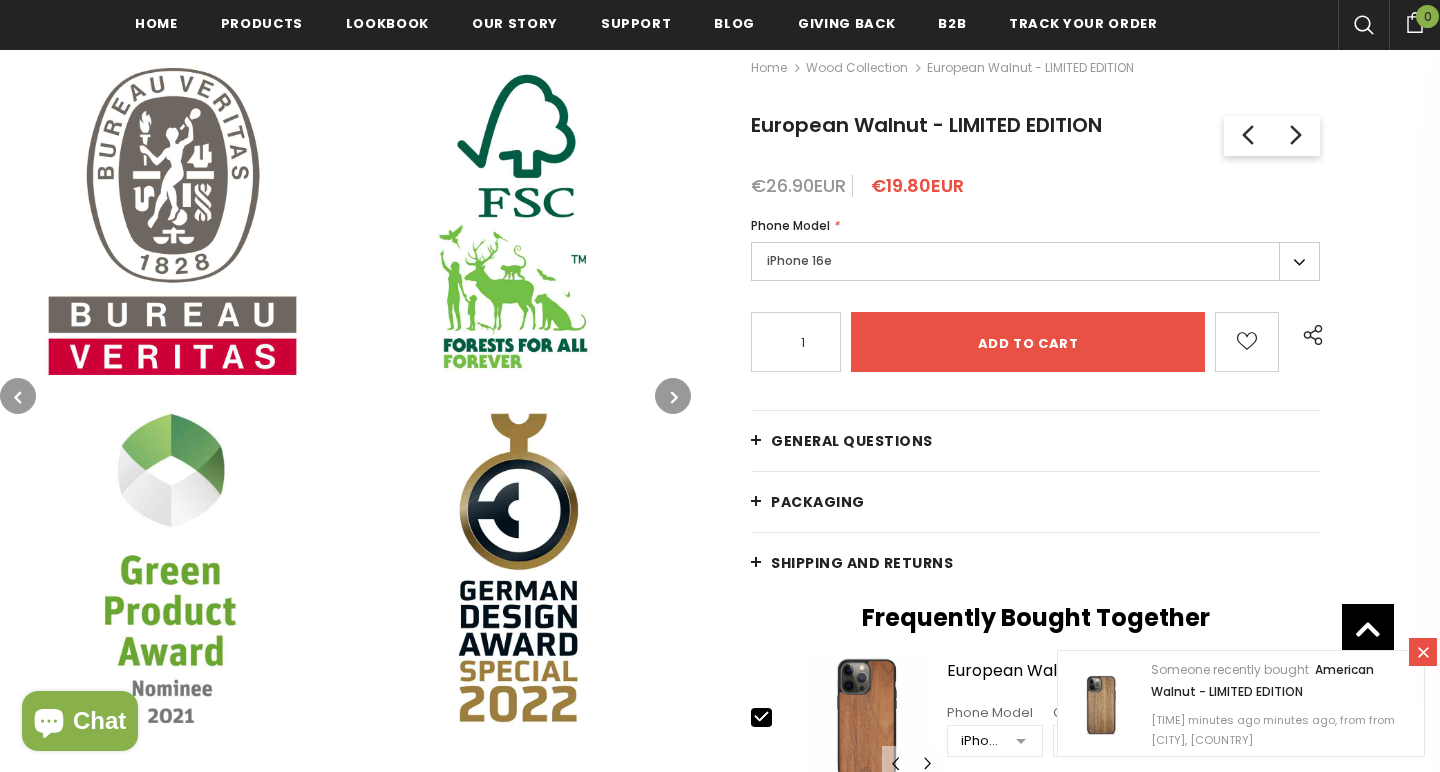 click at bounding box center (674, 397) 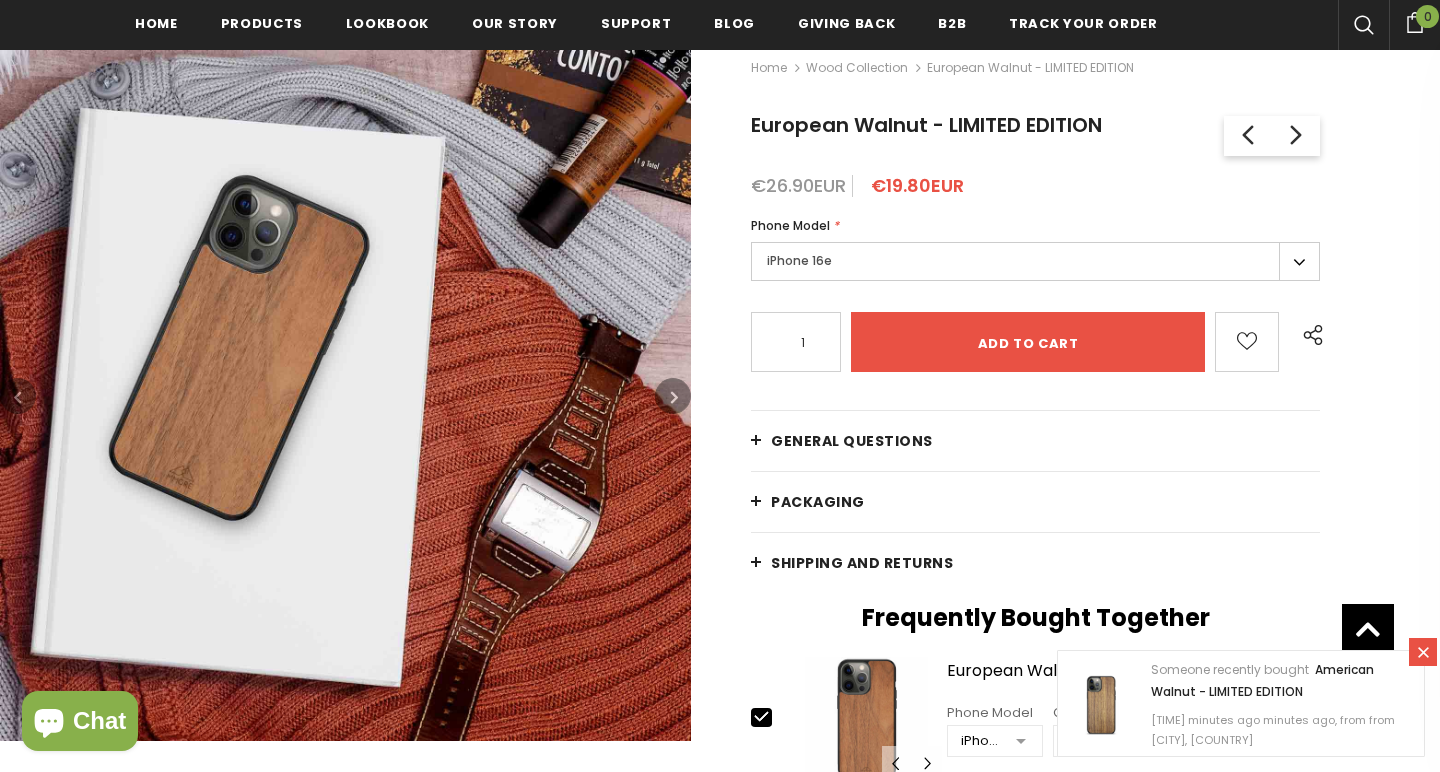 click at bounding box center [674, 397] 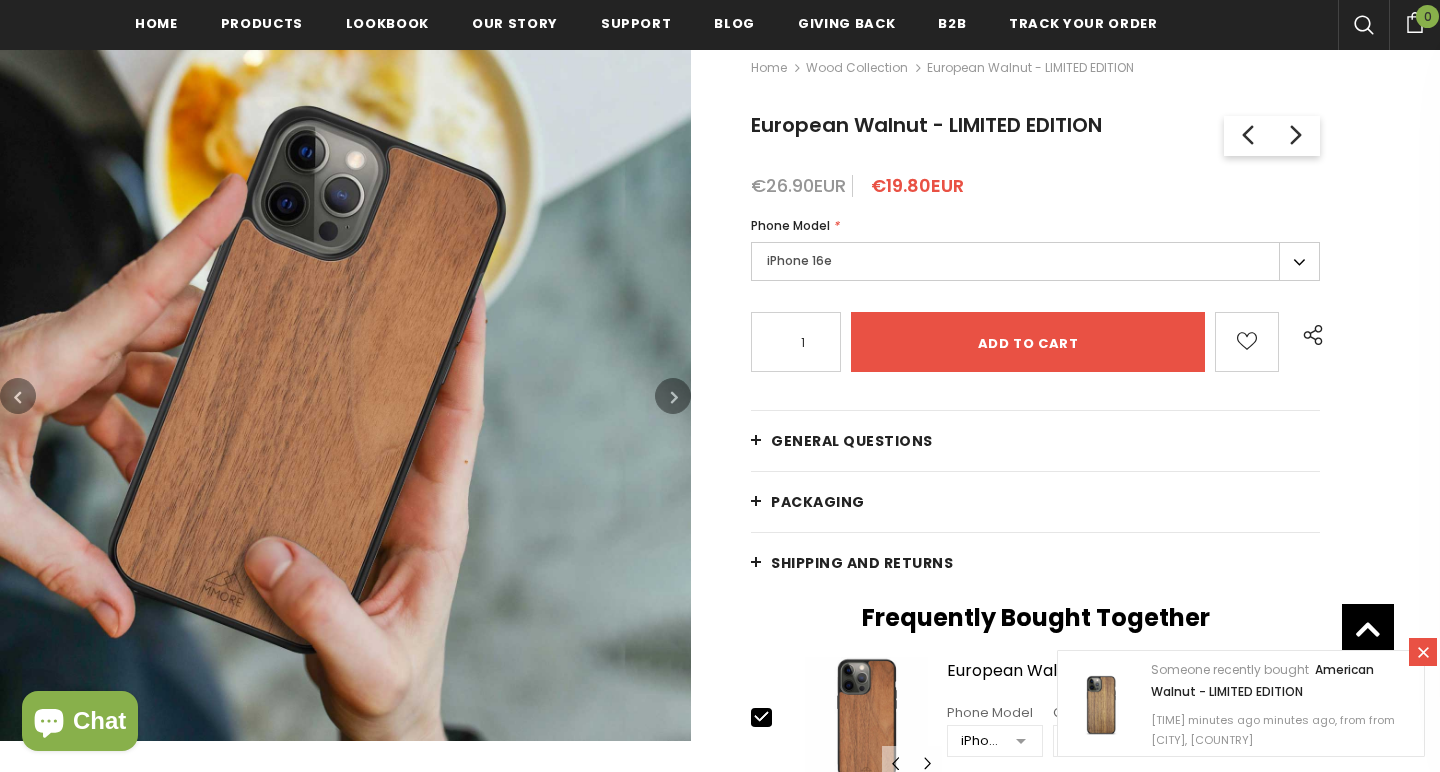 click on "PACKAGING" at bounding box center (1035, 502) 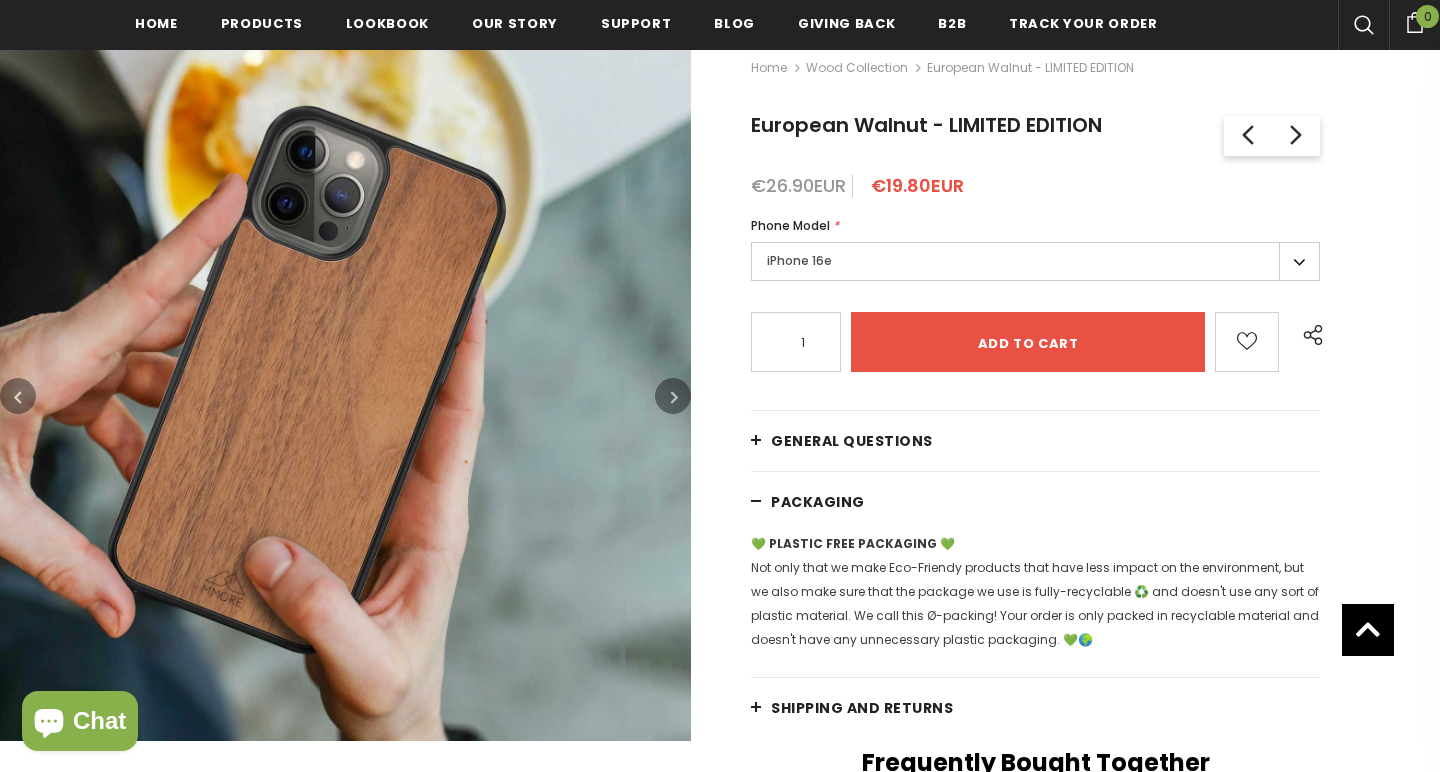 click on "PACKAGING" at bounding box center (1035, 502) 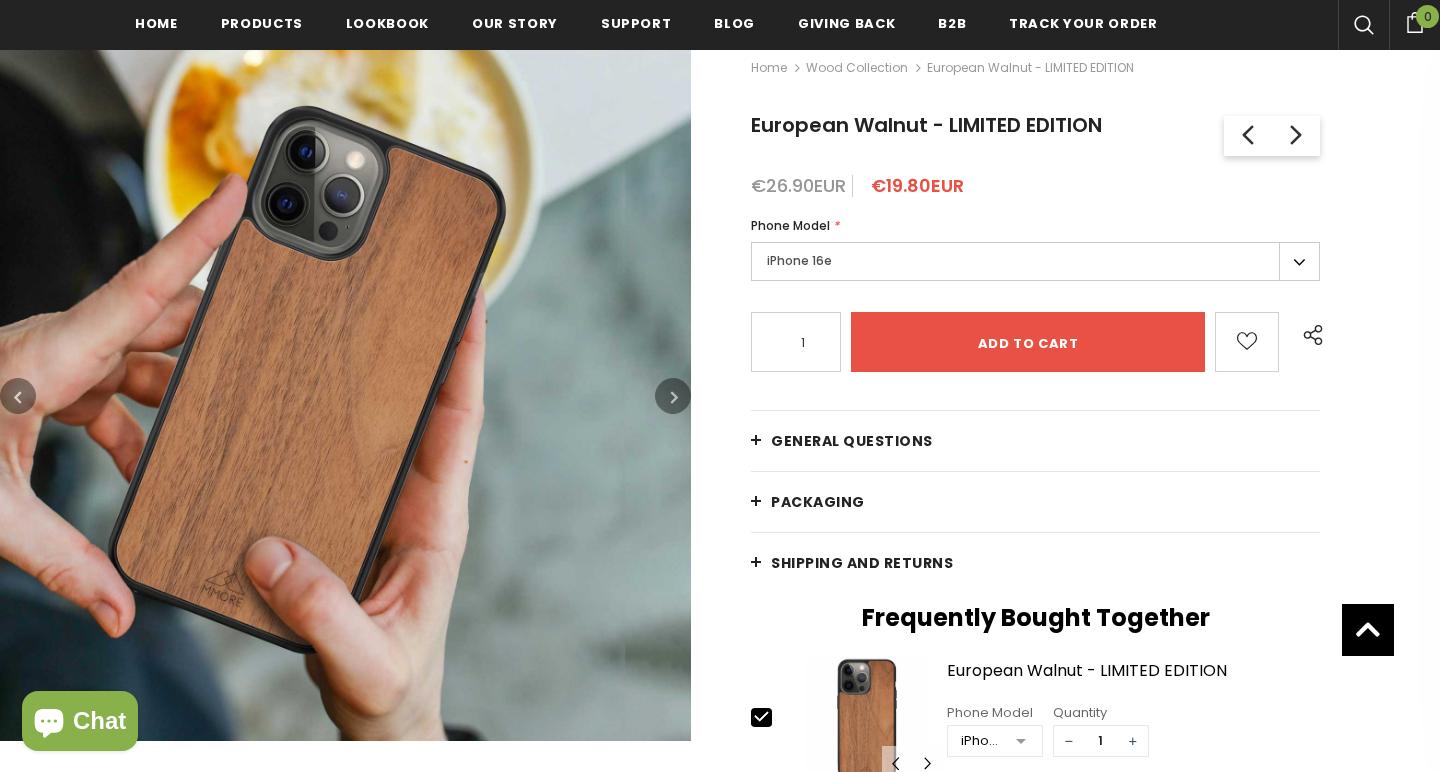 click at bounding box center [674, 397] 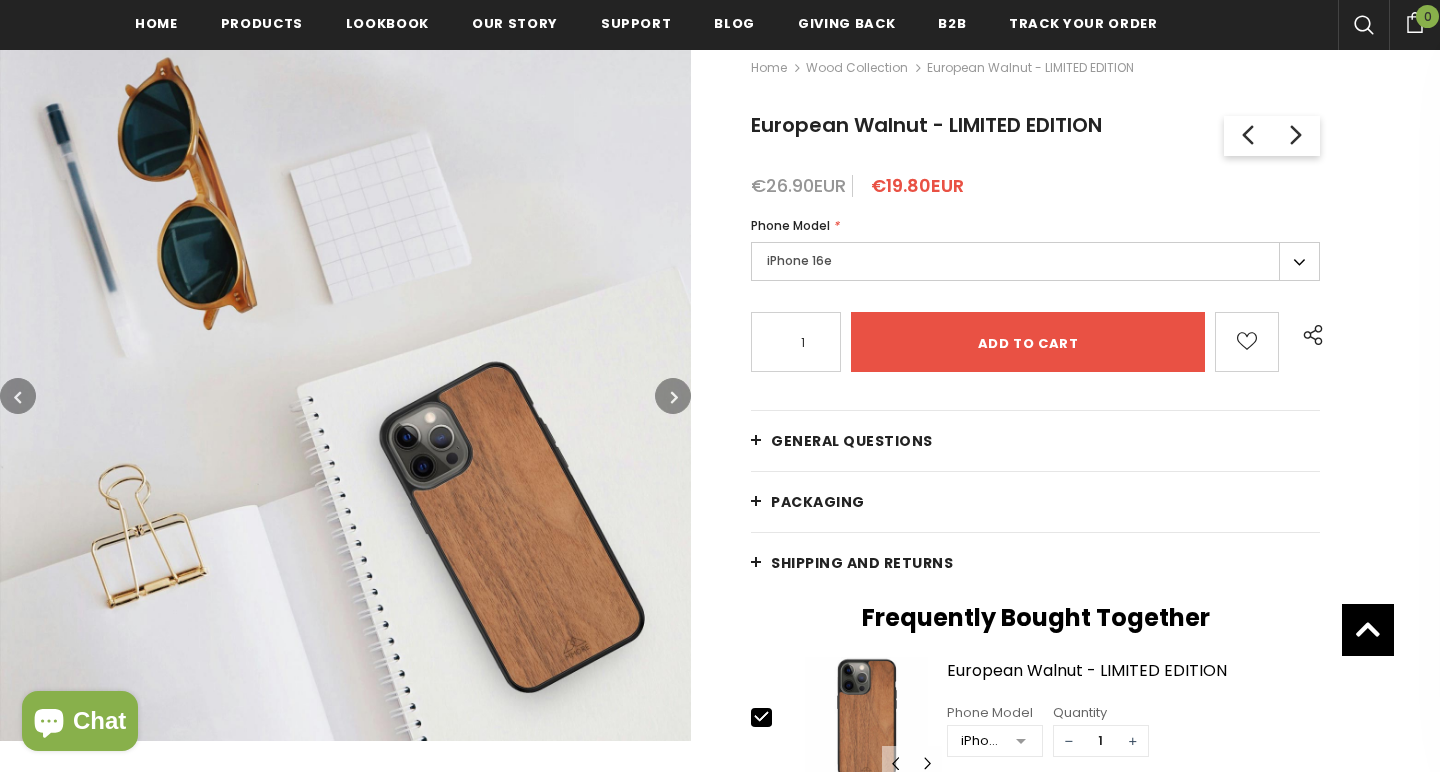 click at bounding box center [674, 397] 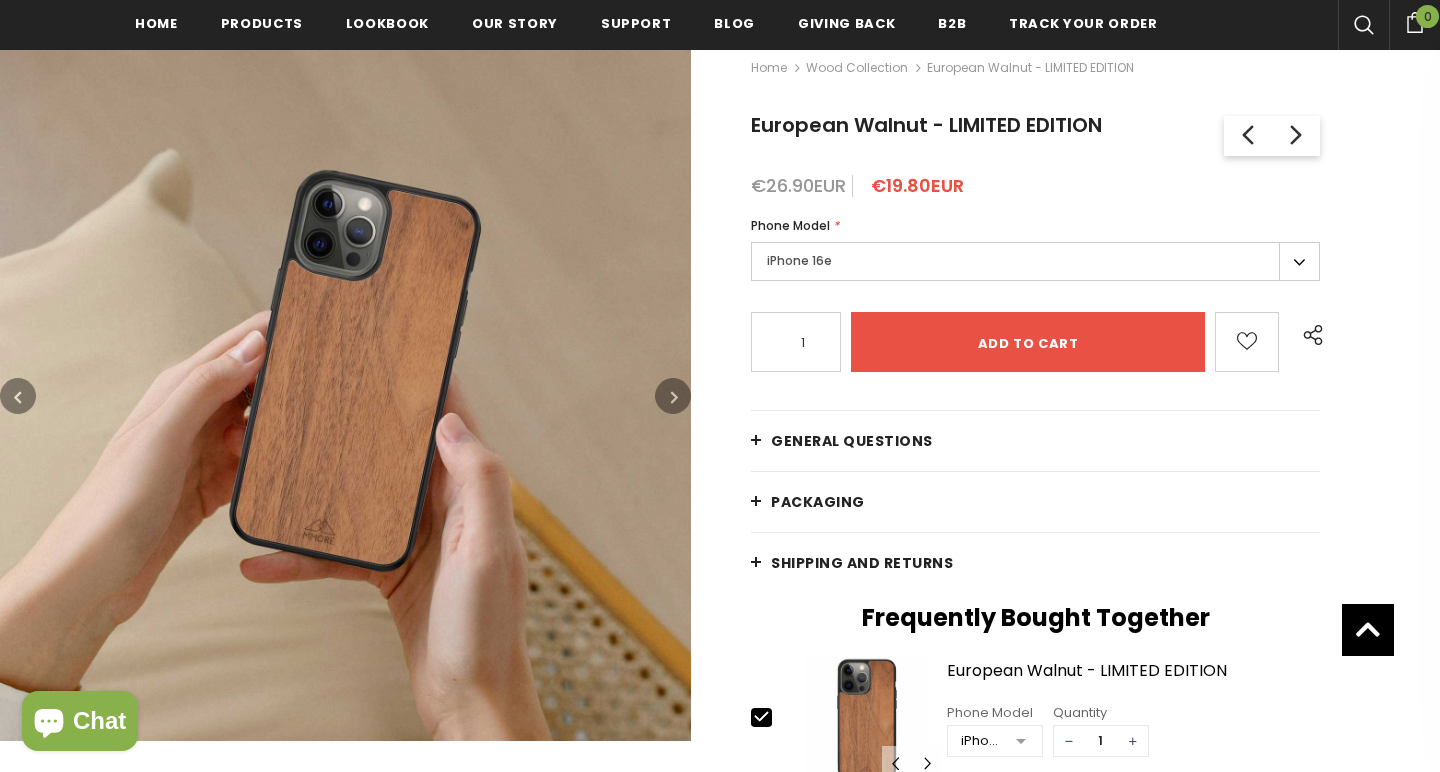 click at bounding box center (674, 397) 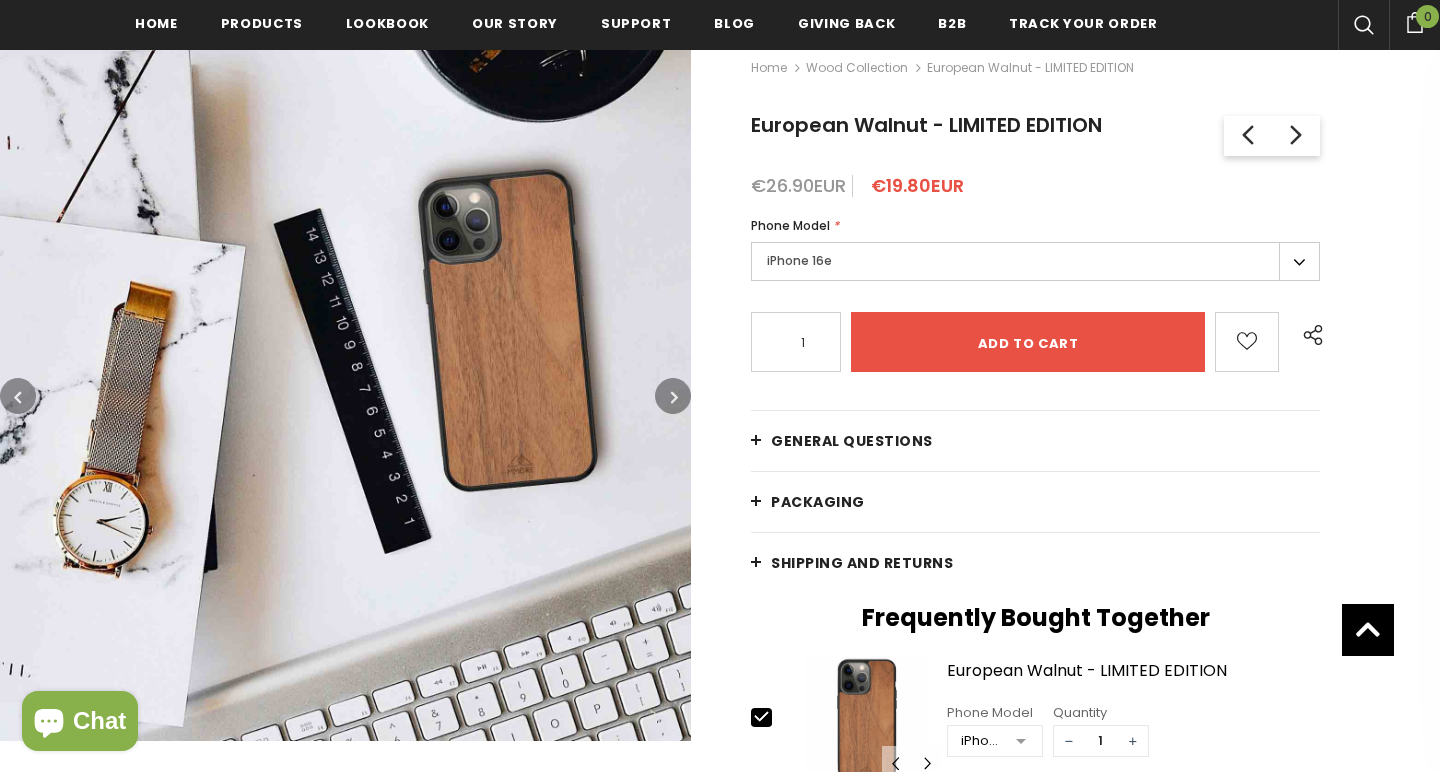 click at bounding box center (674, 397) 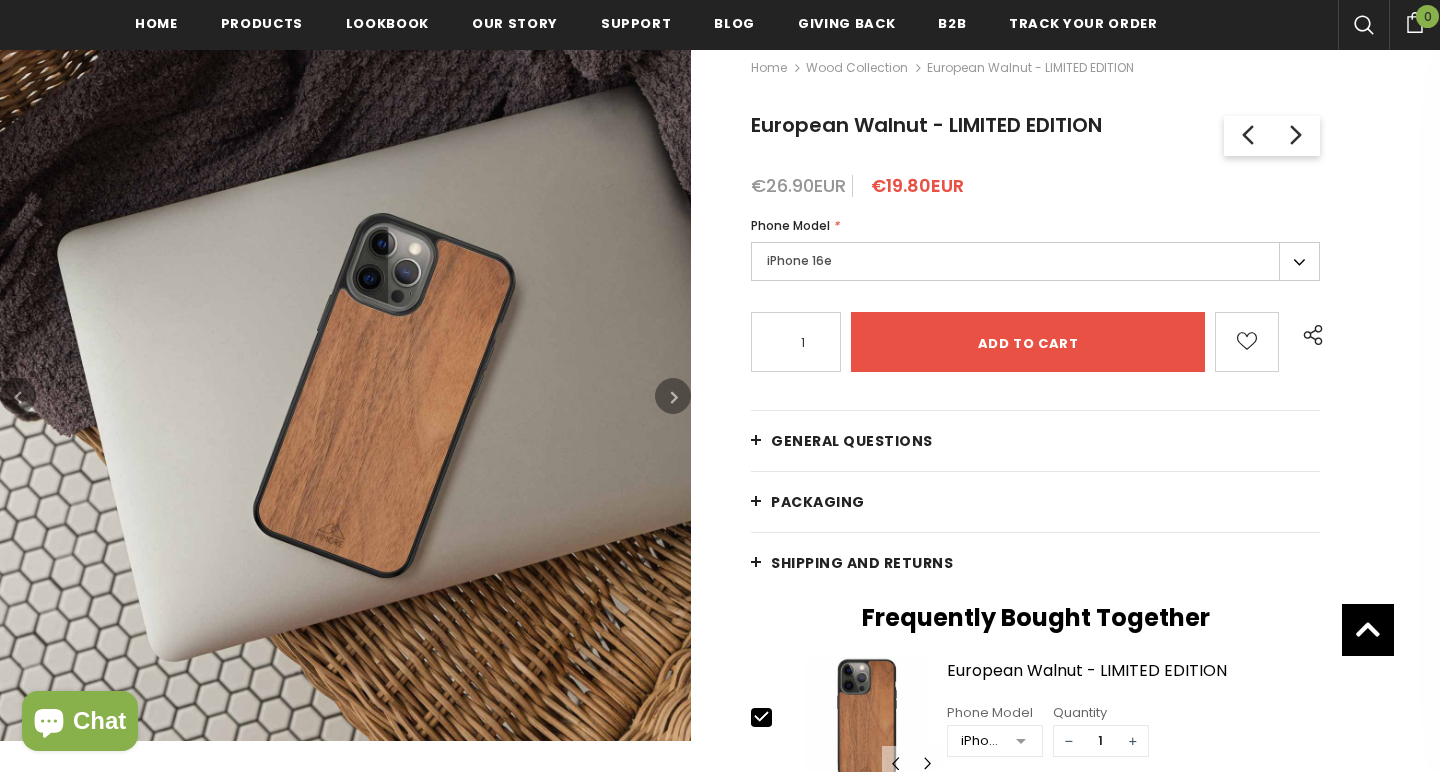 click at bounding box center [674, 397] 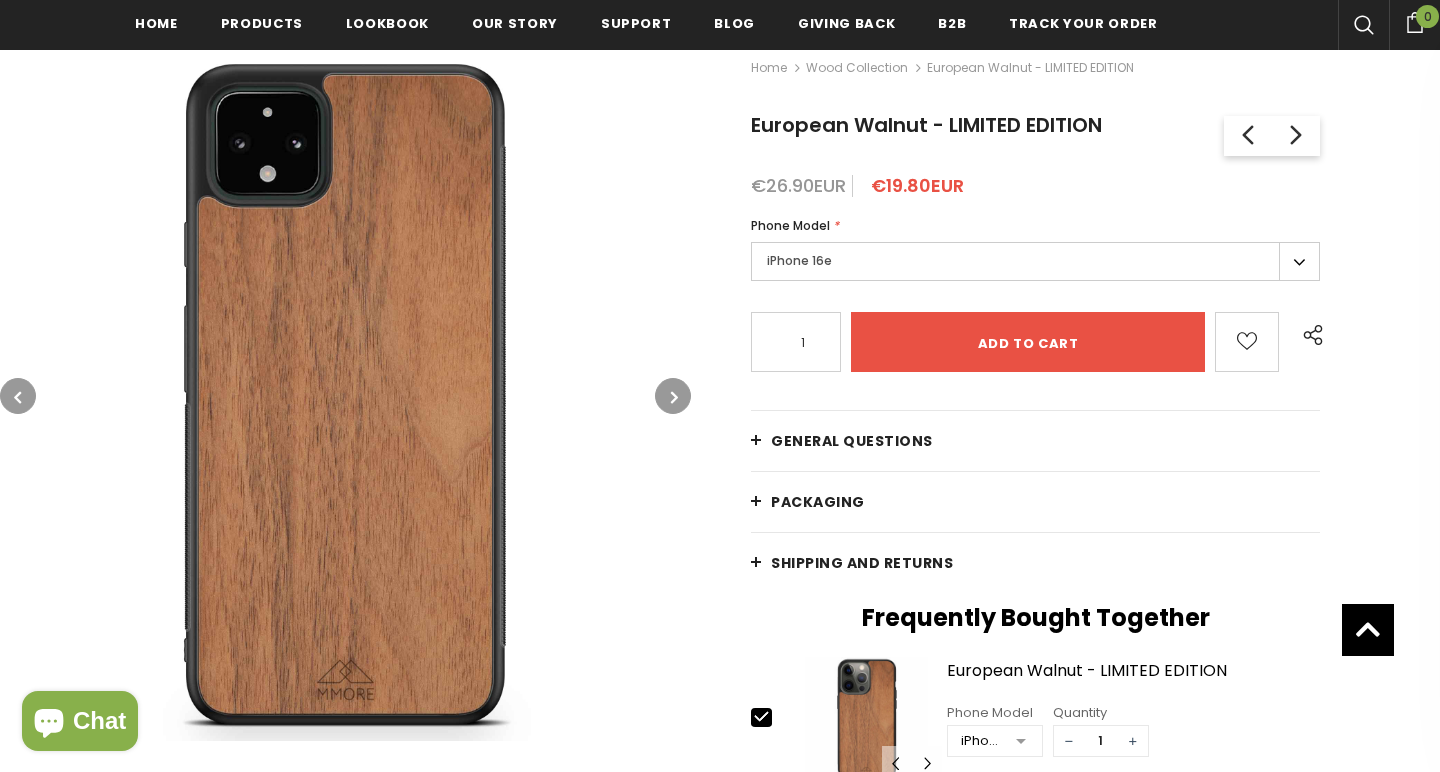 click at bounding box center (674, 397) 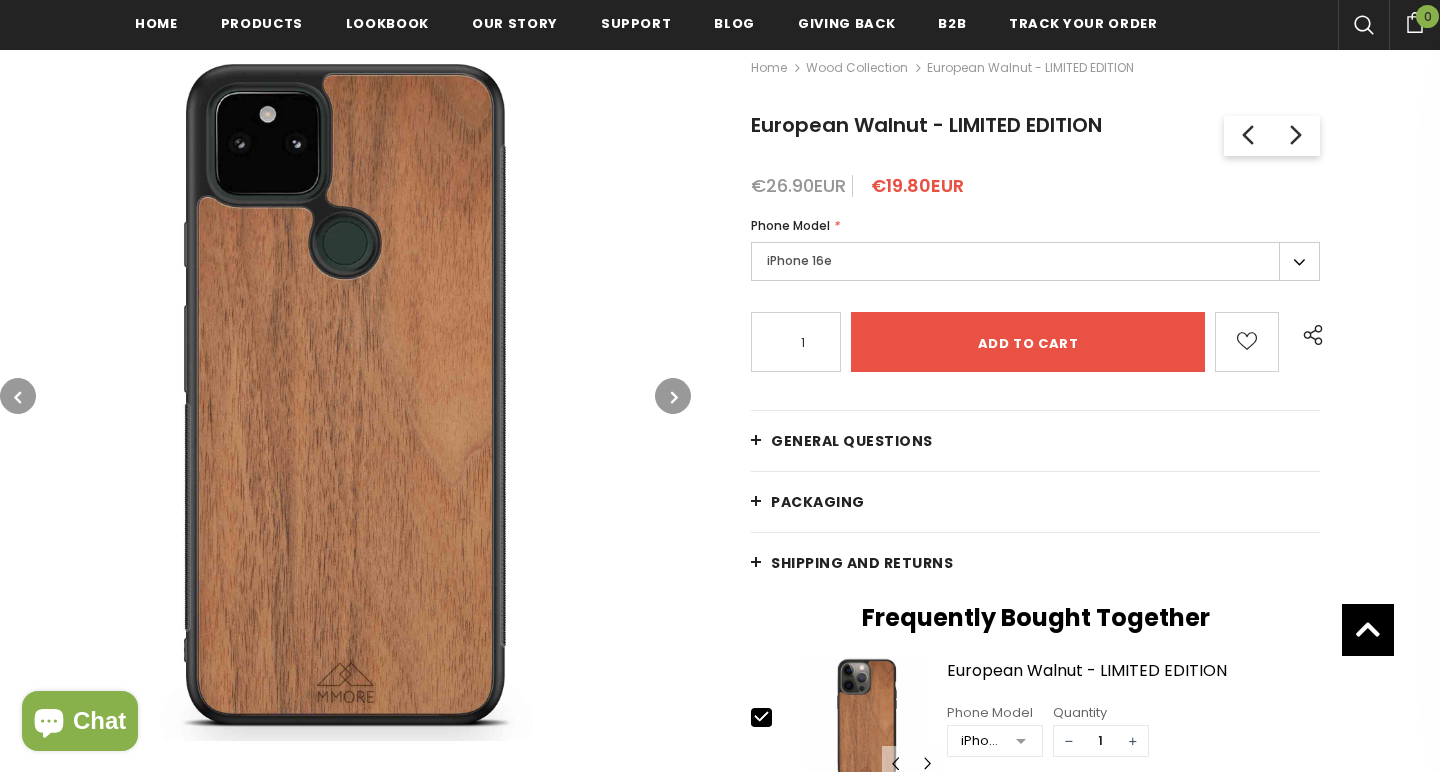 click at bounding box center (18, 396) 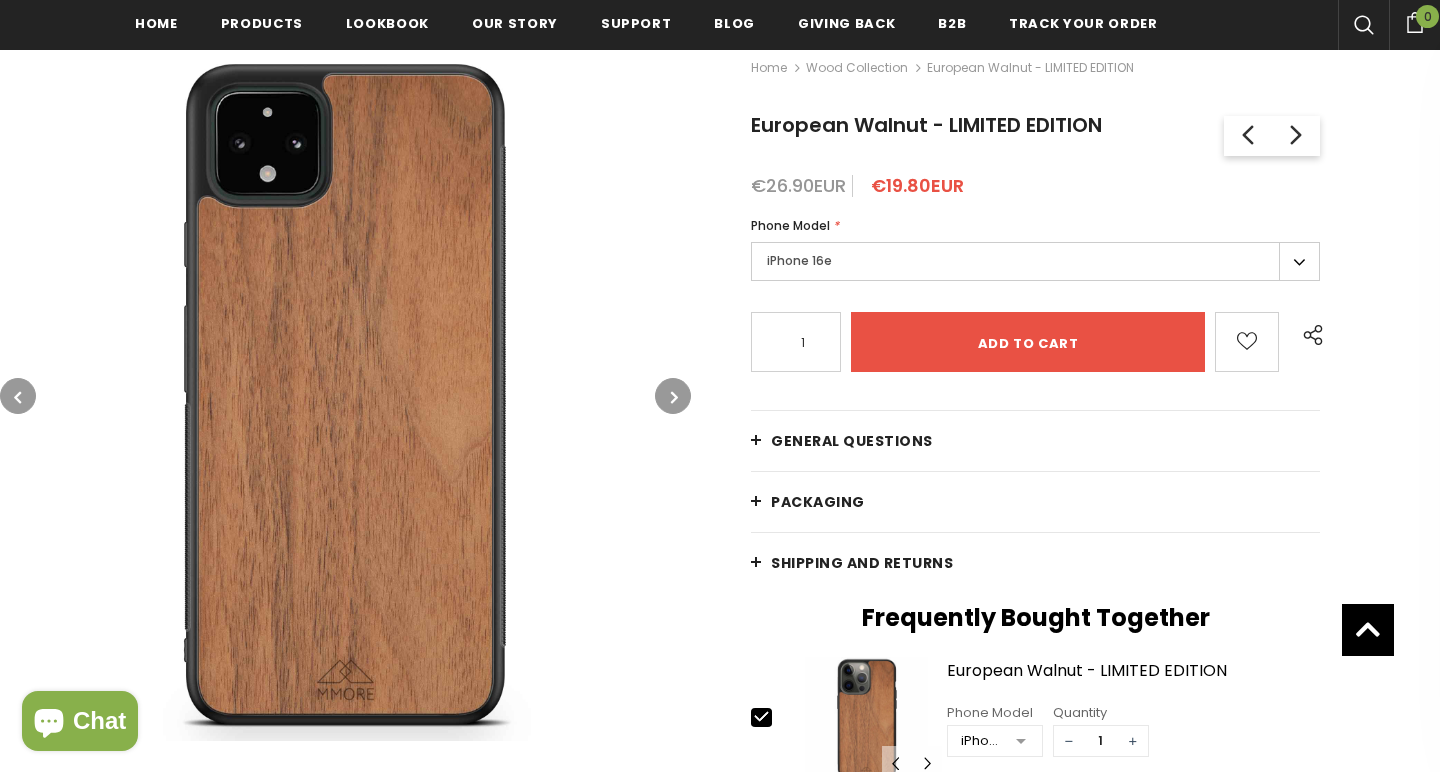 click at bounding box center (673, 396) 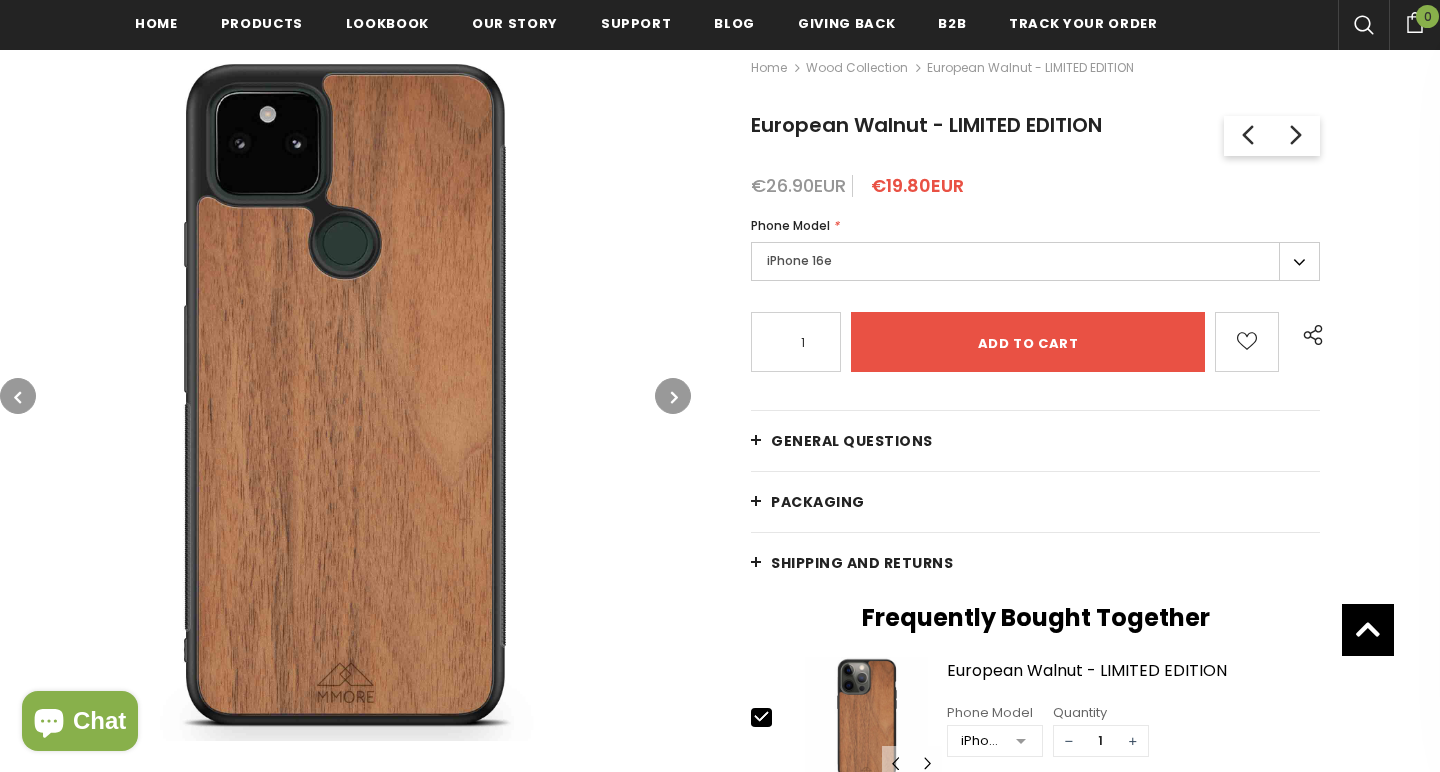 click at bounding box center (673, 396) 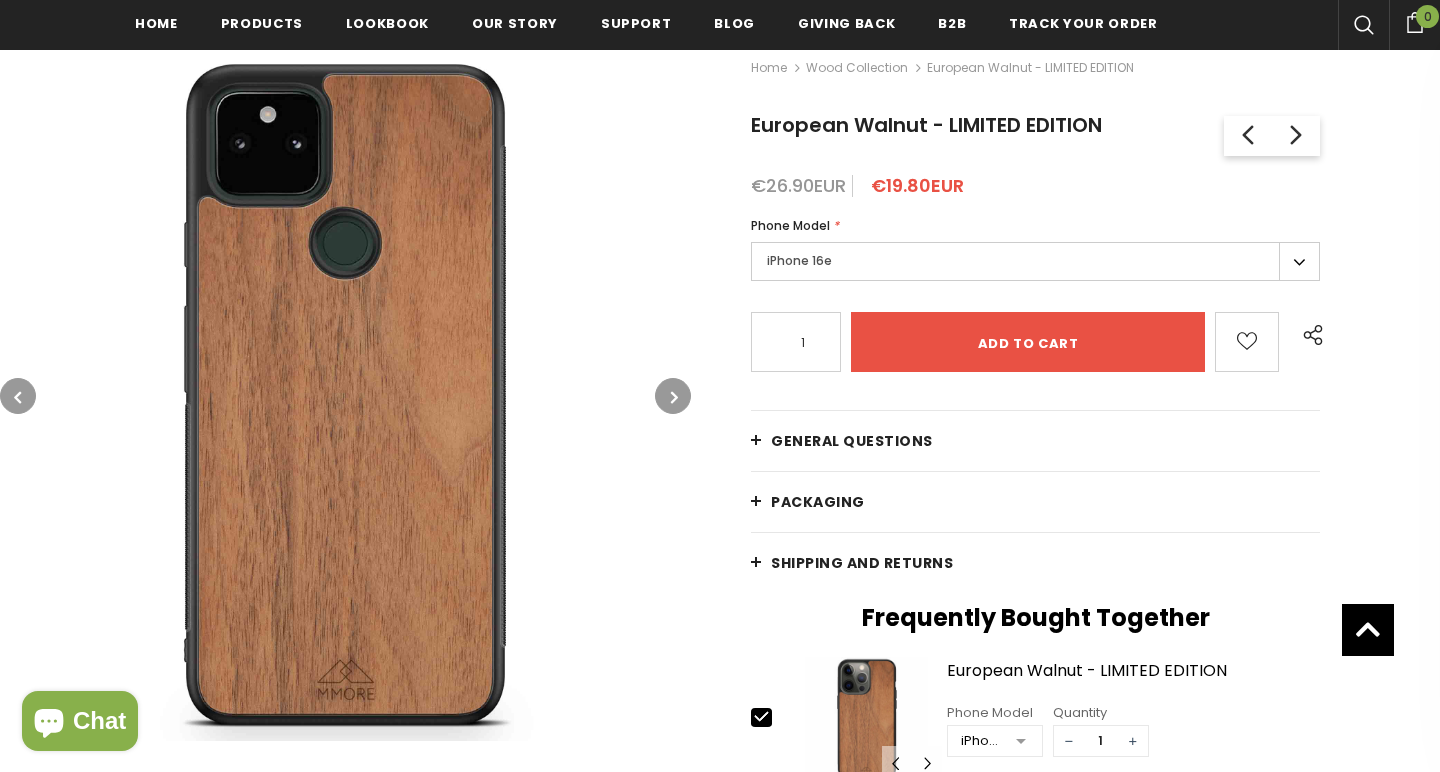 click at bounding box center [673, 396] 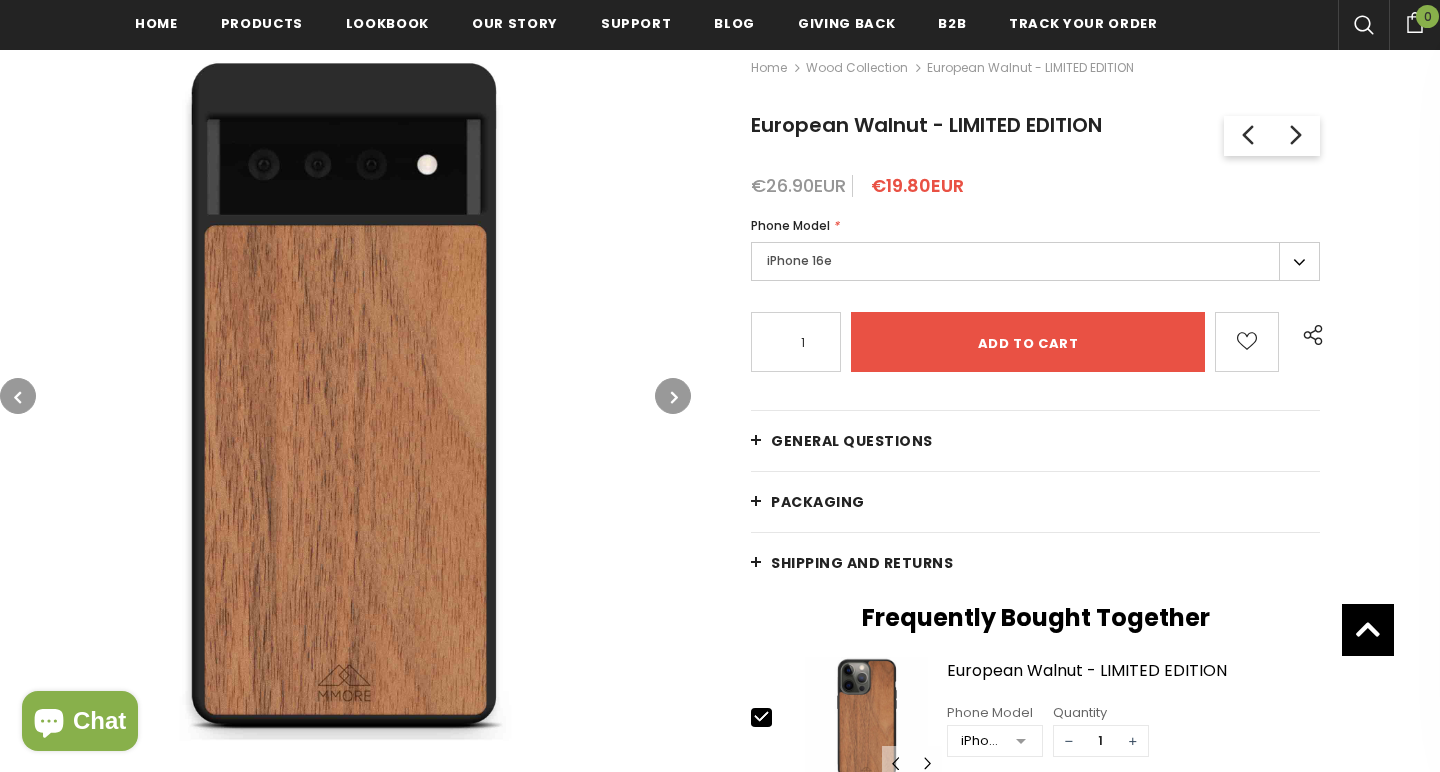 click at bounding box center (673, 396) 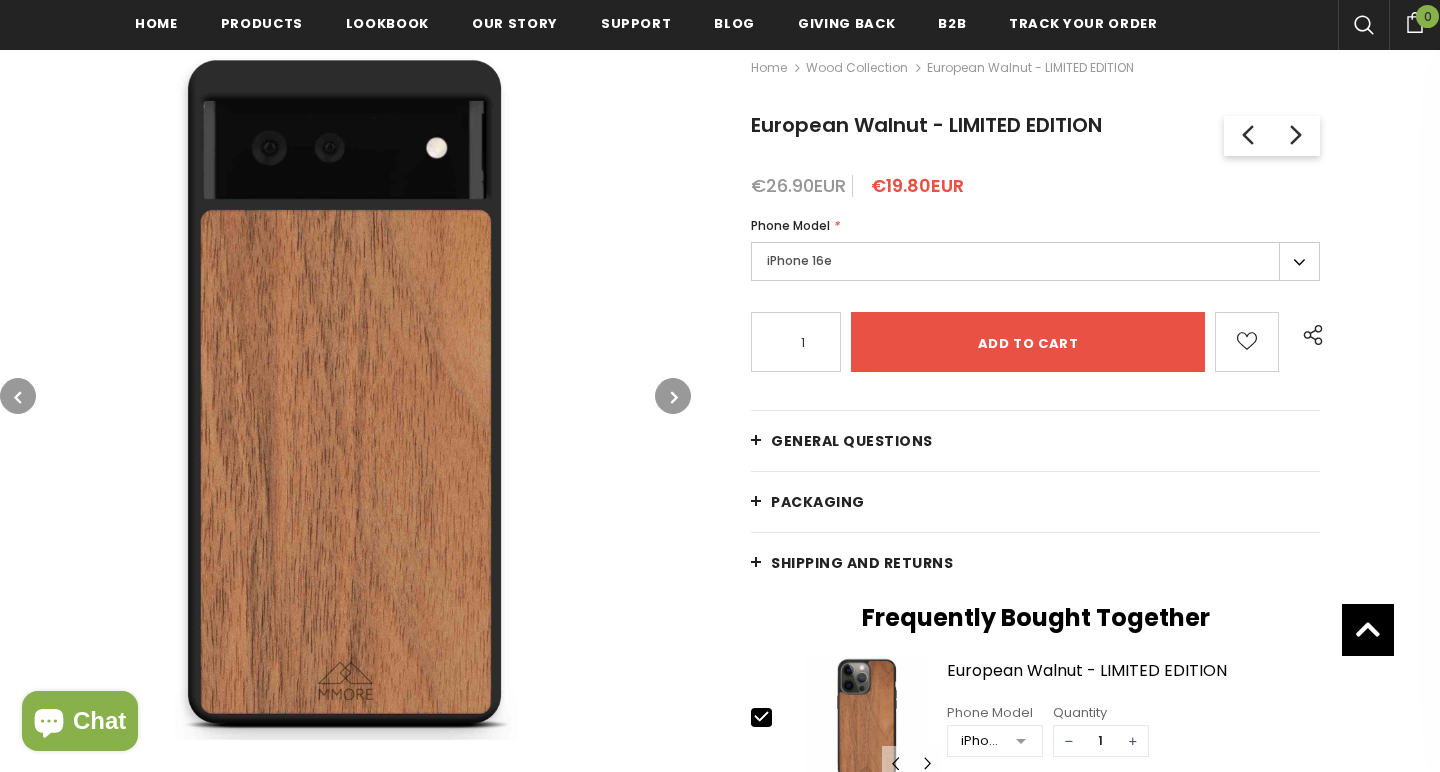 click at bounding box center (673, 396) 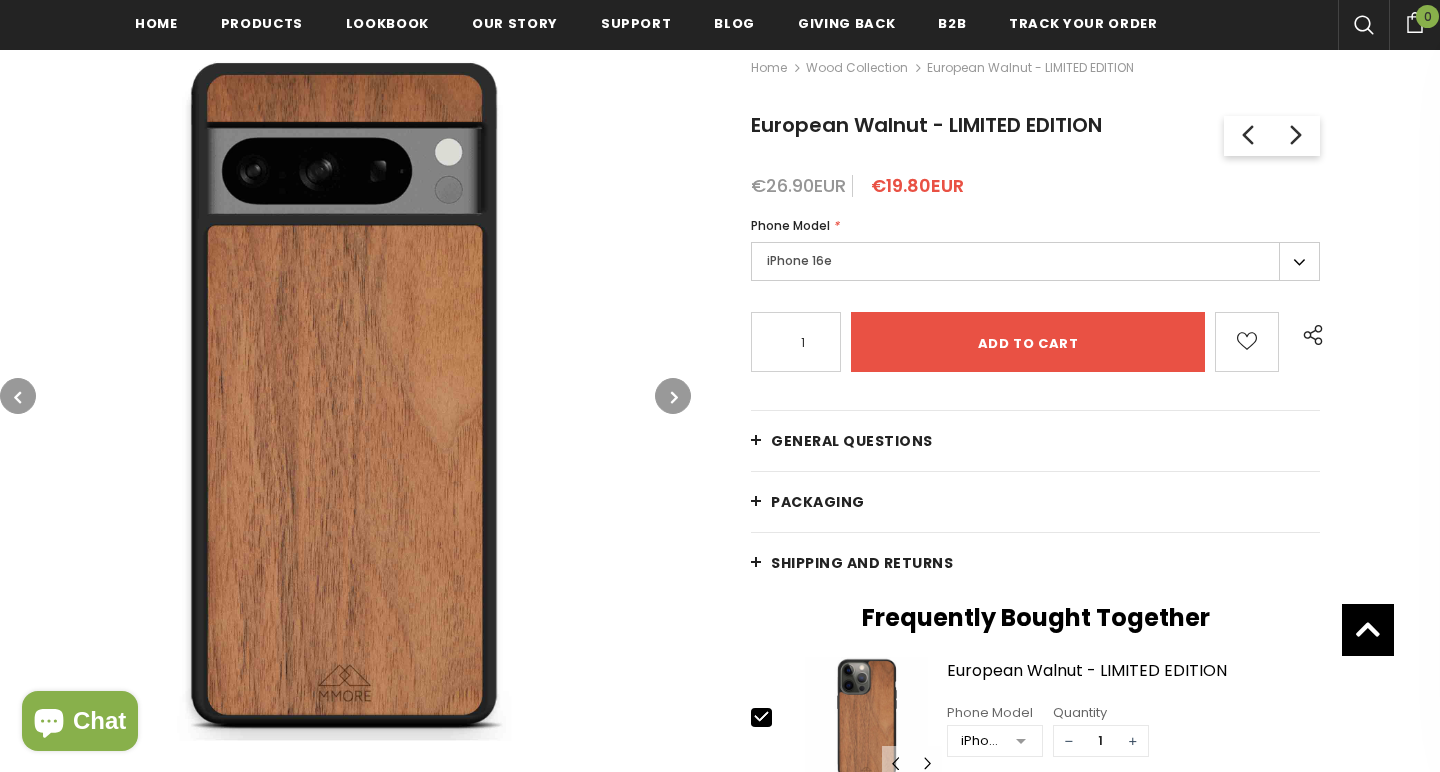 click at bounding box center [673, 396] 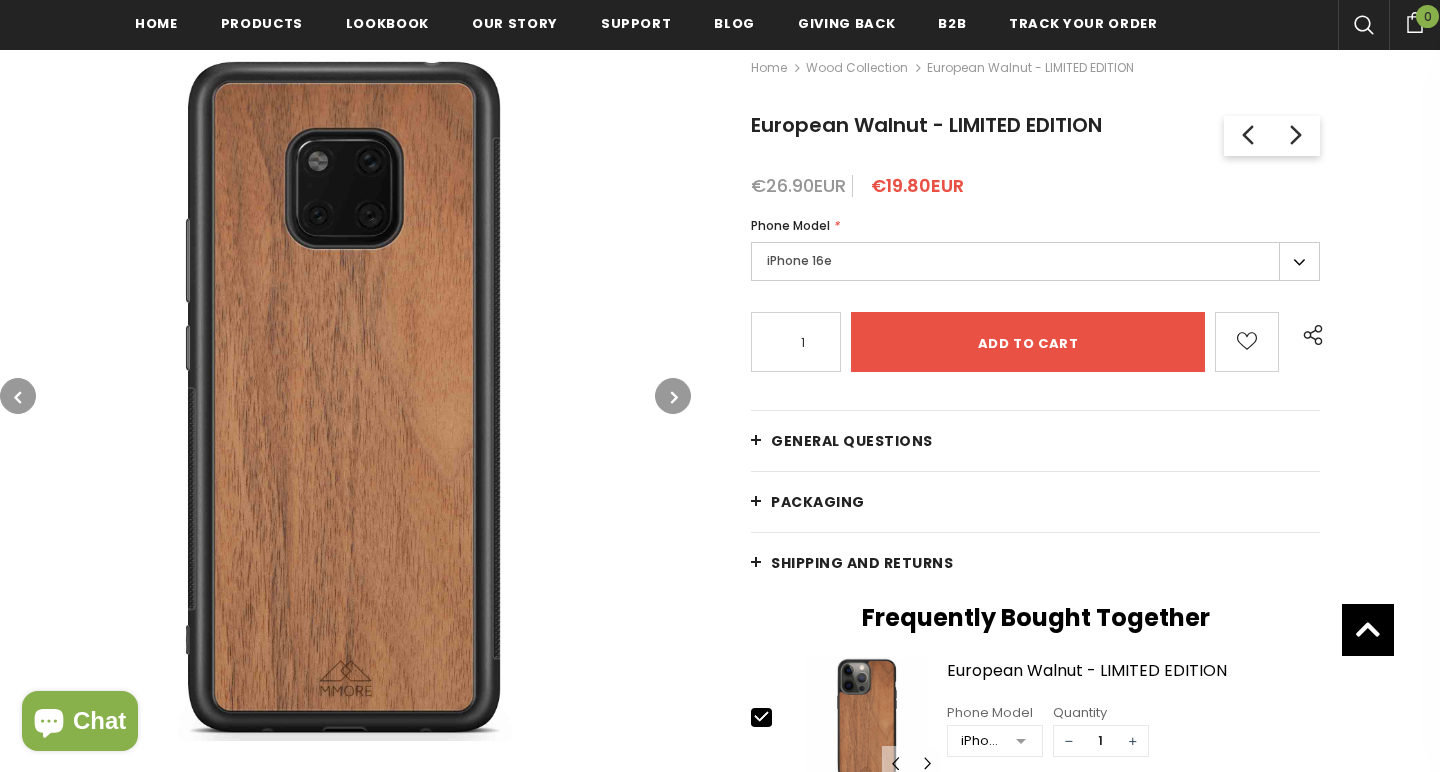 click at bounding box center (673, 396) 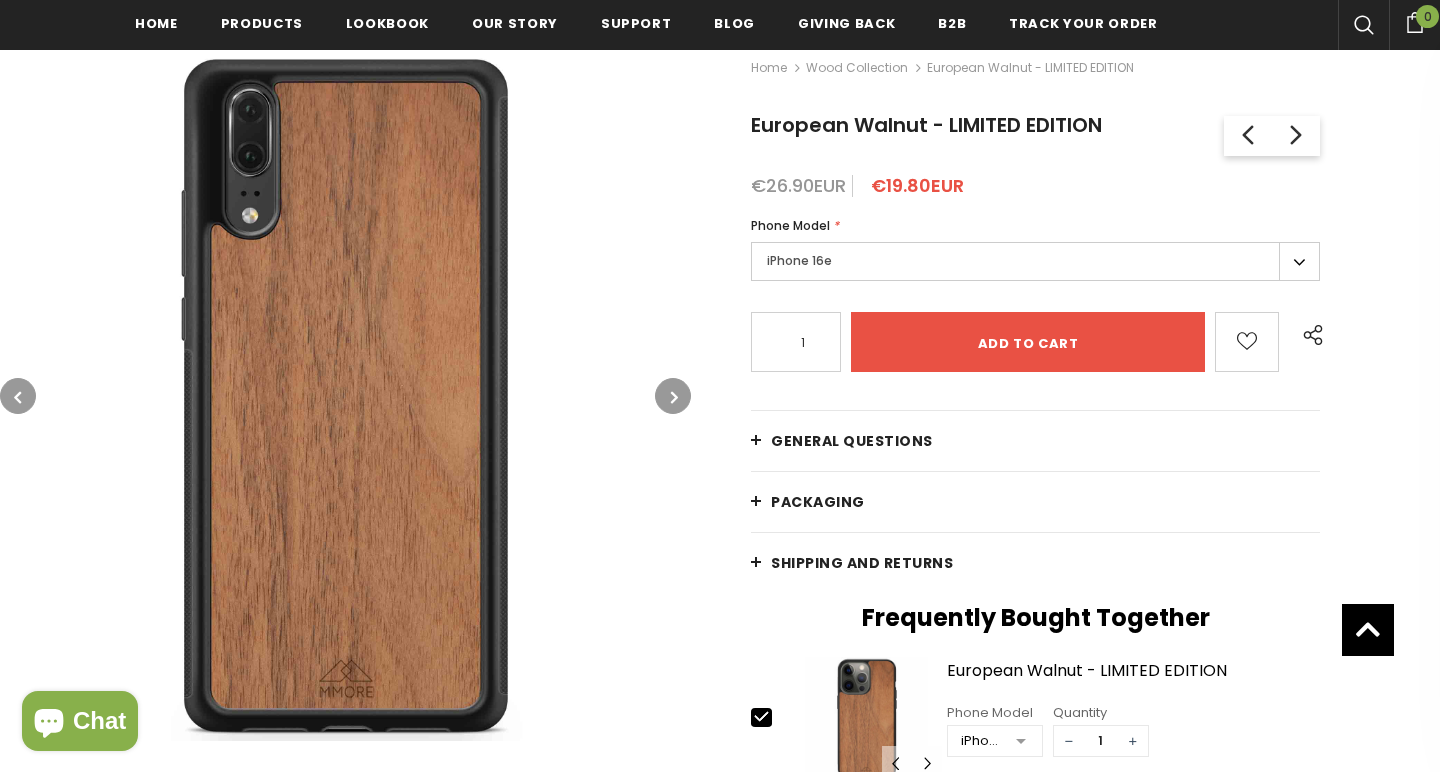 click at bounding box center [673, 396] 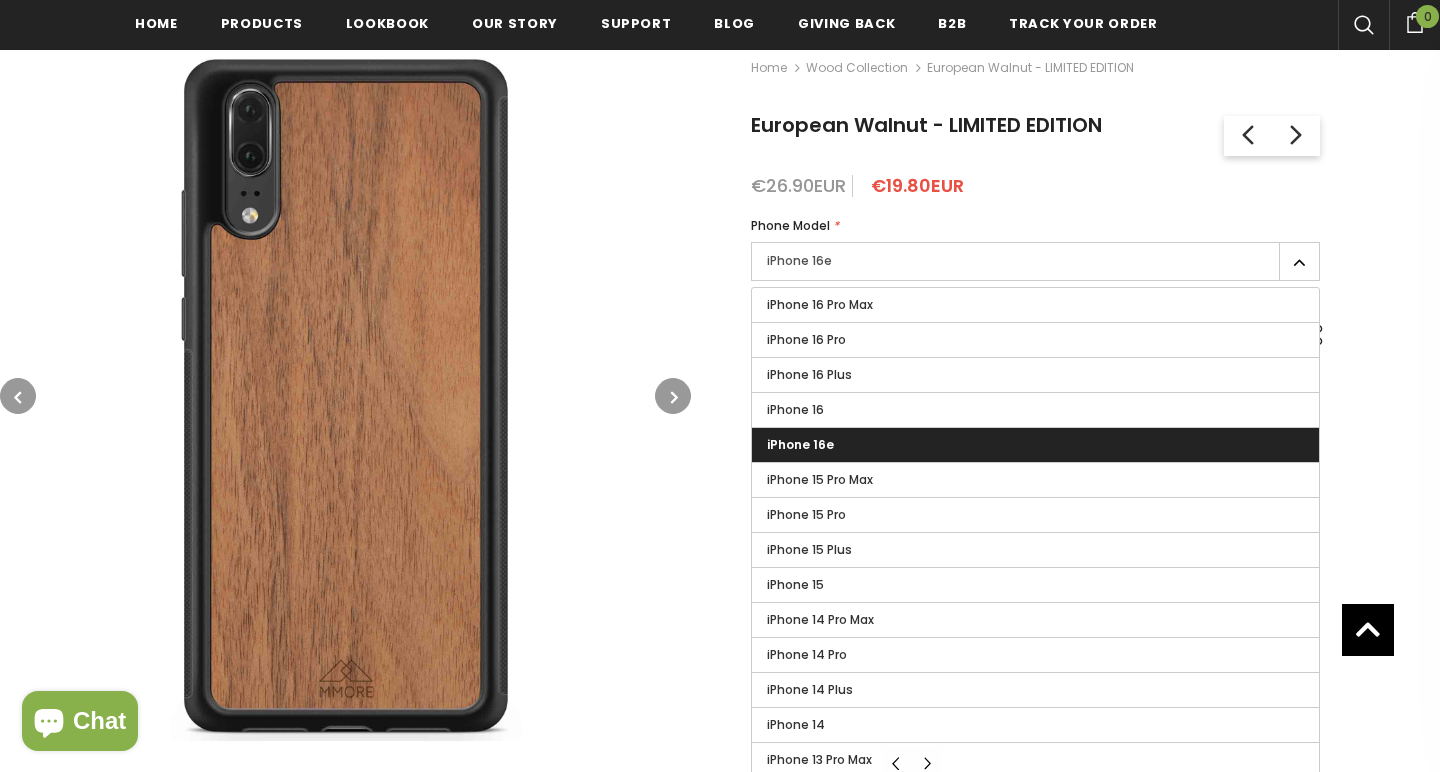 click on "iPhone 16e" at bounding box center (1035, 445) 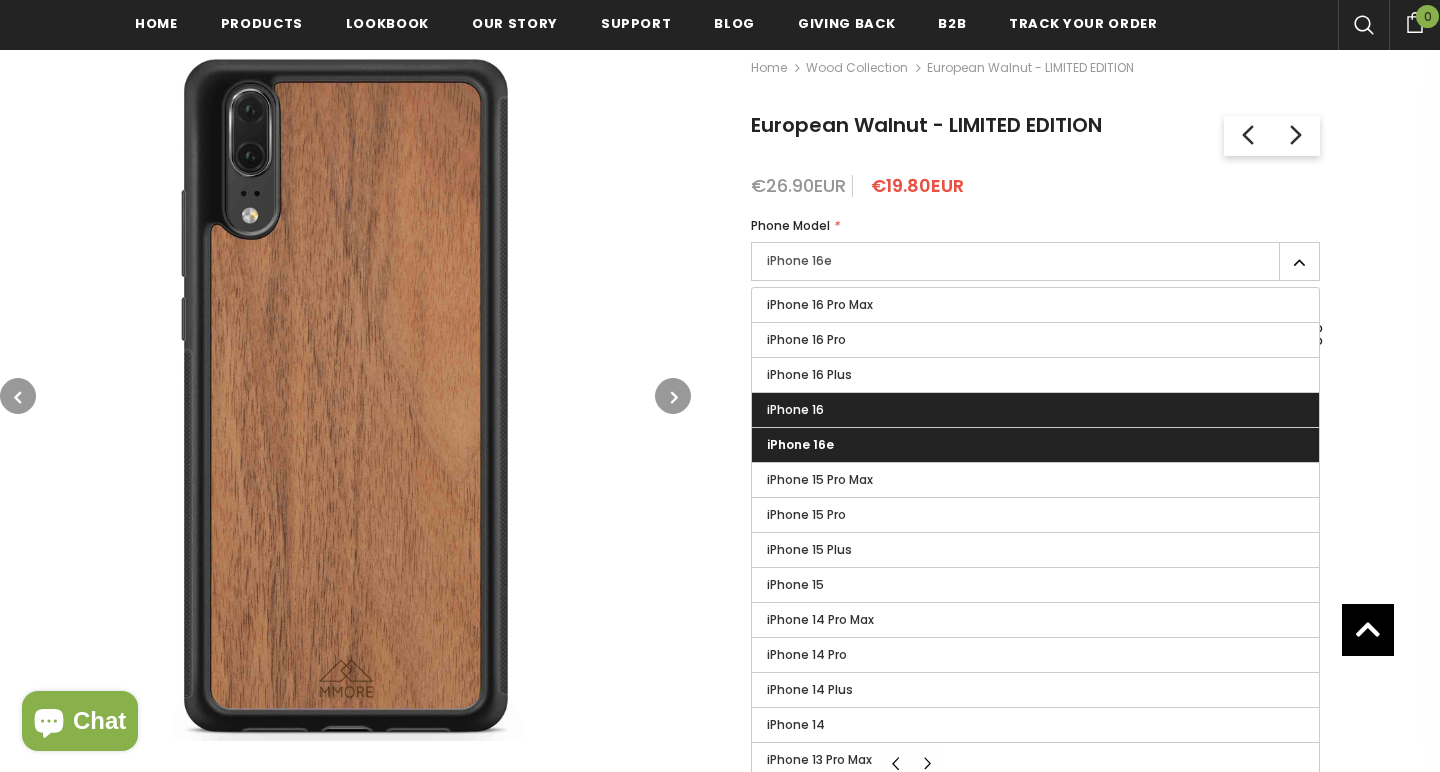 click on "iPhone 16" at bounding box center [795, 409] 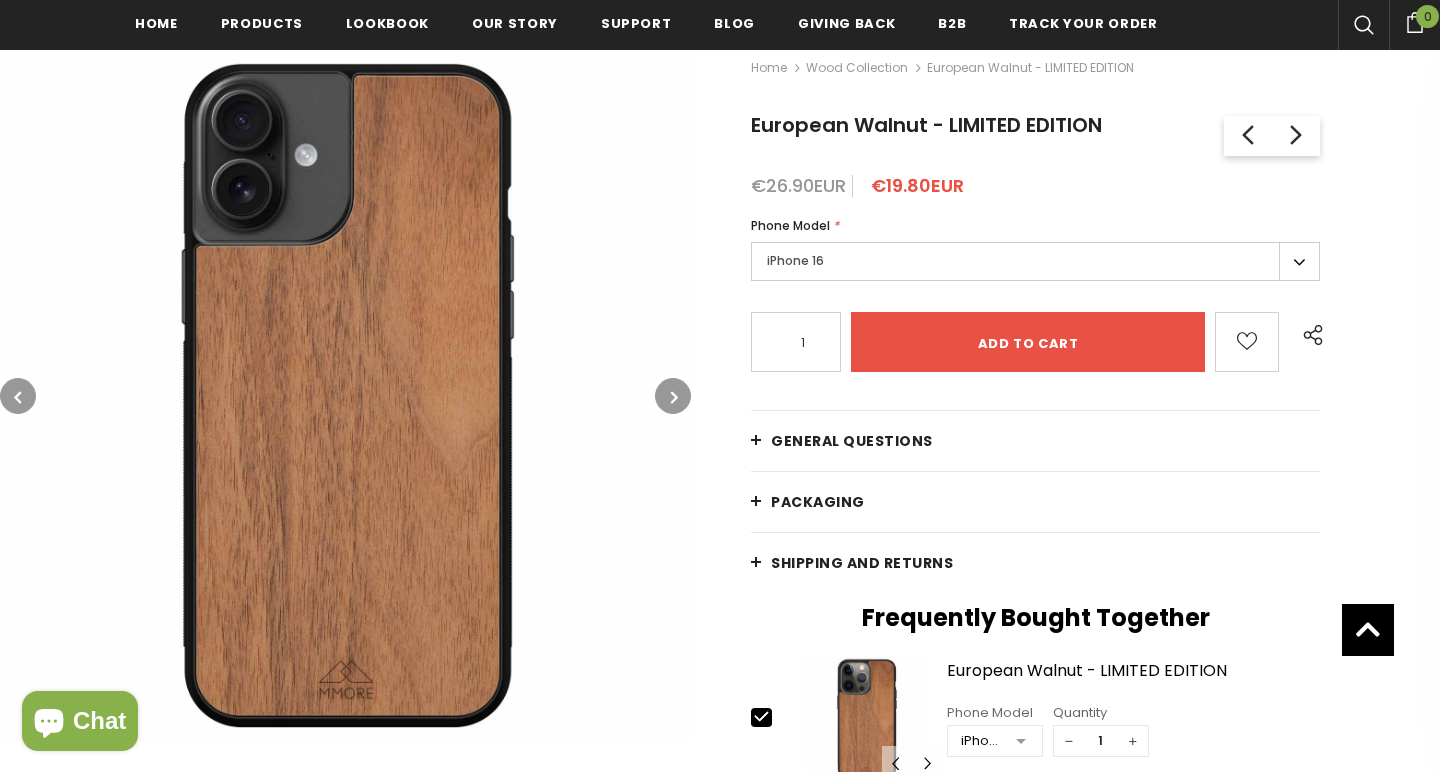 click on "iPhone 16" at bounding box center (1035, 261) 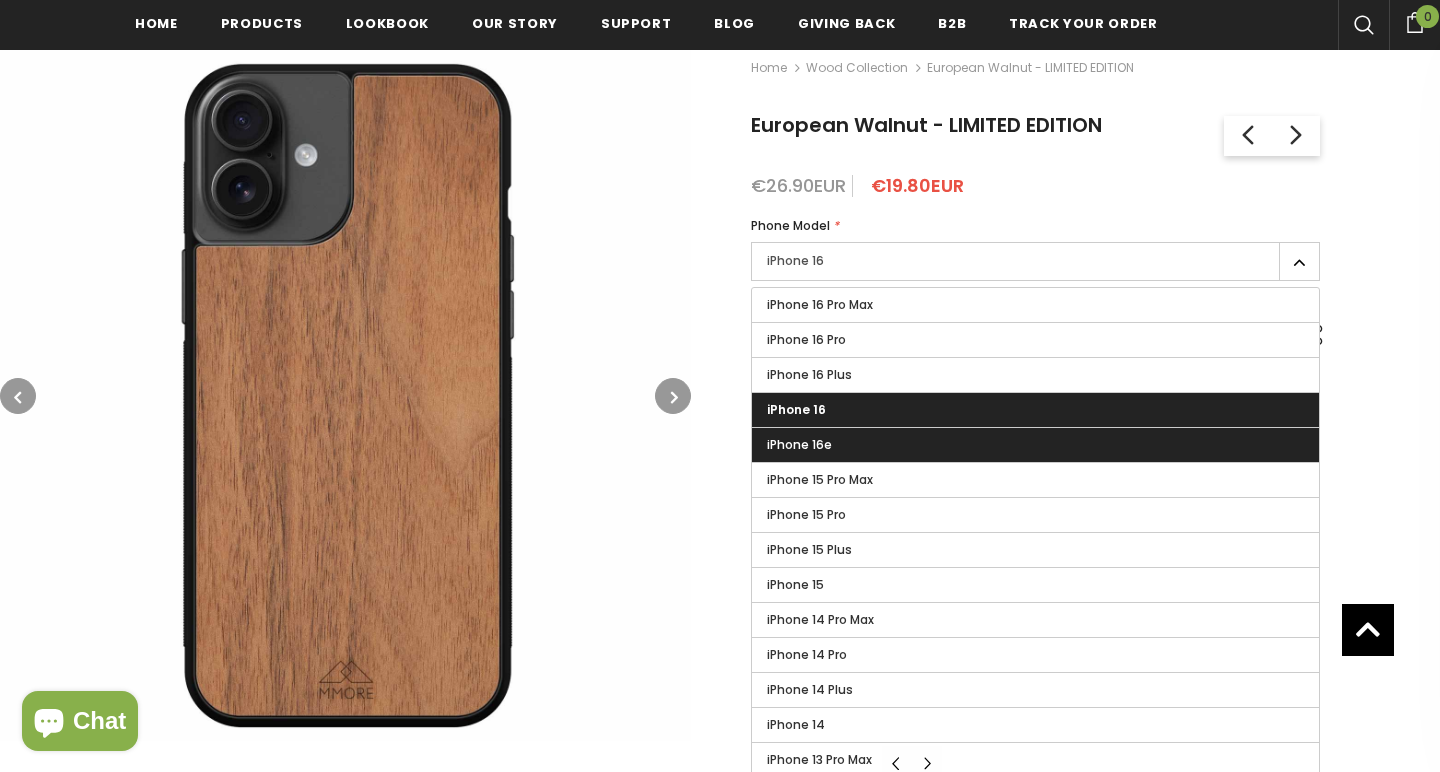 click on "iPhone 16e" at bounding box center (1035, 445) 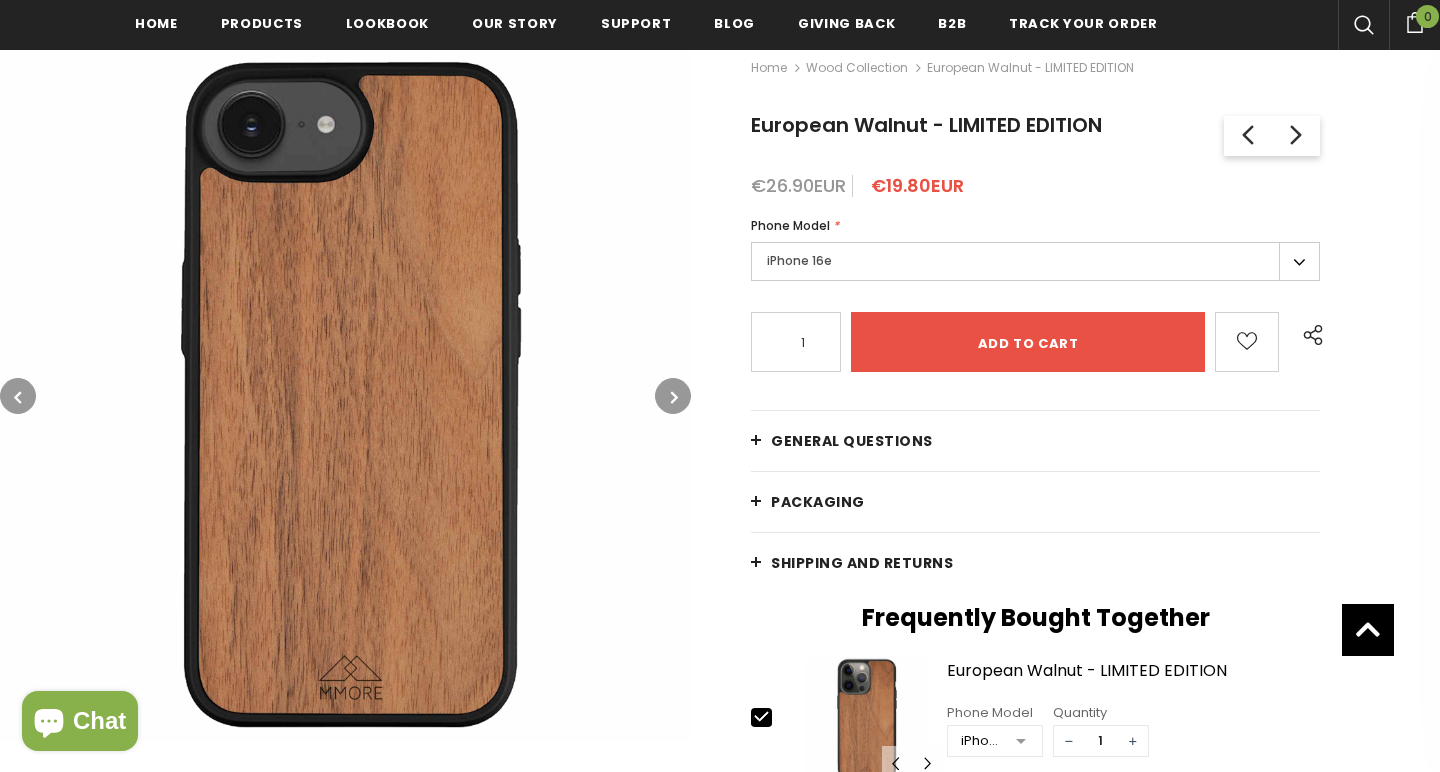 click at bounding box center (674, 397) 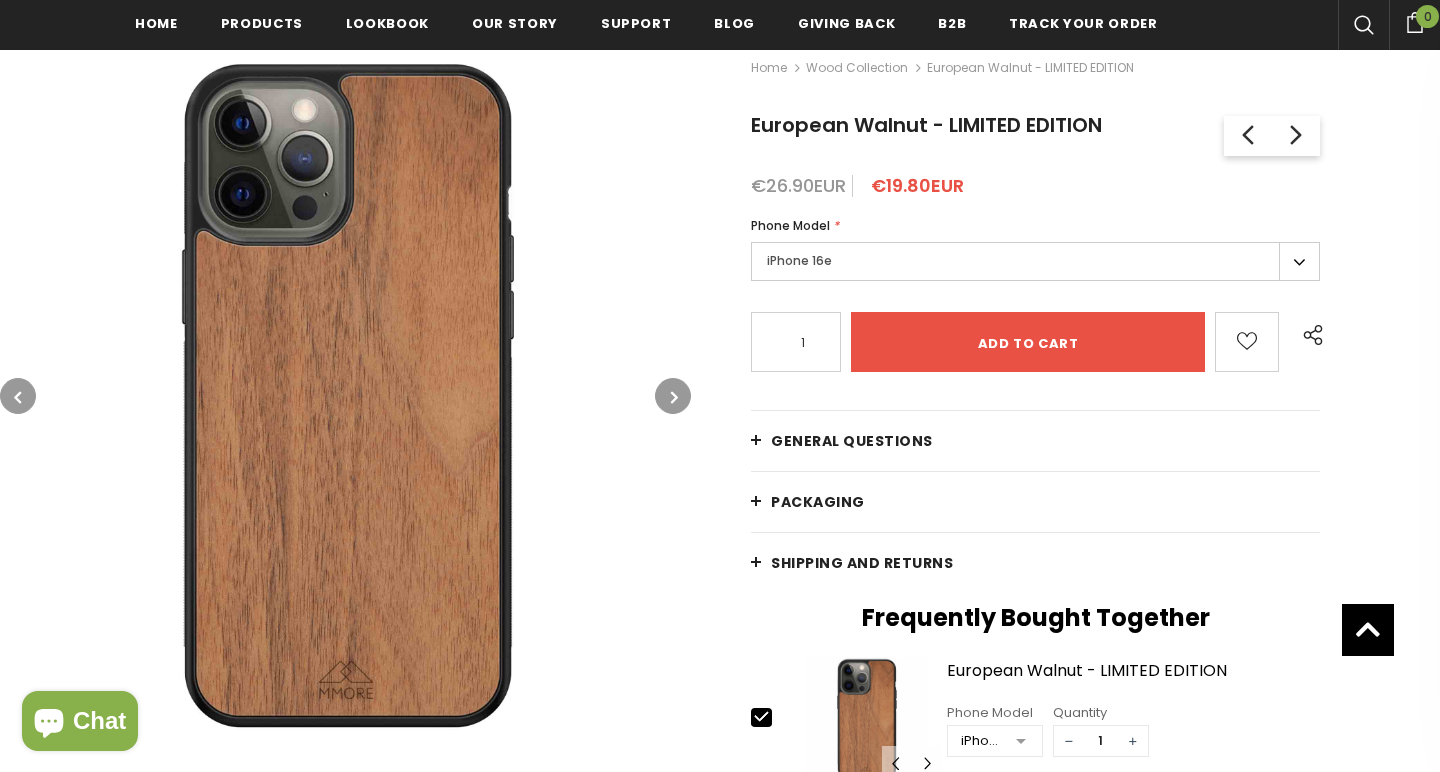 click at bounding box center (673, 396) 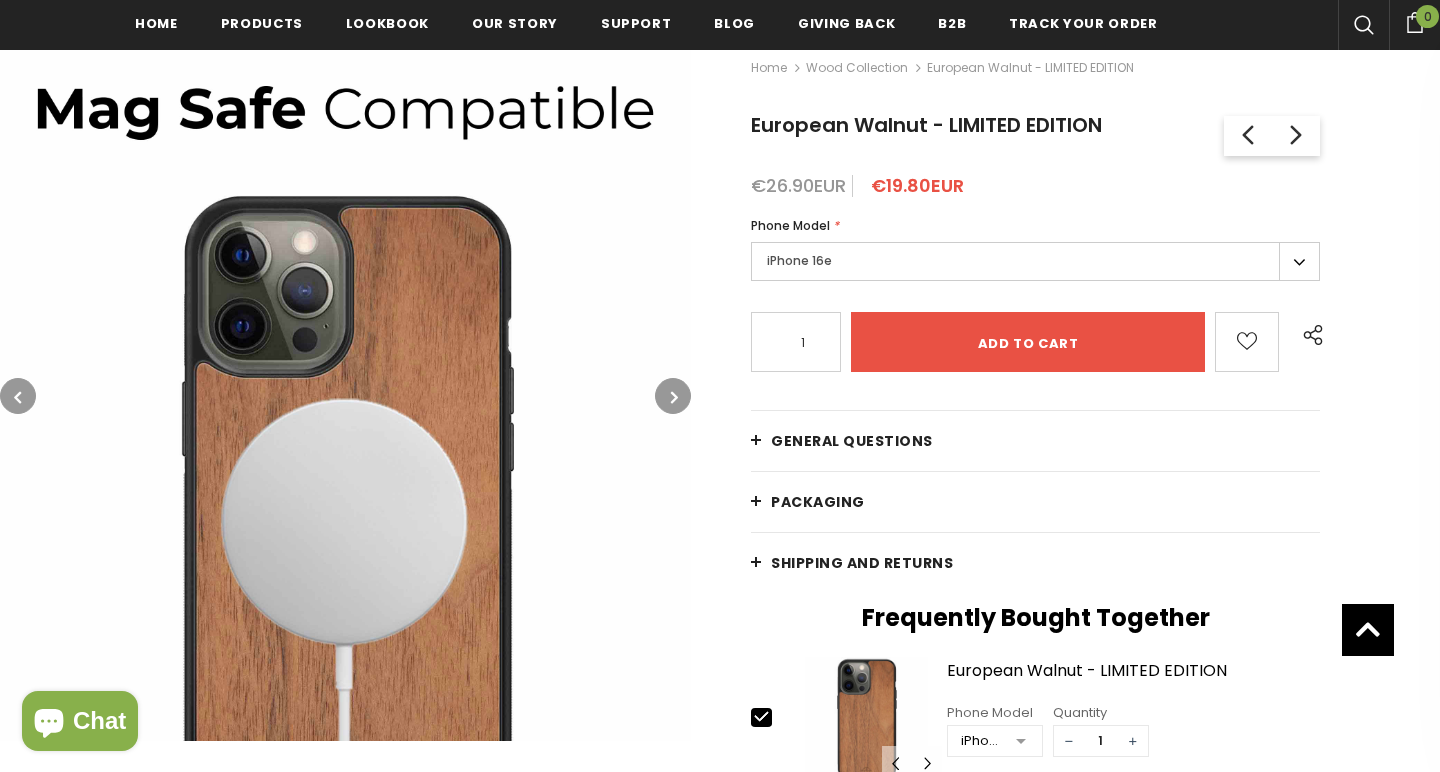 click at bounding box center (673, 396) 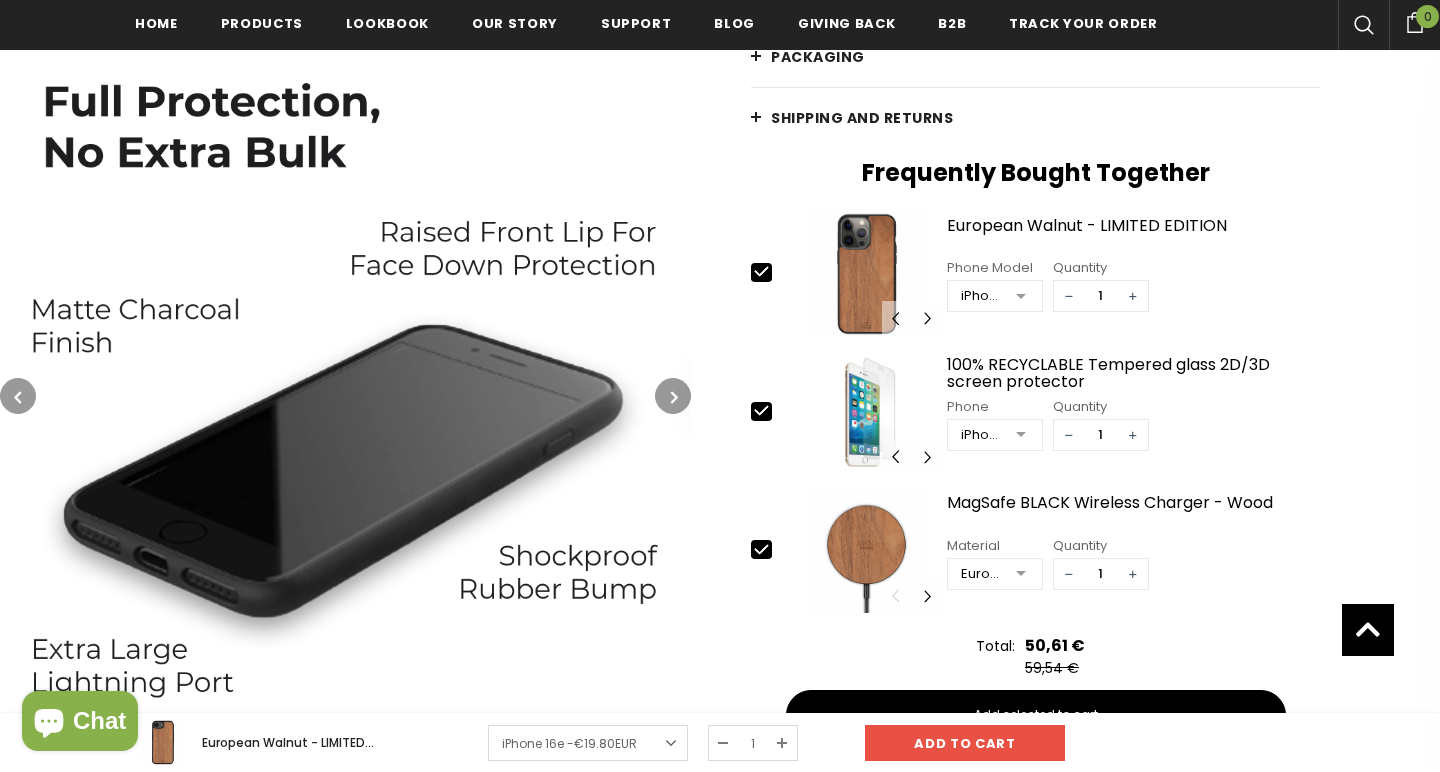 scroll, scrollTop: 1020, scrollLeft: 0, axis: vertical 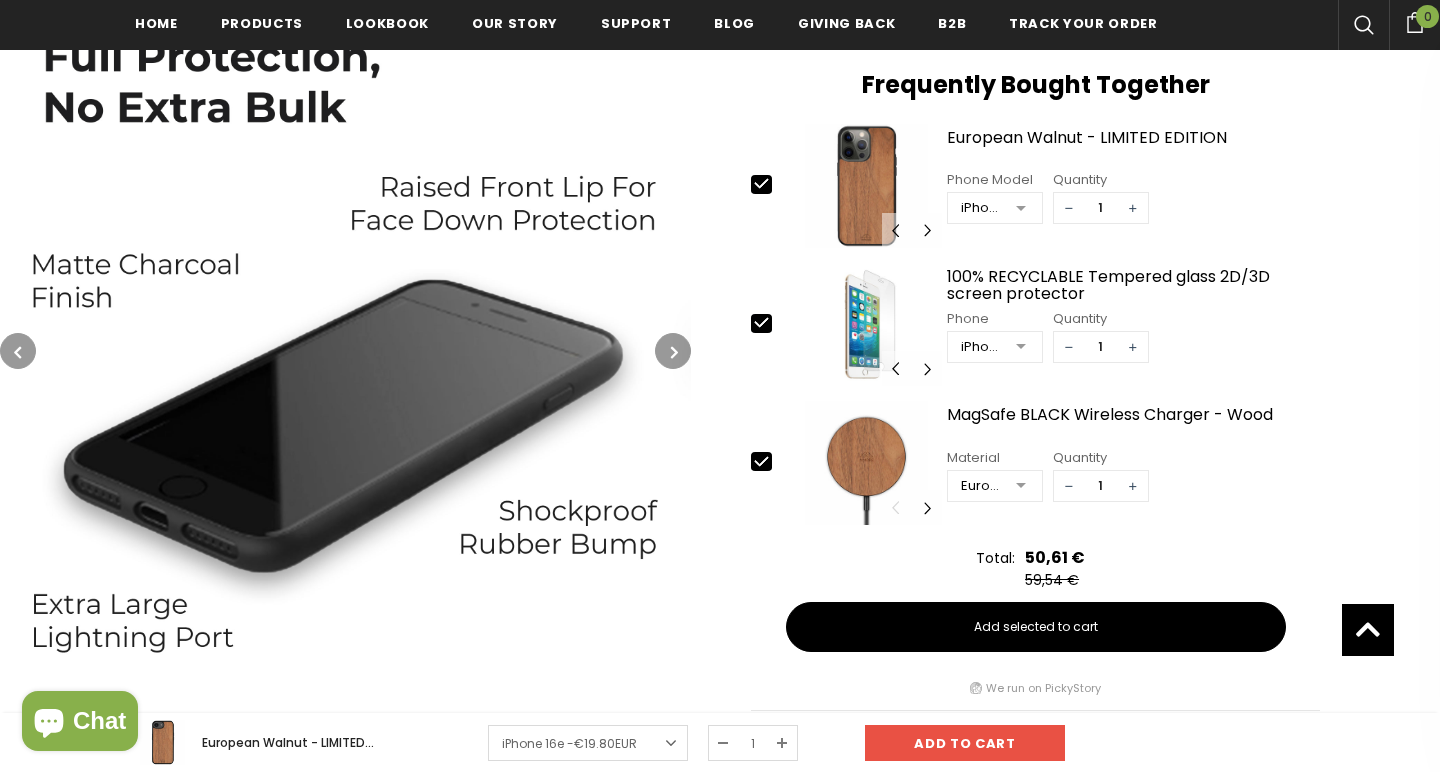 click 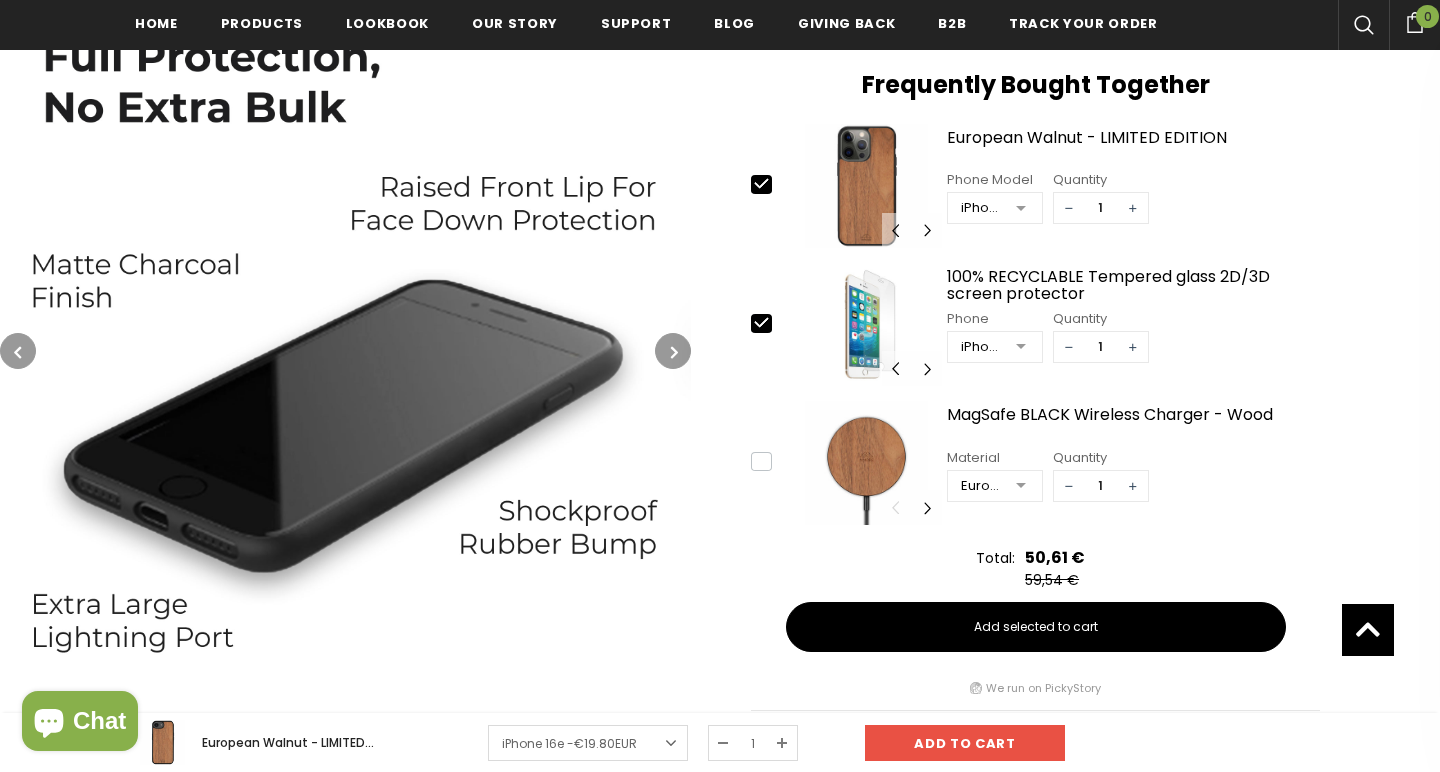 type on "0" 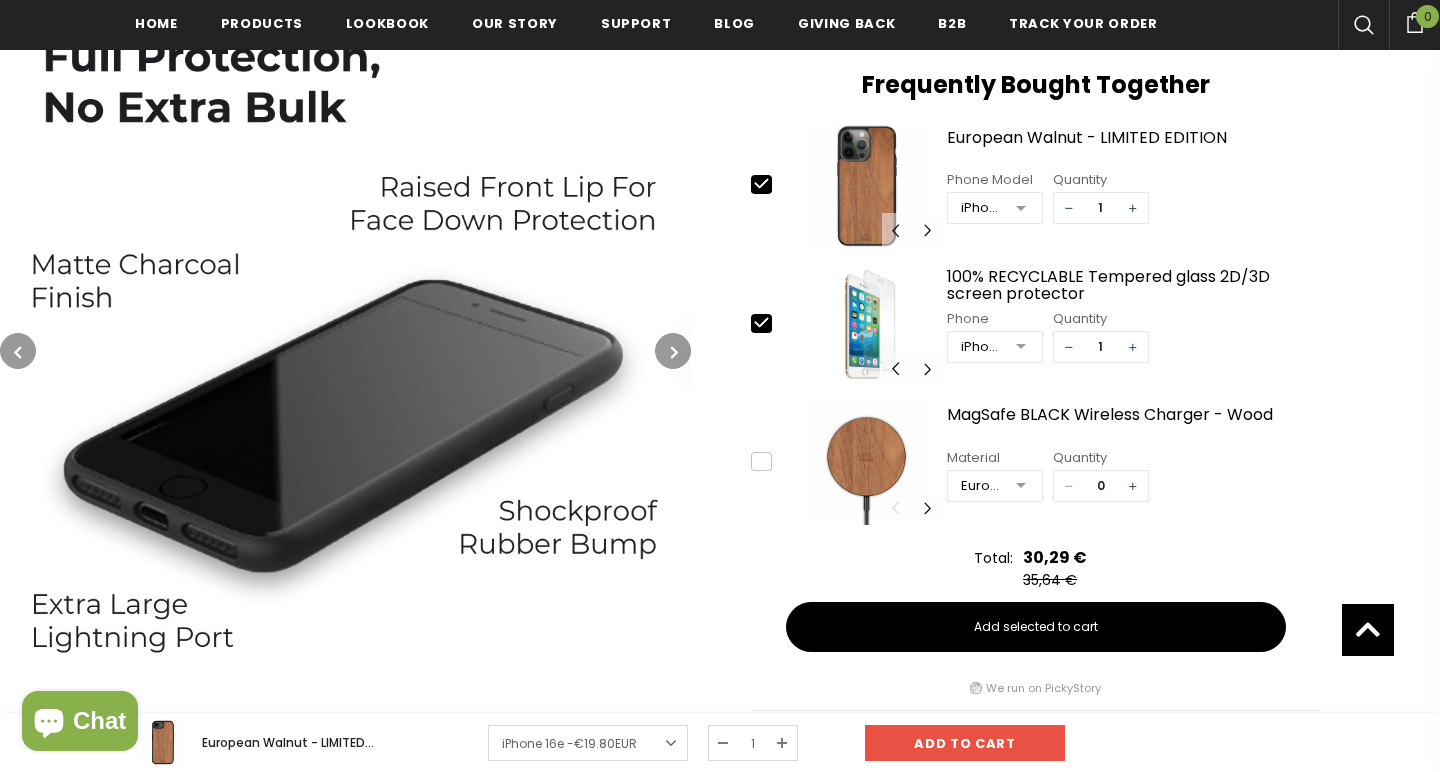 click on "iPhone 6/6S/7/8/SE2/SE3" at bounding box center (981, 347) 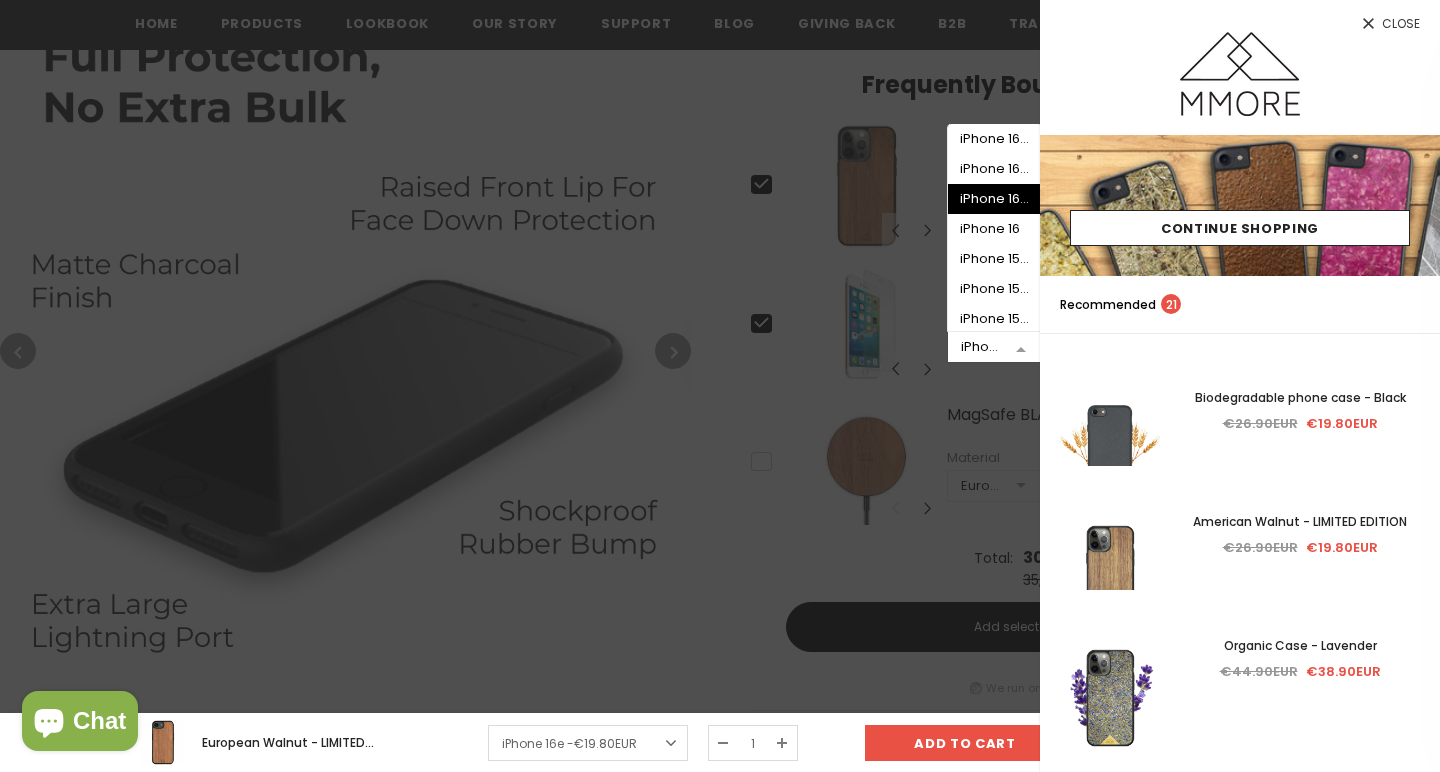 click 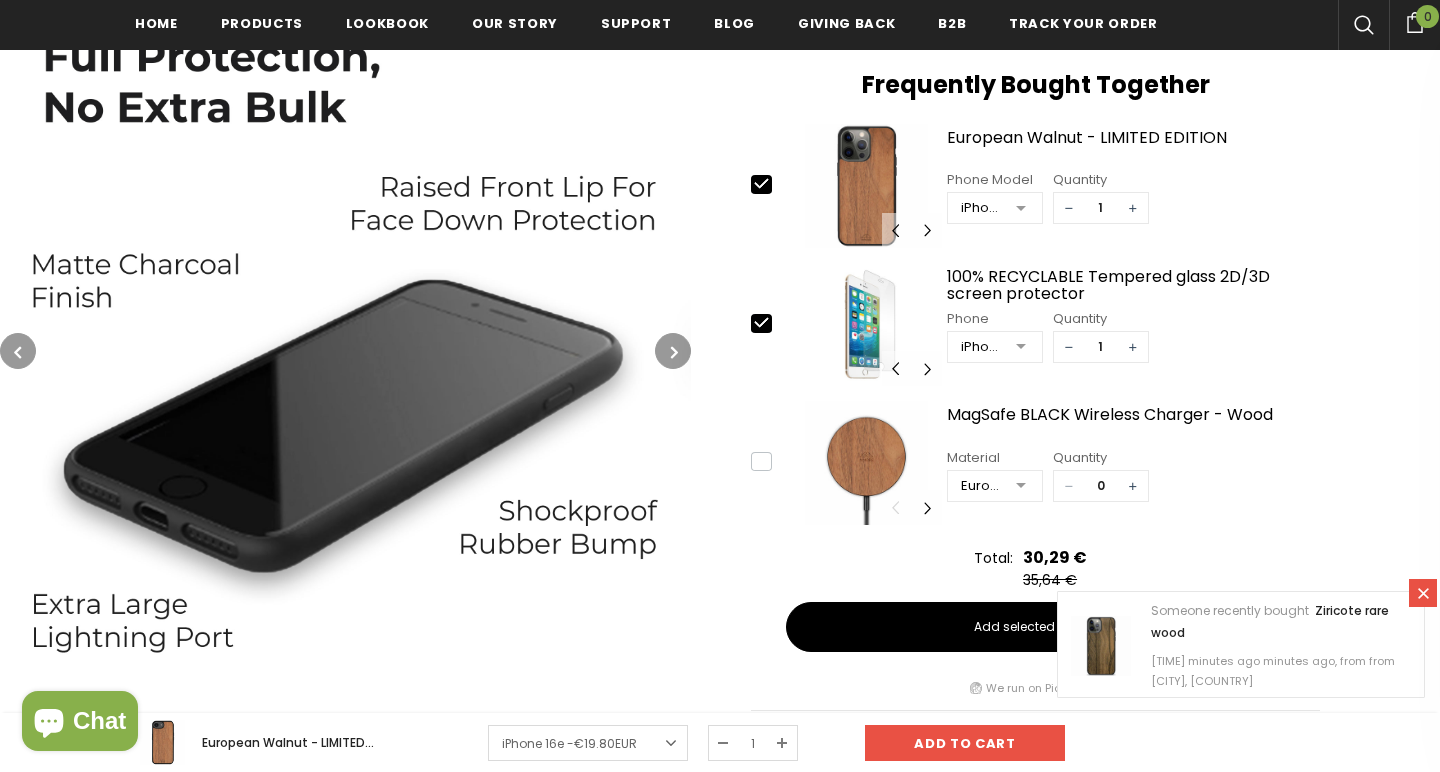 click at bounding box center [1021, 348] 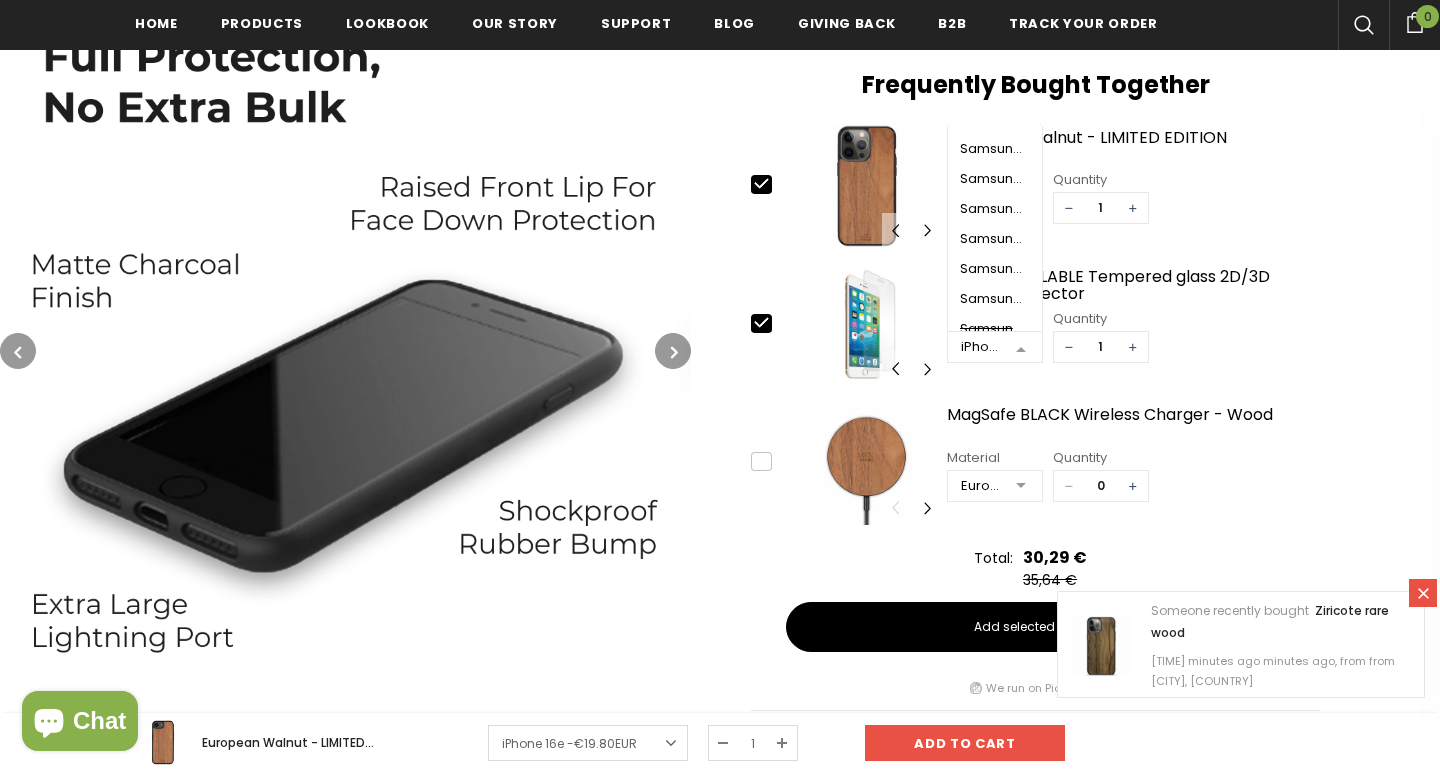 scroll, scrollTop: 1234, scrollLeft: 0, axis: vertical 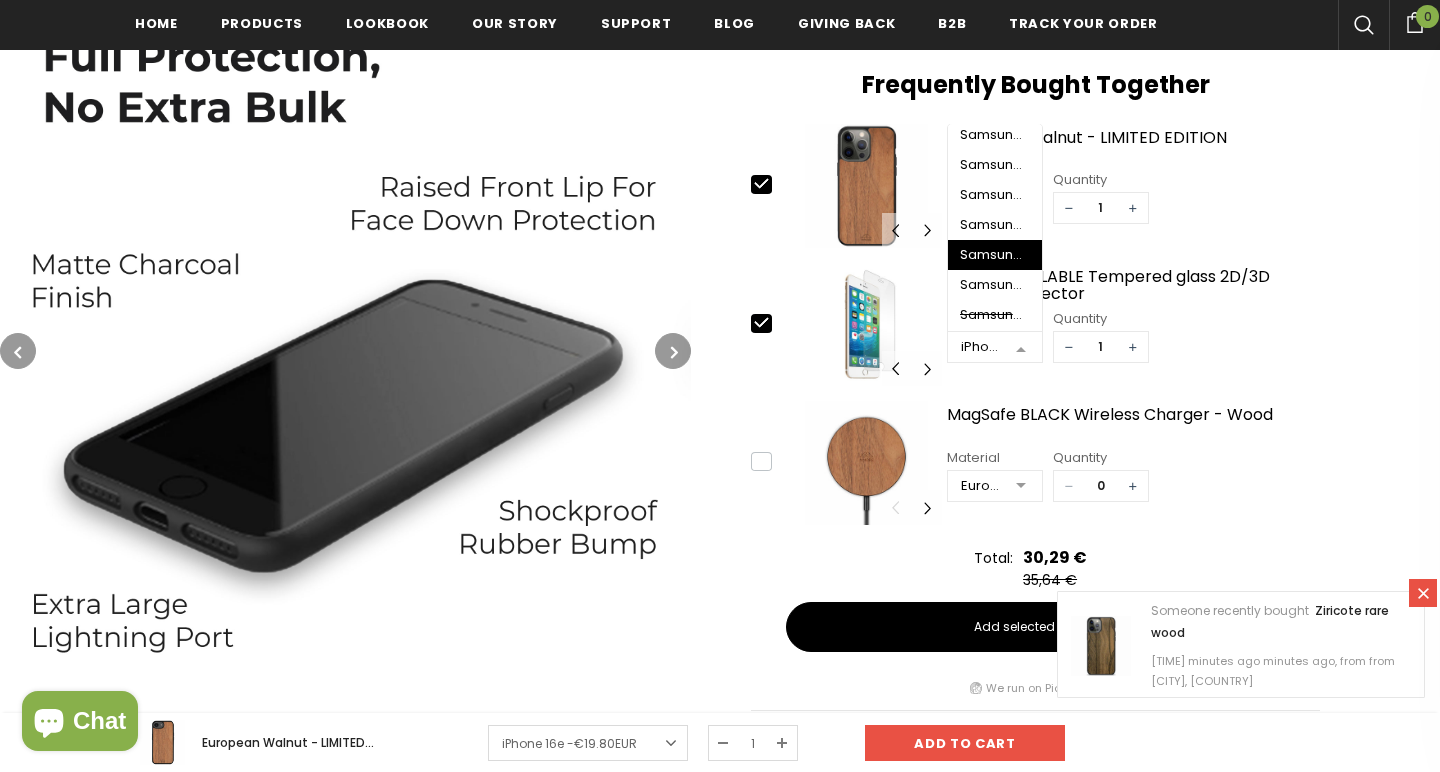 click 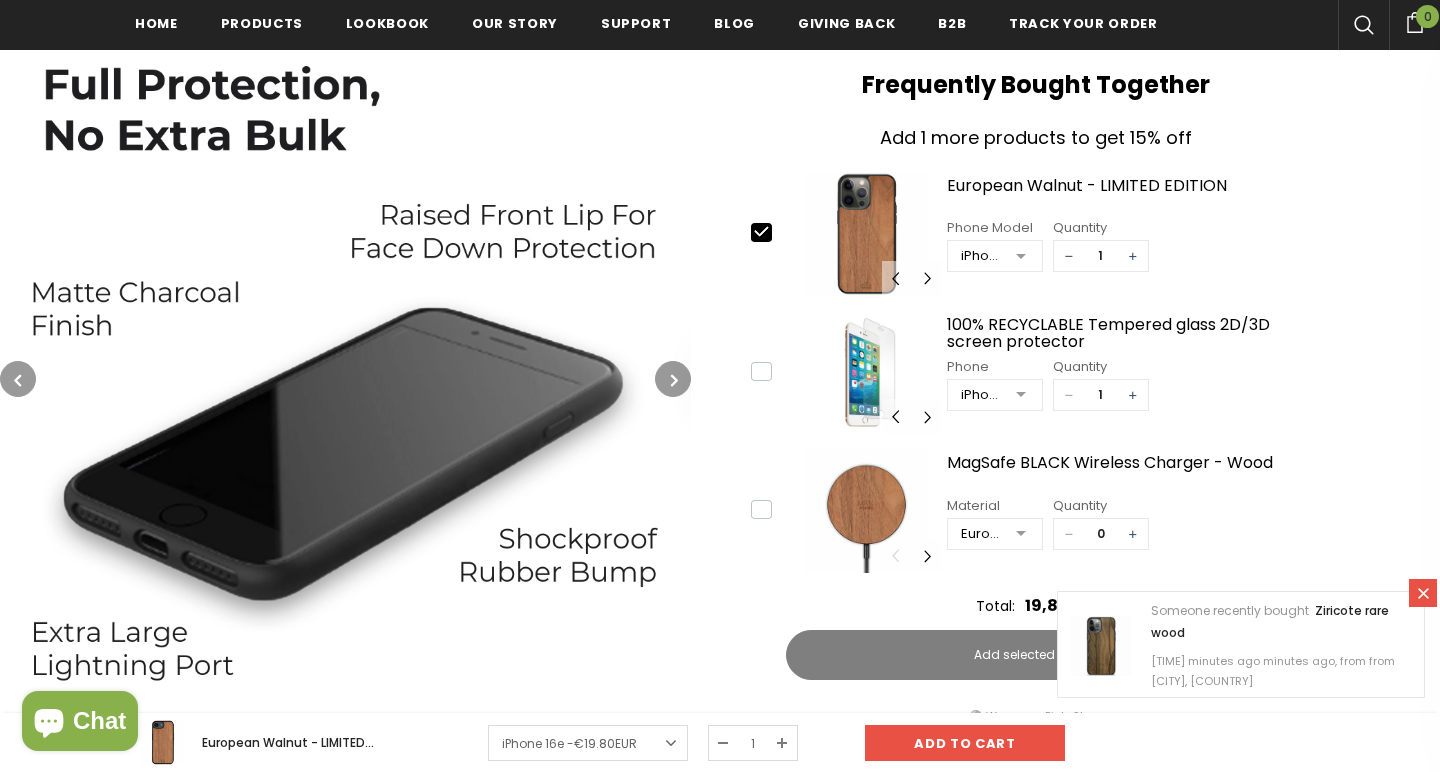 type on "0" 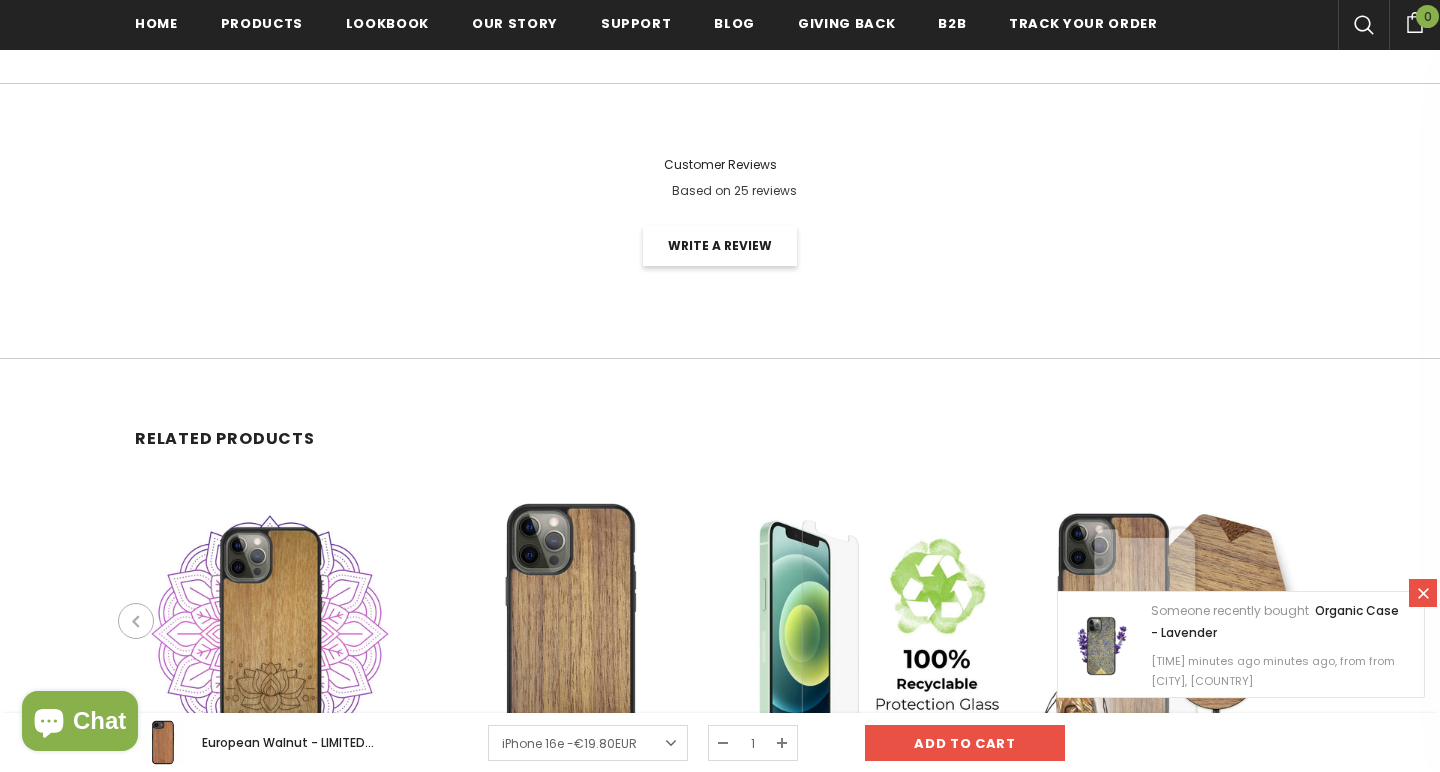 scroll, scrollTop: 3913, scrollLeft: 0, axis: vertical 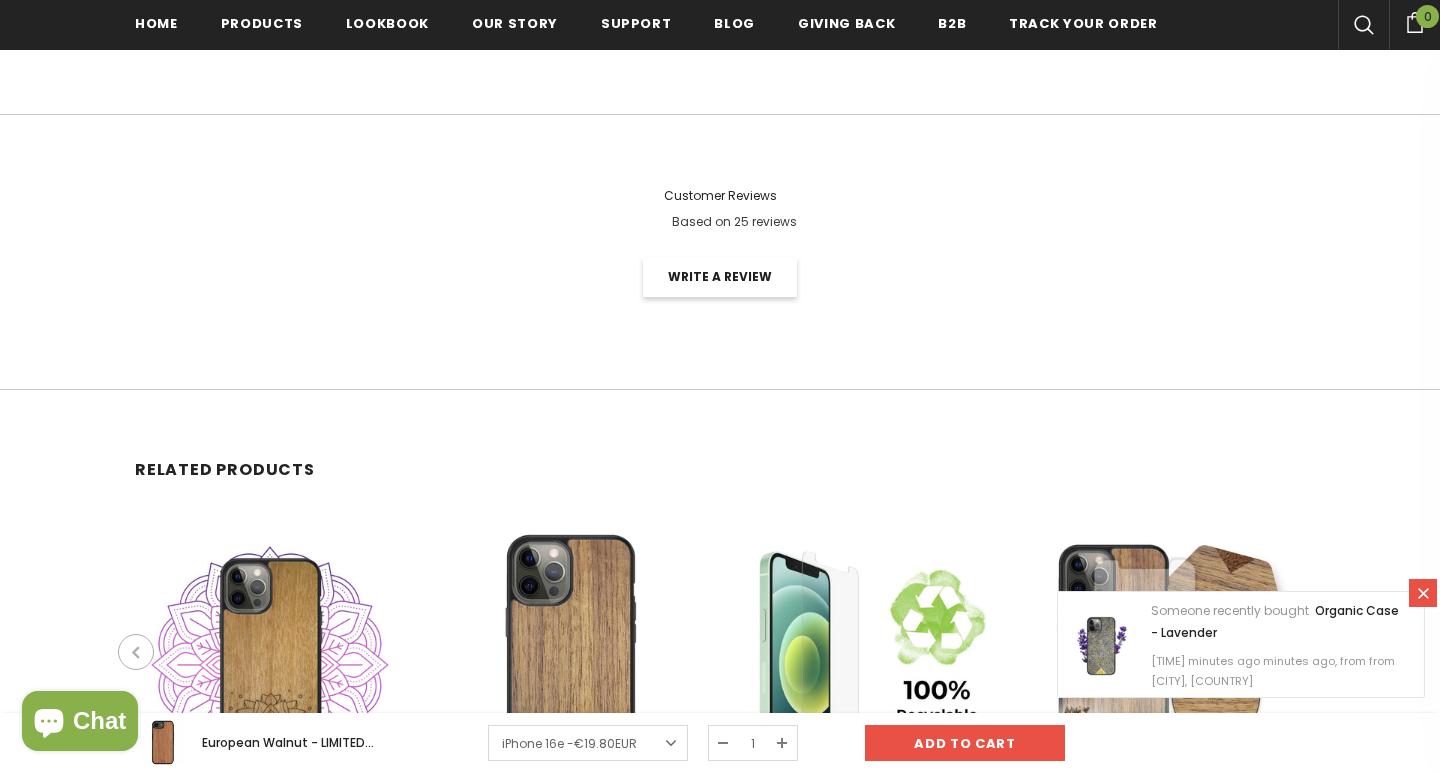 click on "Write a review" at bounding box center [720, 277] 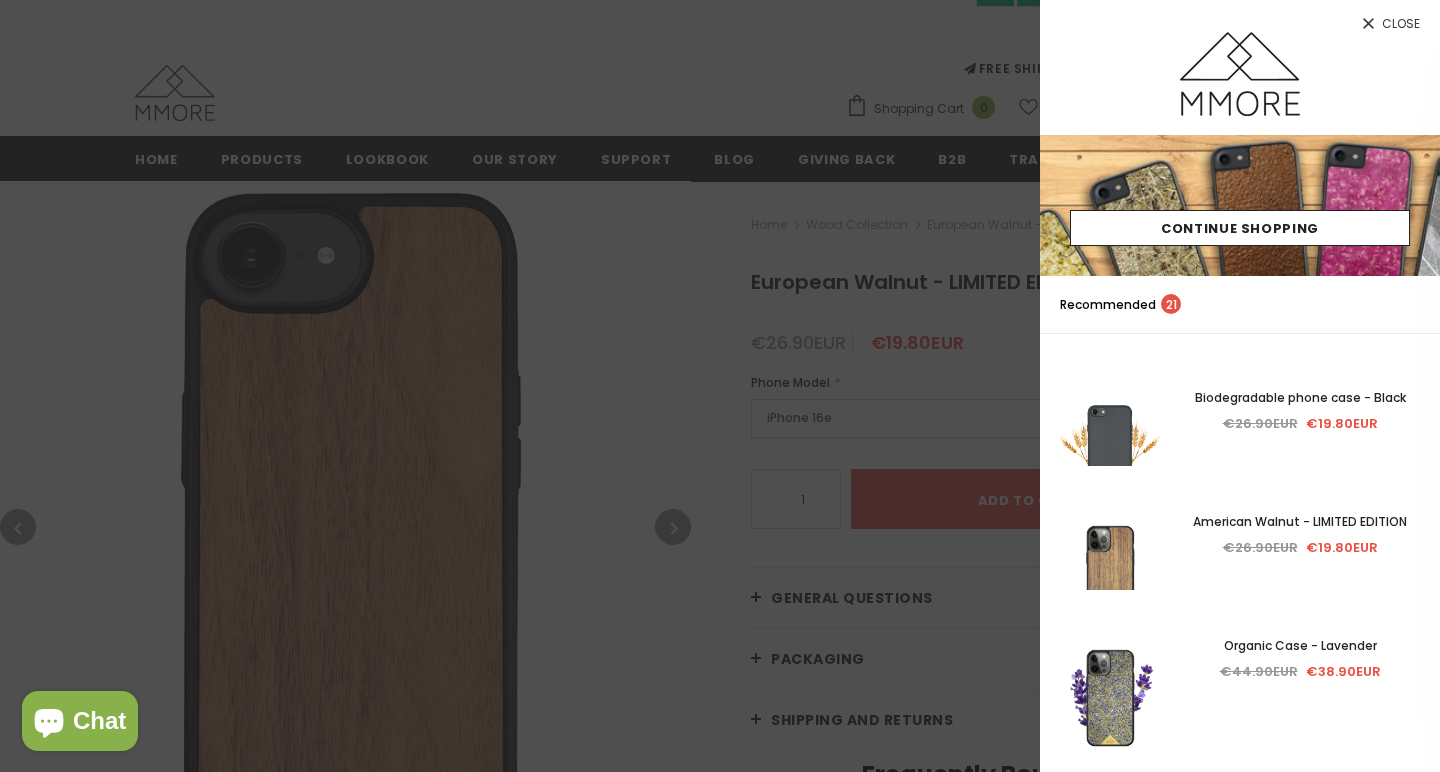 scroll, scrollTop: 362, scrollLeft: 0, axis: vertical 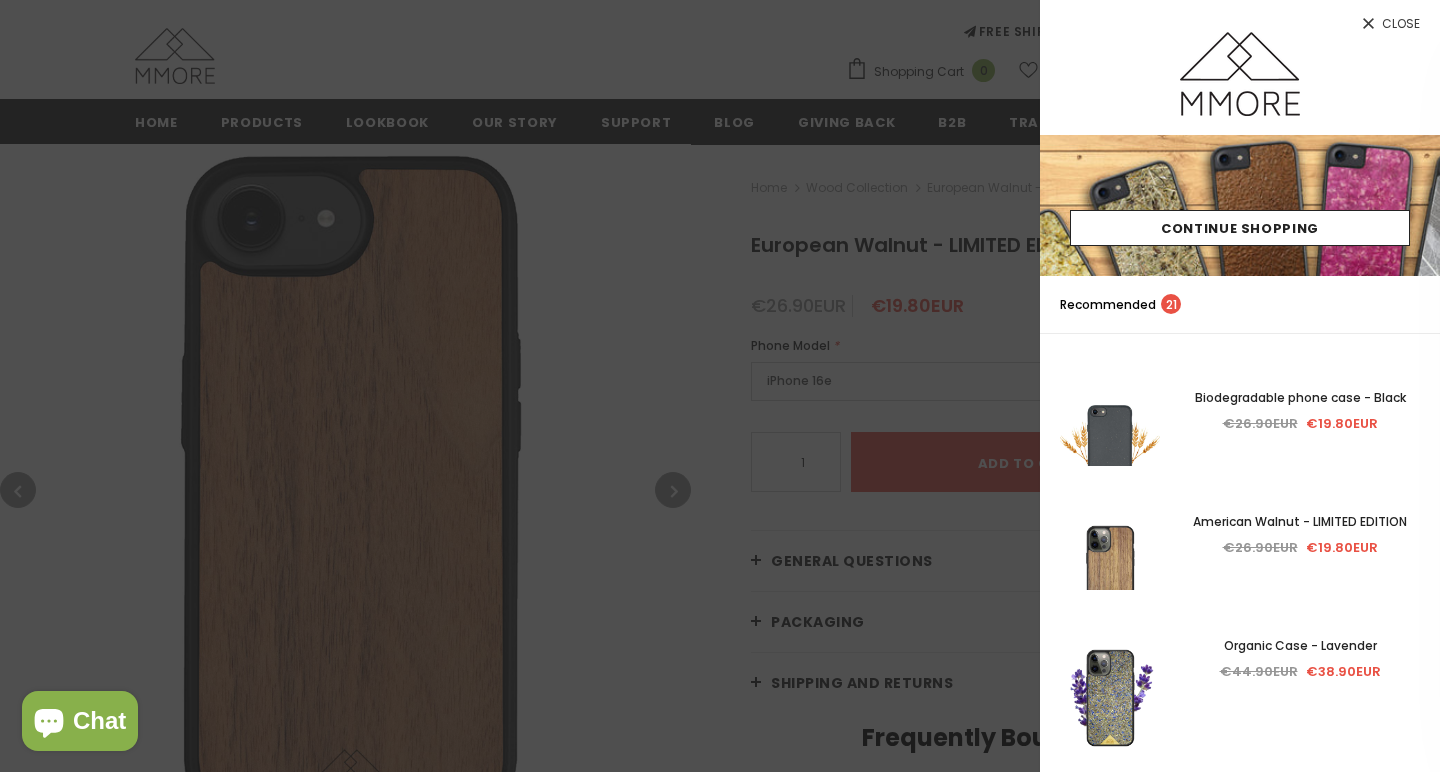 click on "Close" at bounding box center [1401, 24] 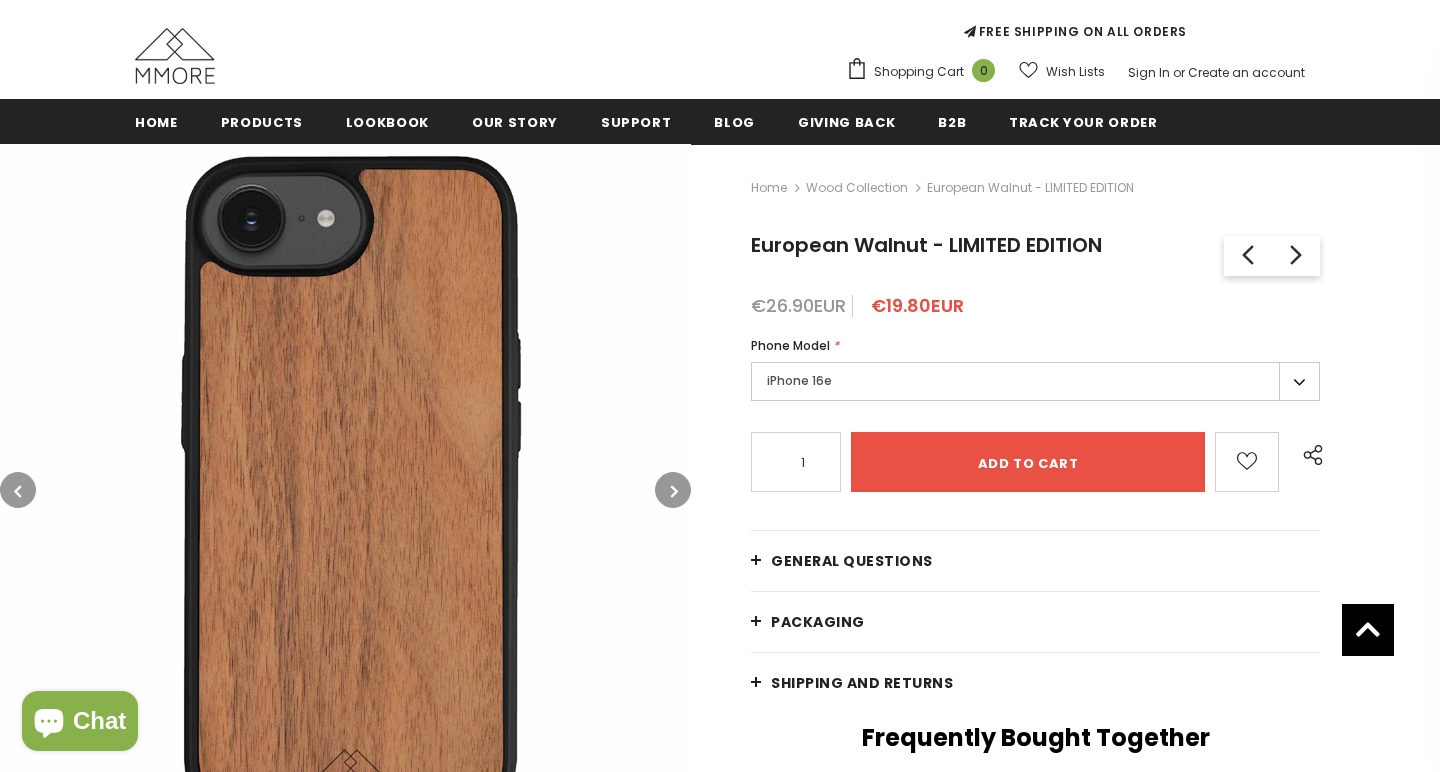click at bounding box center [674, 491] 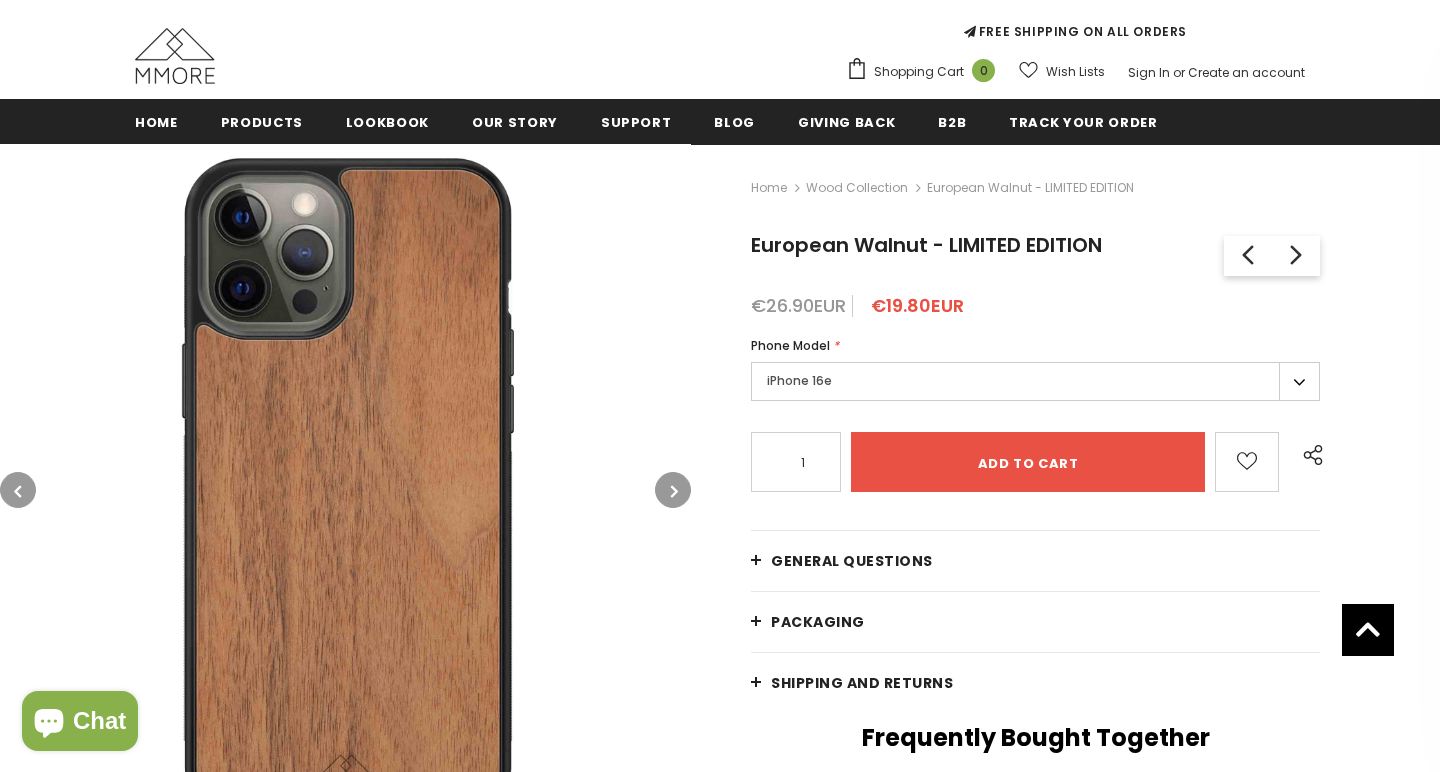 click at bounding box center (17, 491) 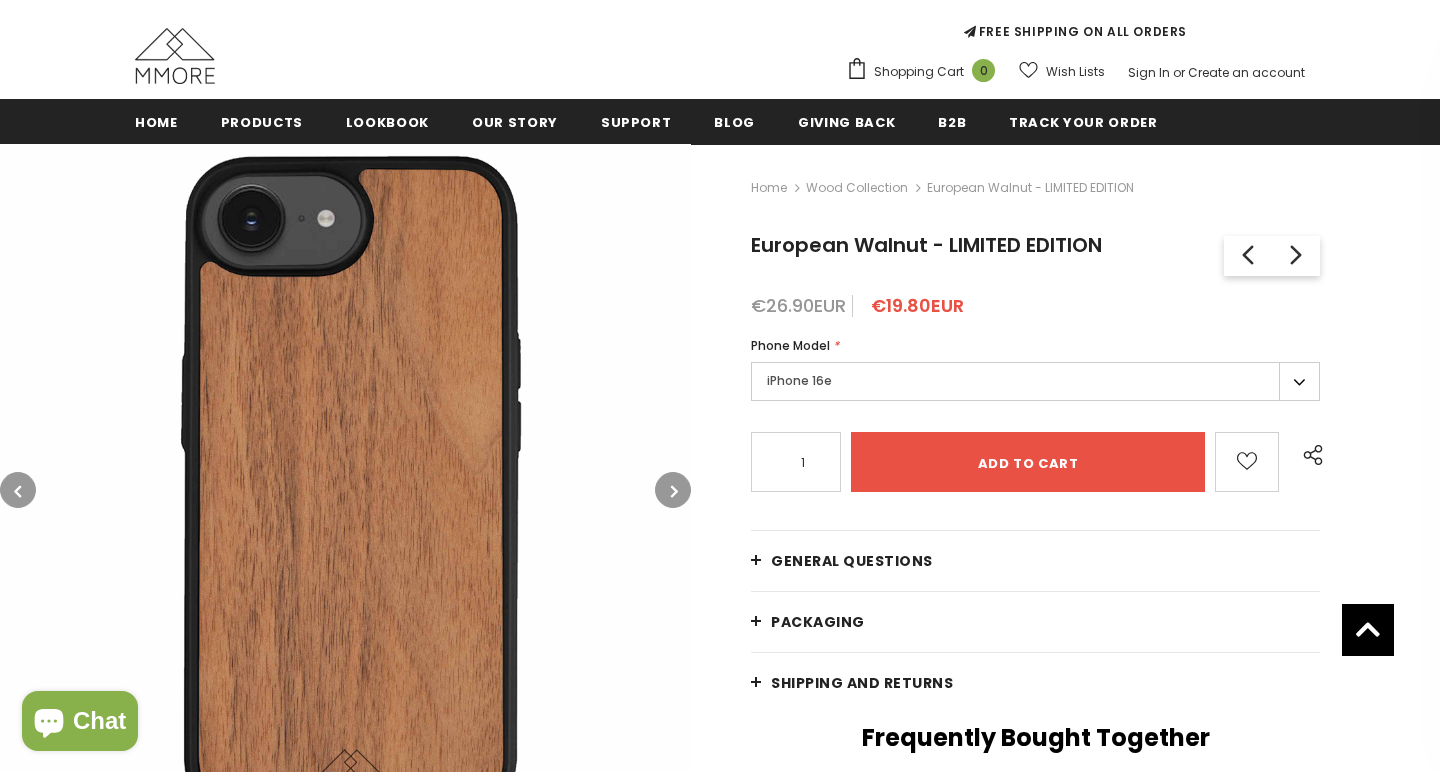 click at bounding box center (17, 491) 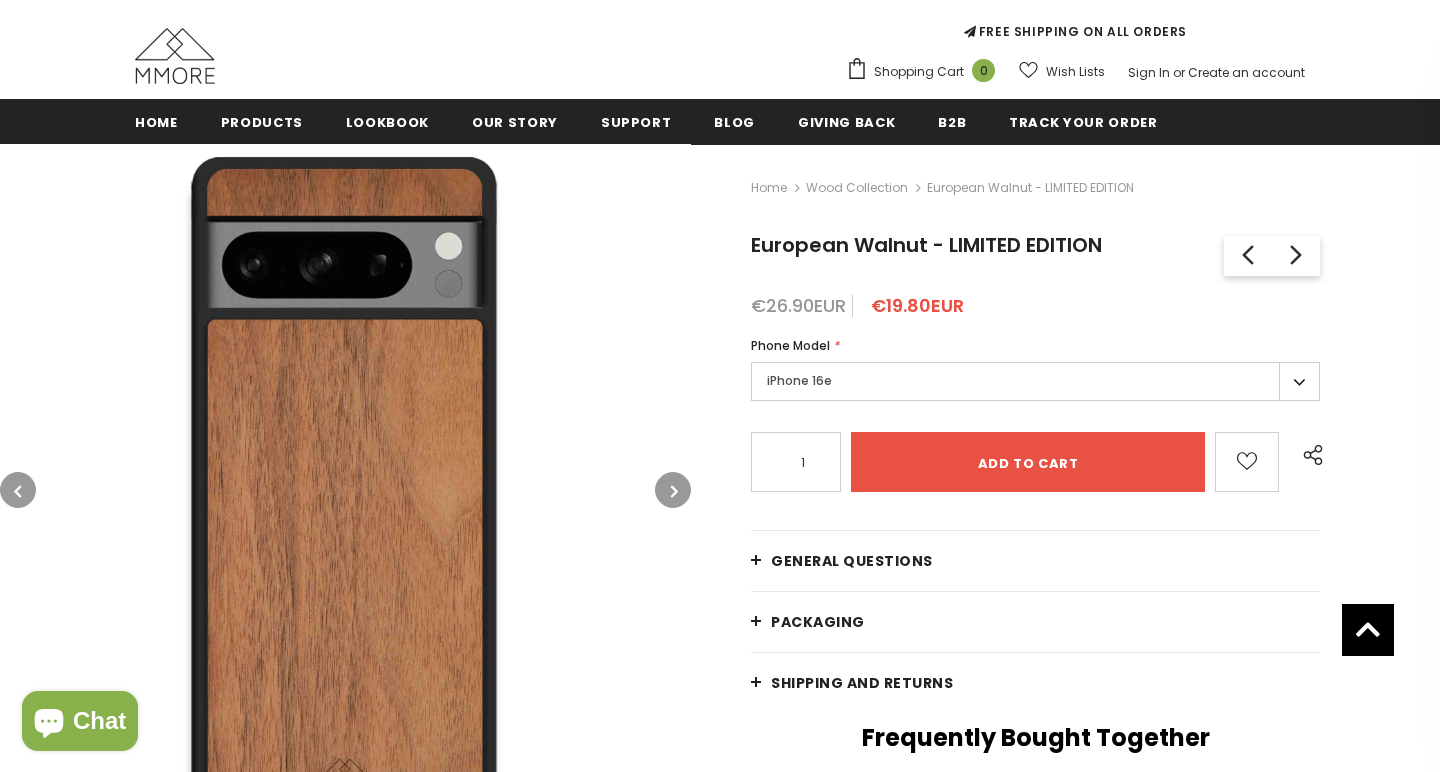 click at bounding box center [17, 491] 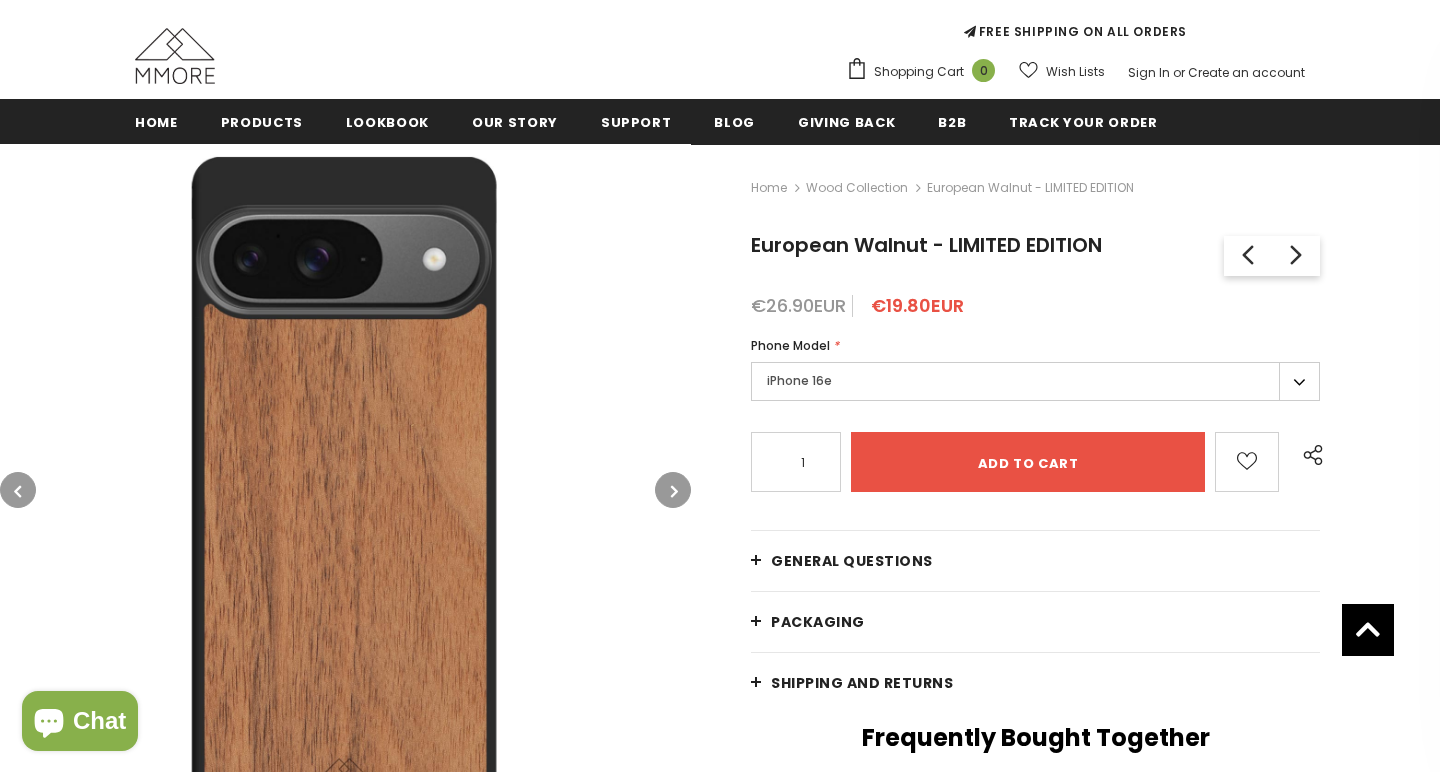 click at bounding box center [345, 489] 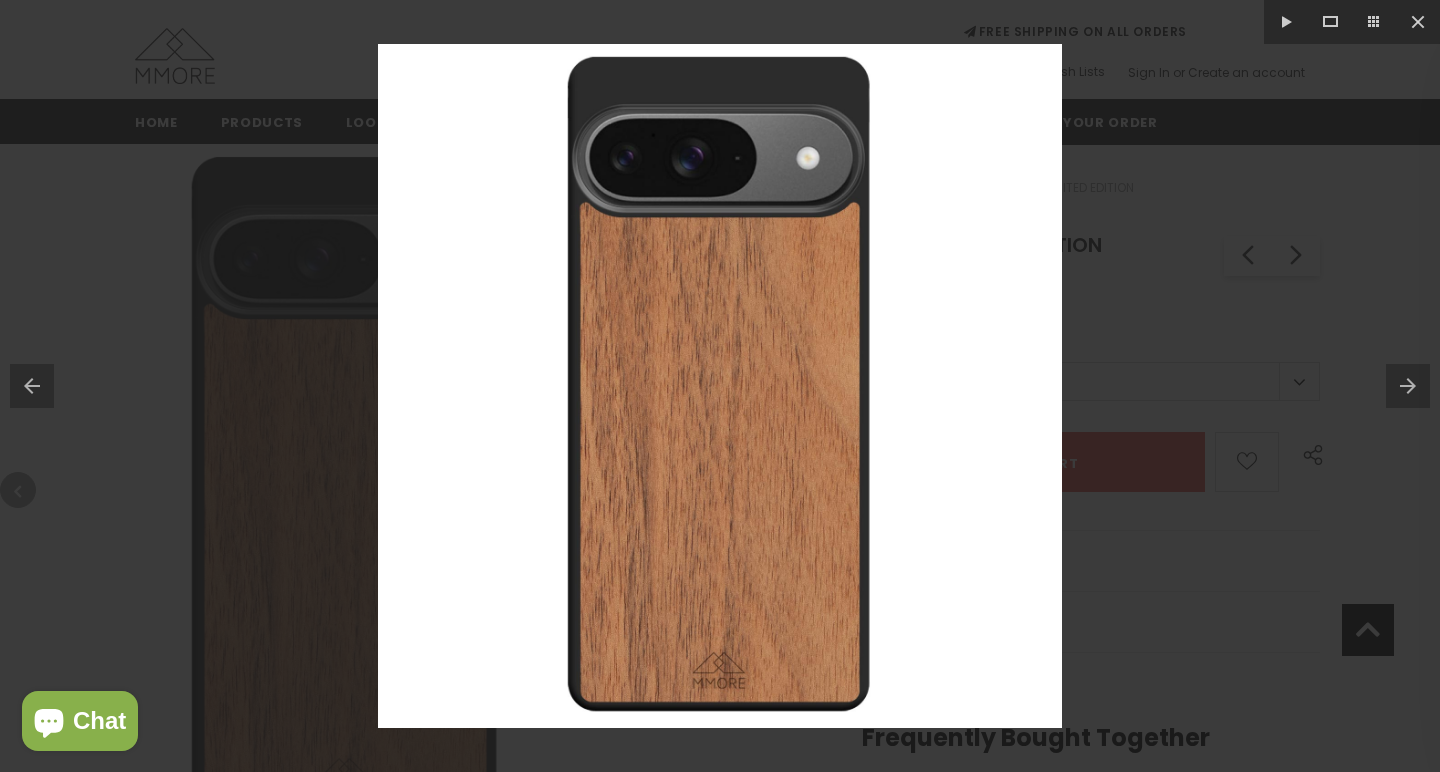 click at bounding box center (720, 386) 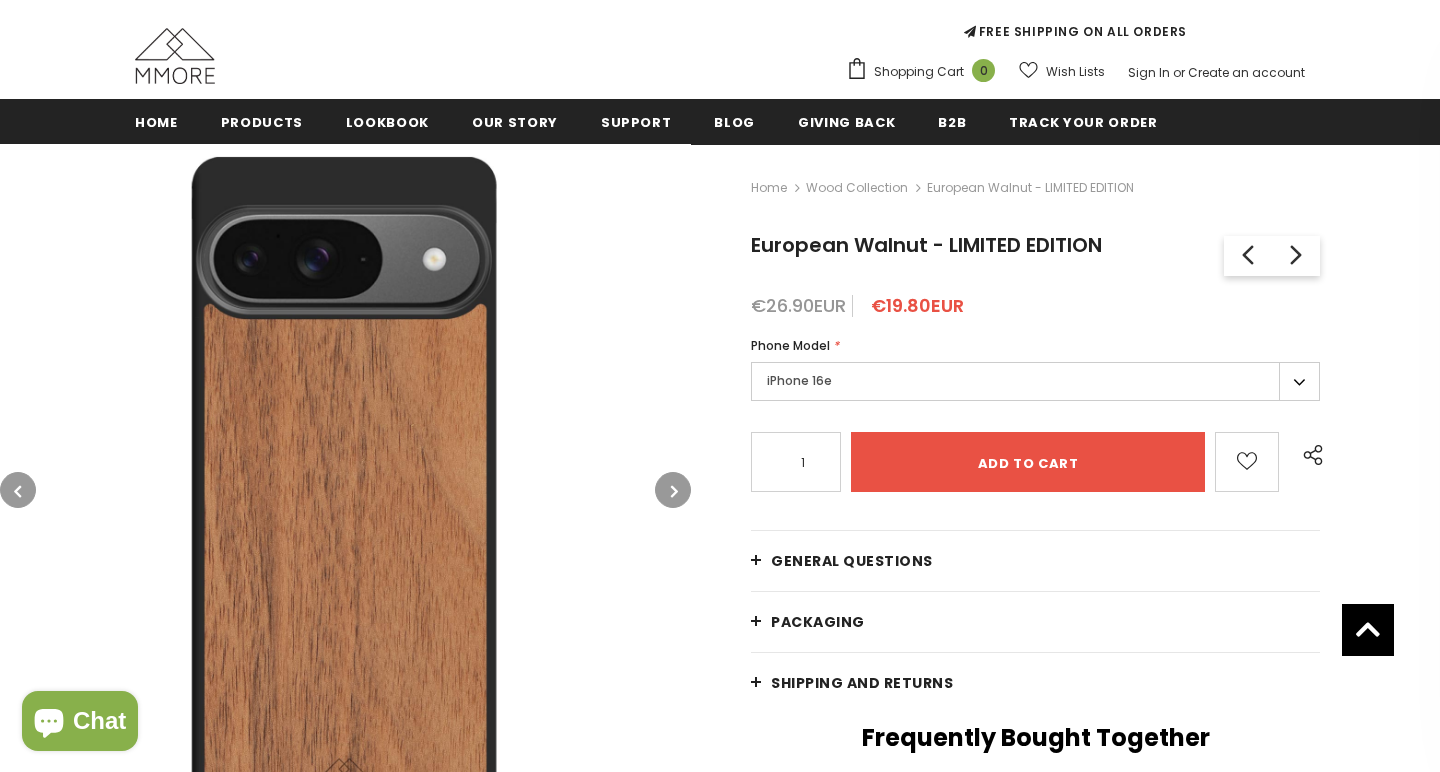 click on "iPhone 16e" at bounding box center [1035, 381] 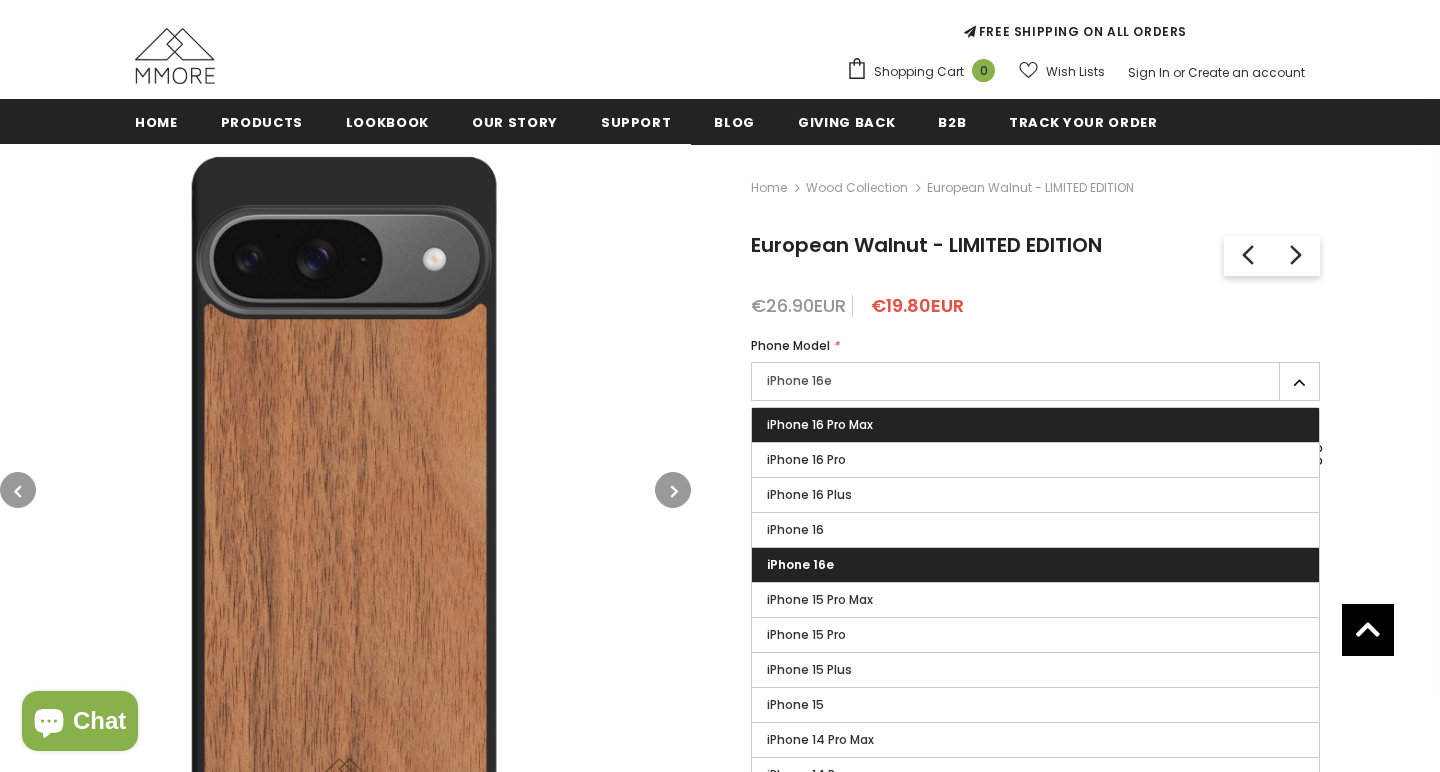 click on "iPhone 16 Pro Max" at bounding box center [1035, 425] 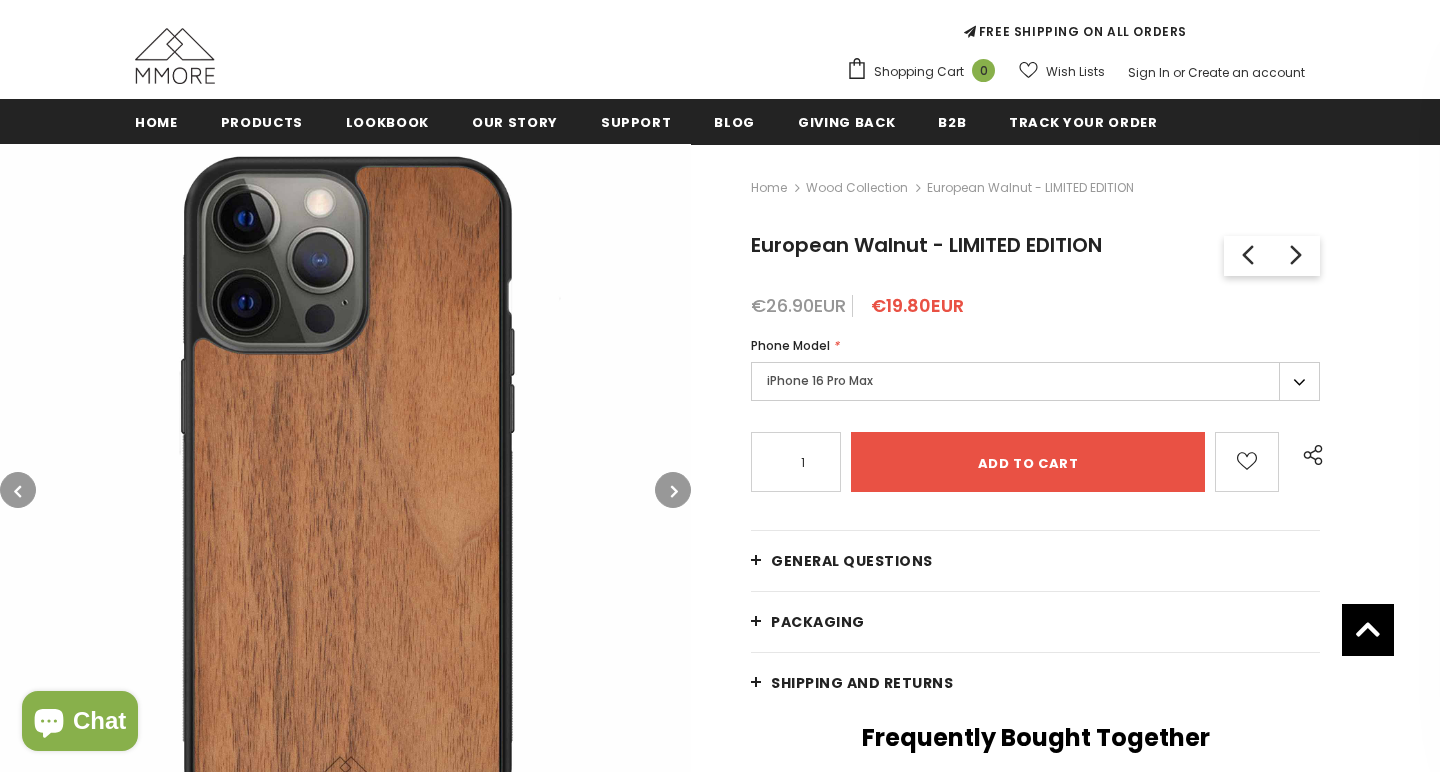 click on "iPhone 16 Pro Max" at bounding box center (1035, 381) 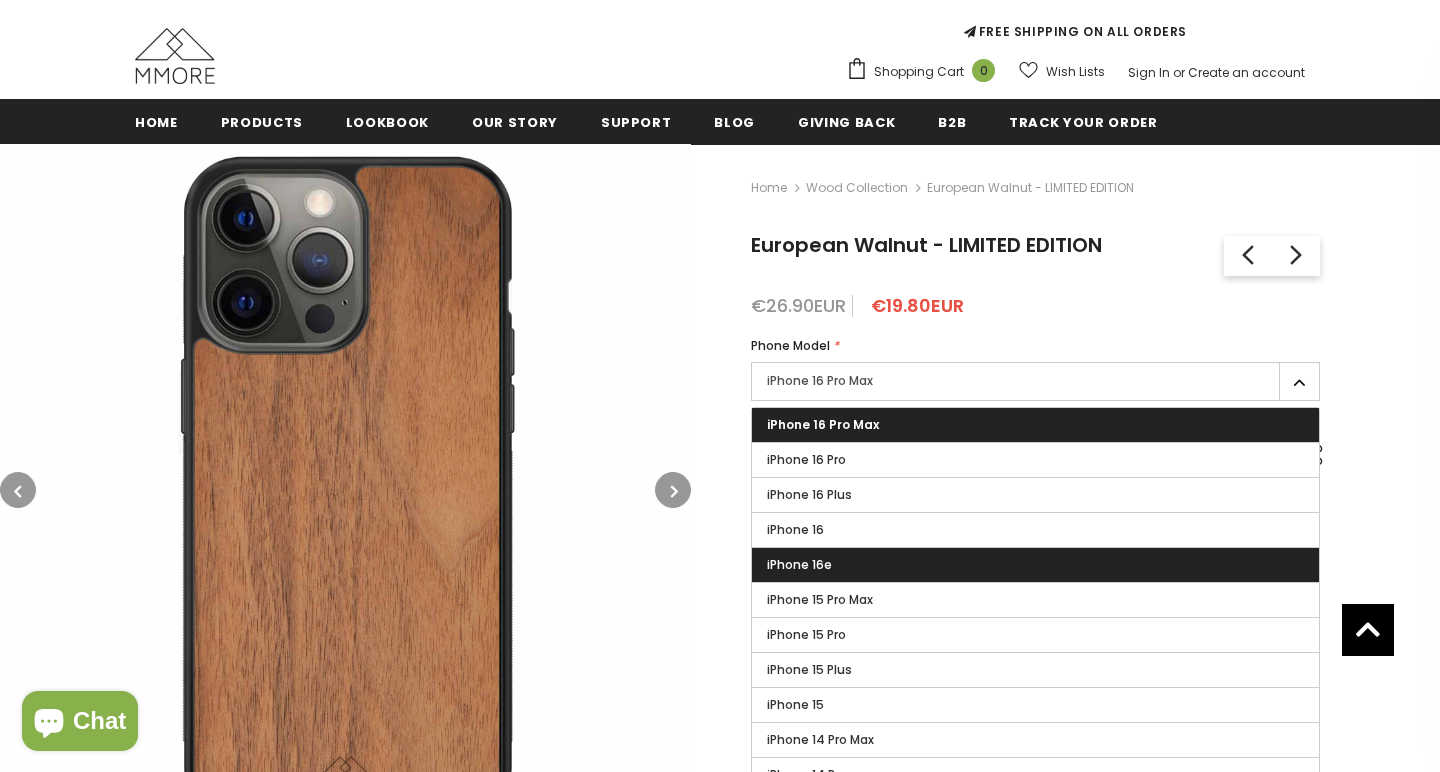 click on "iPhone 16e" at bounding box center (1035, 565) 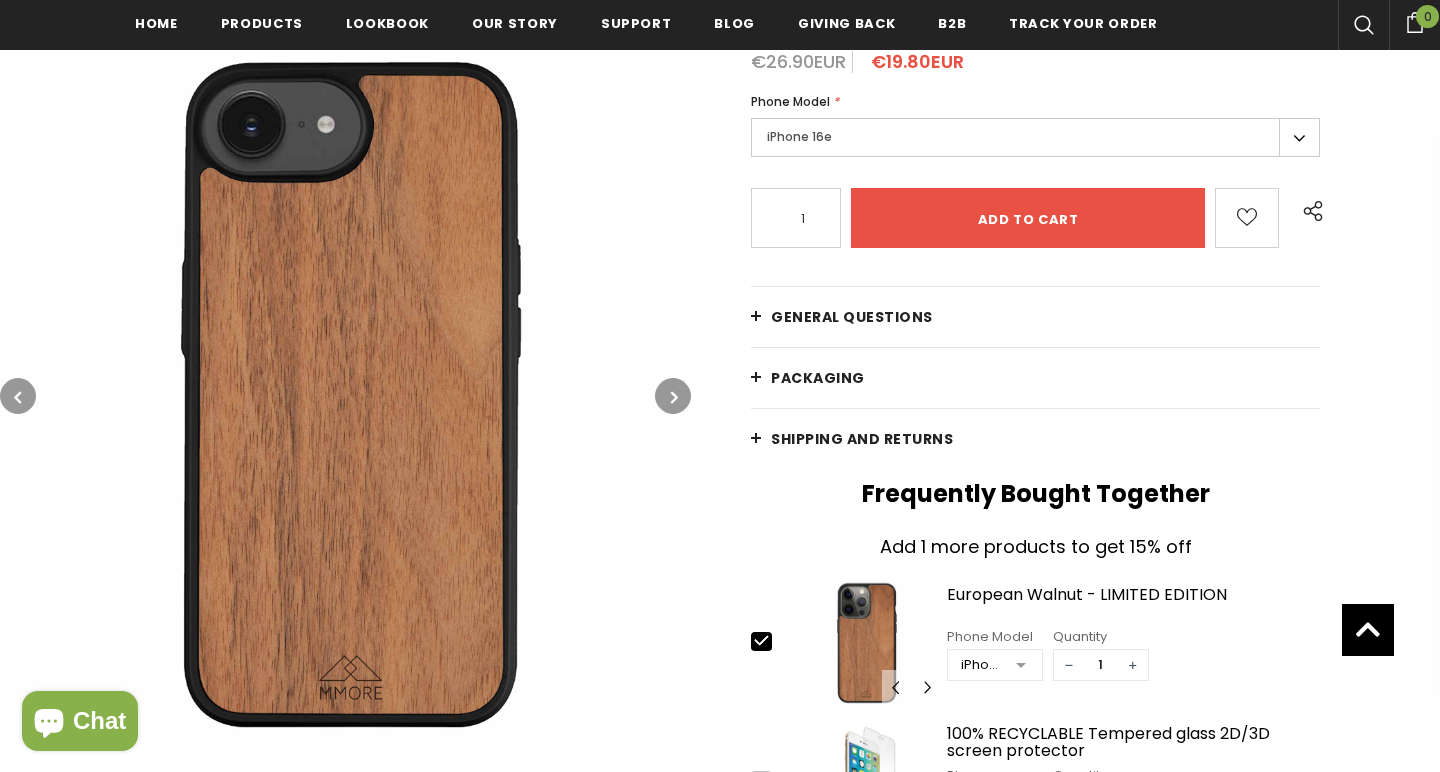 scroll, scrollTop: 614, scrollLeft: 0, axis: vertical 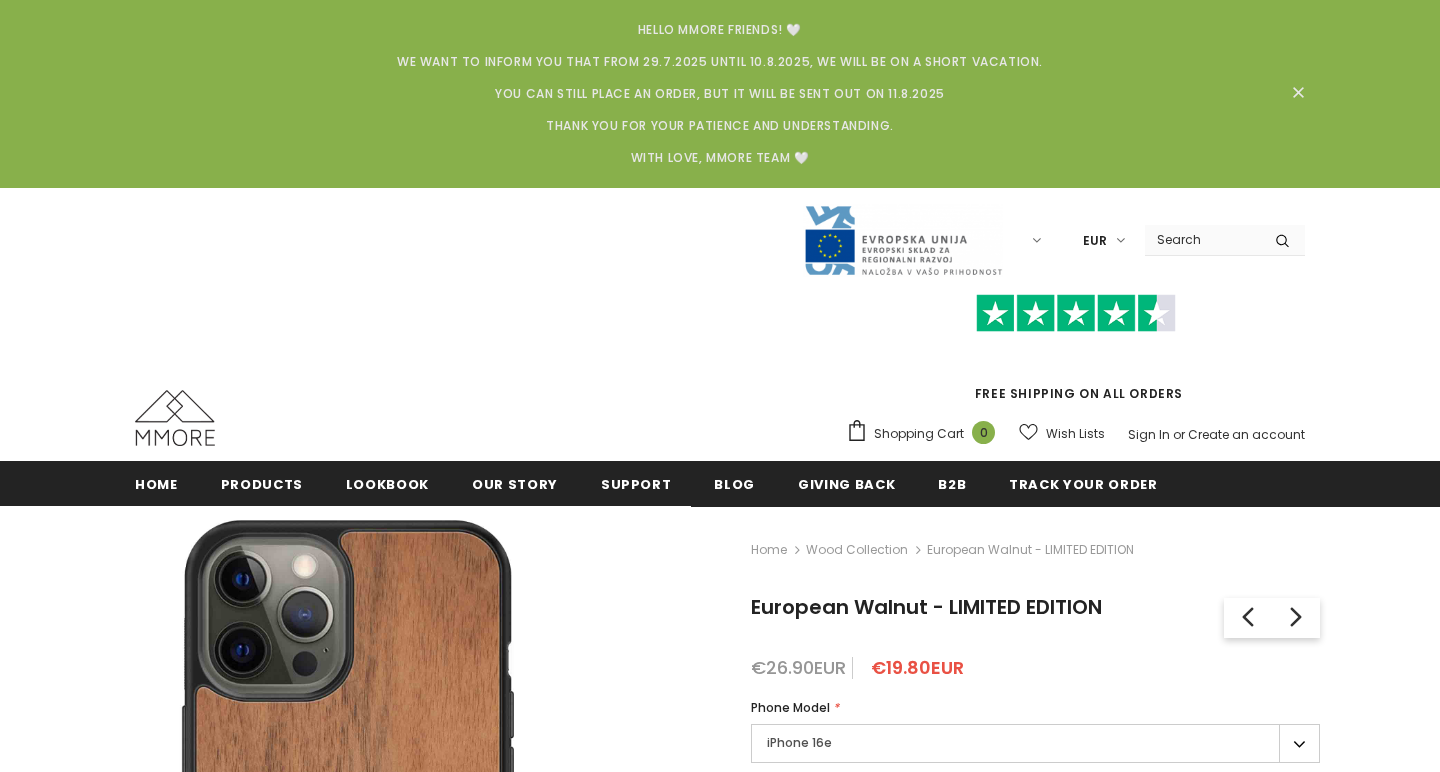 click on "iPhone 16e" at bounding box center [1035, 743] 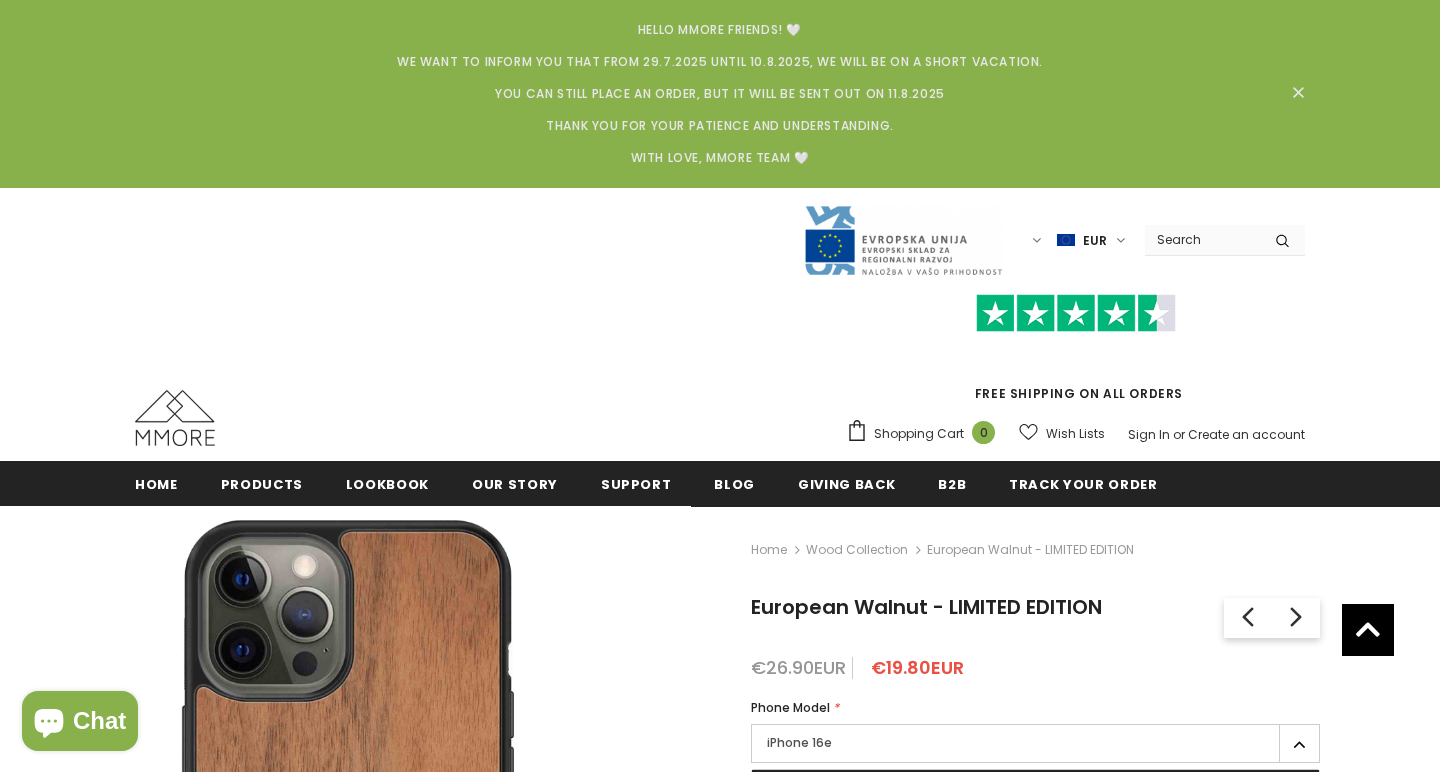 scroll, scrollTop: 254, scrollLeft: 0, axis: vertical 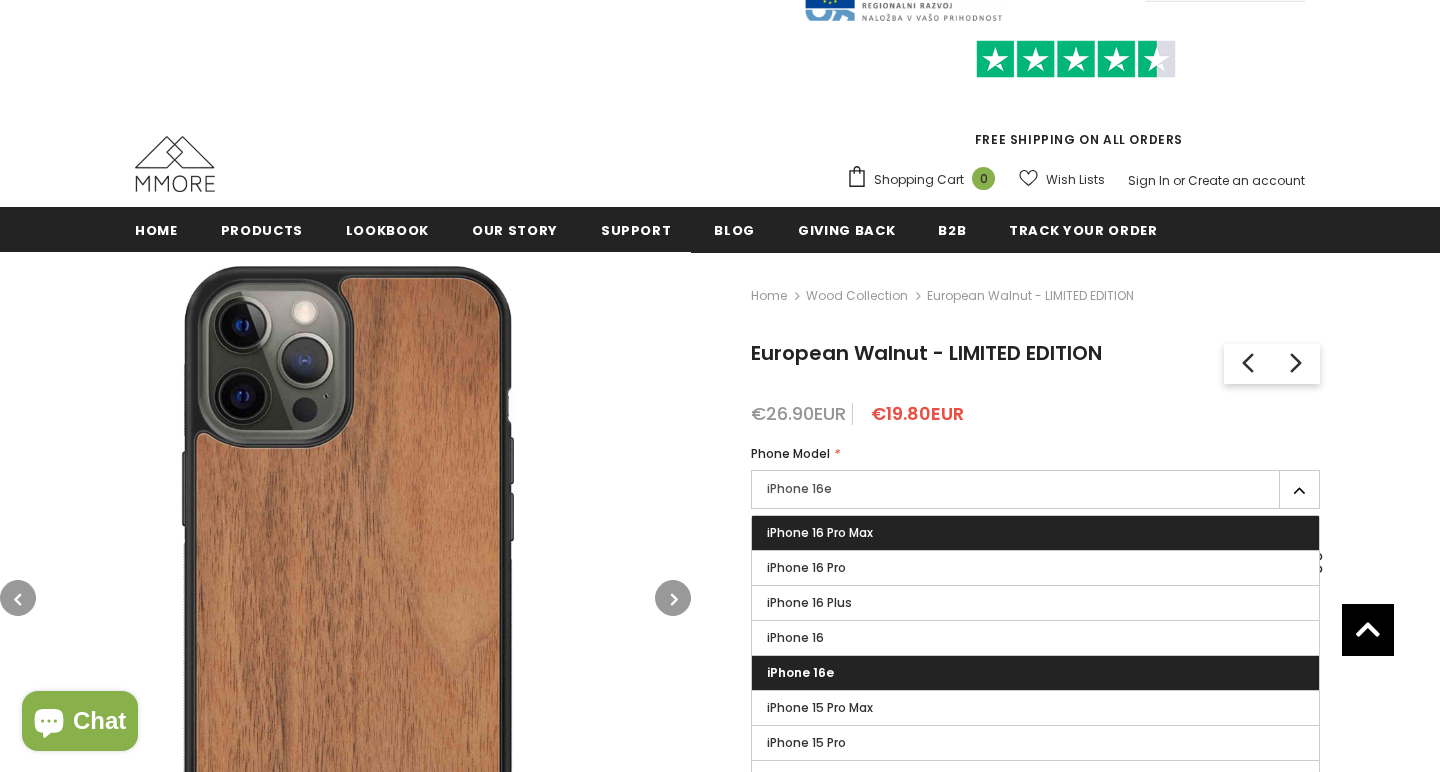 click on "iPhone 16 Pro Max" at bounding box center [820, 532] 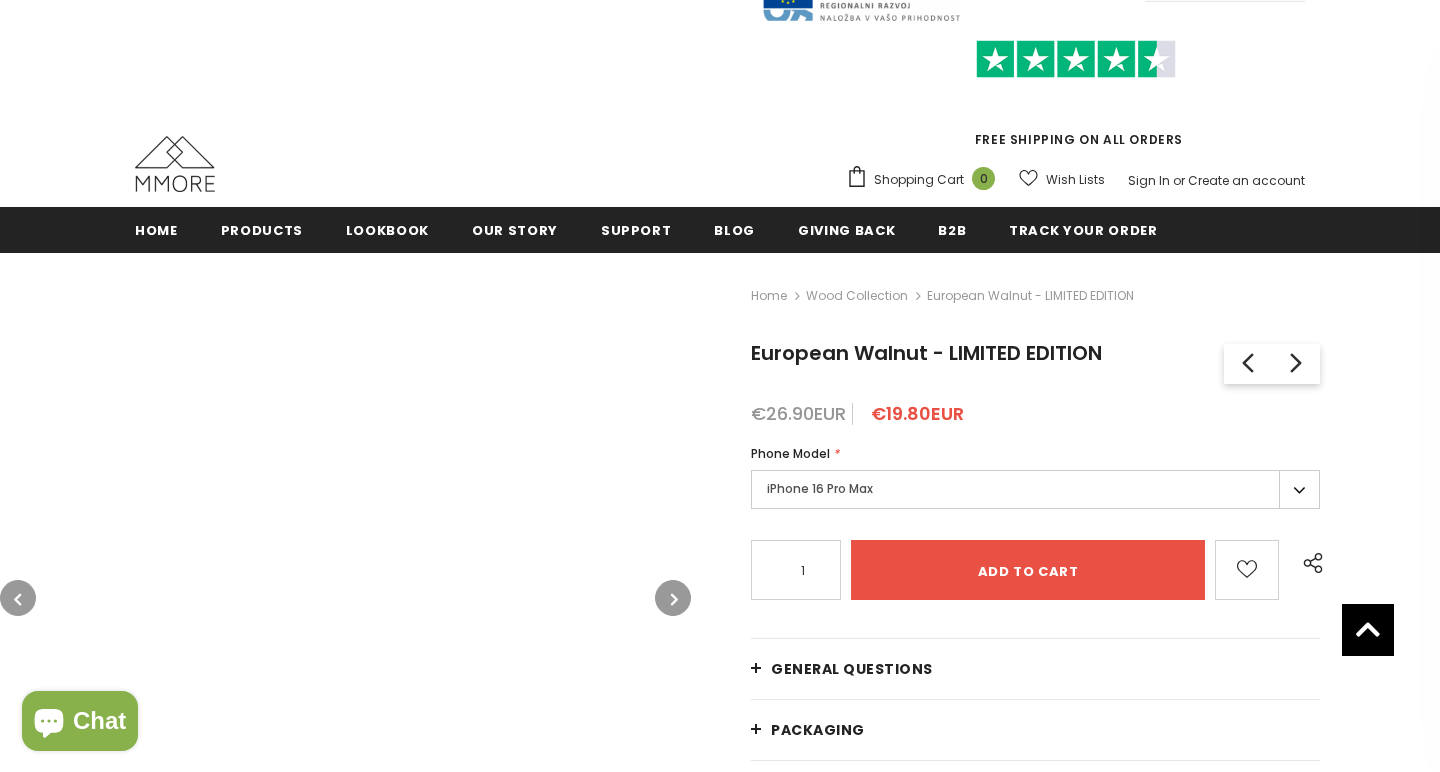 click on "iPhone 16 Pro Max" at bounding box center [1035, 489] 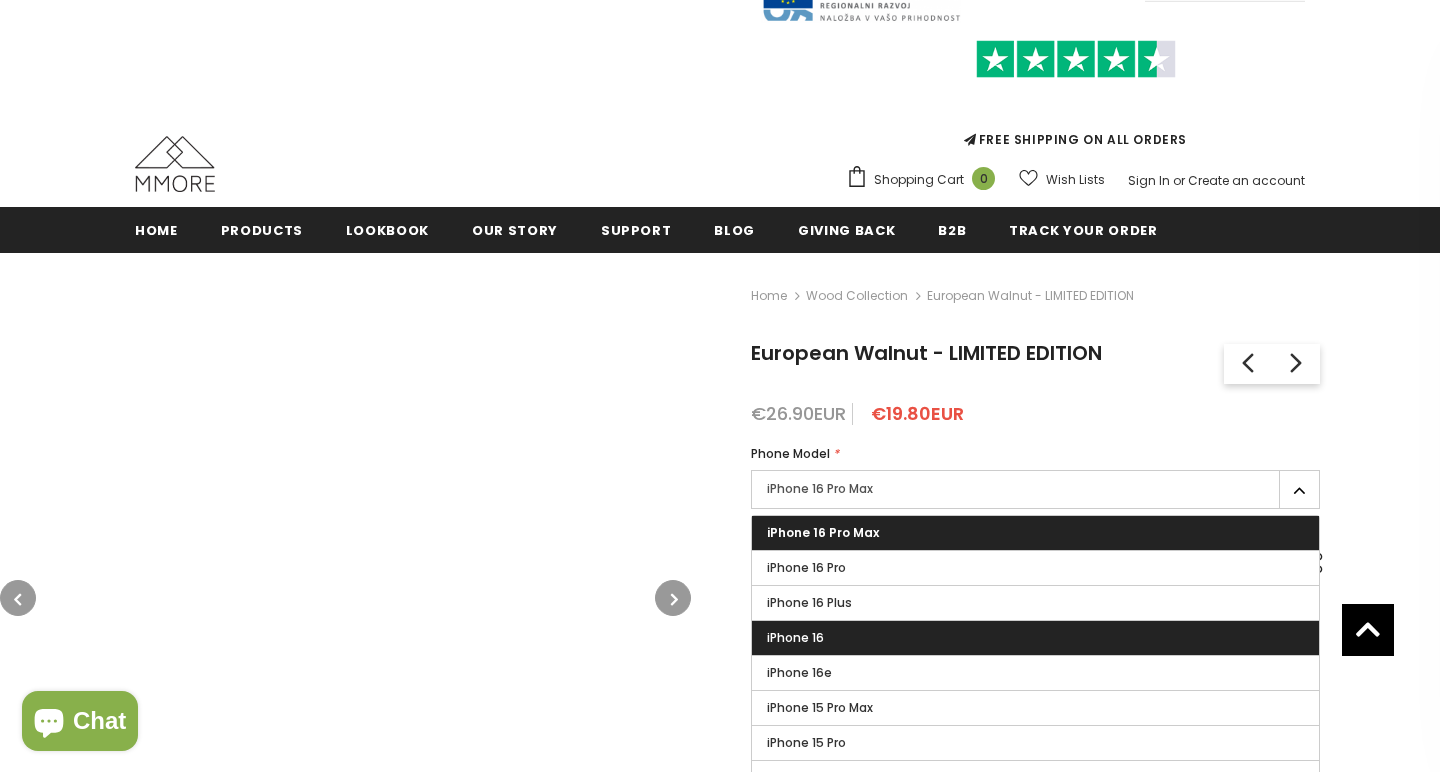 scroll, scrollTop: 254, scrollLeft: 0, axis: vertical 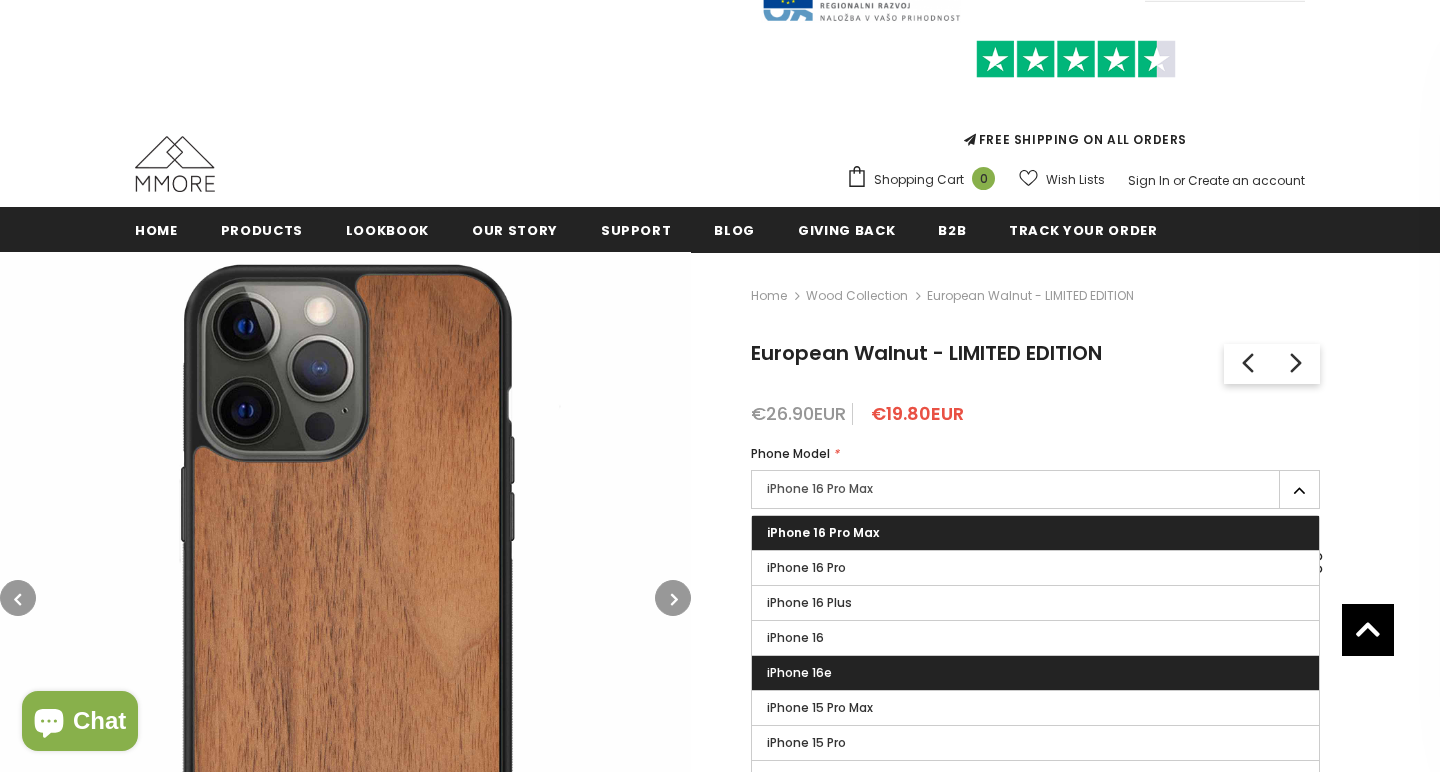 click on "iPhone 16e" at bounding box center (799, 672) 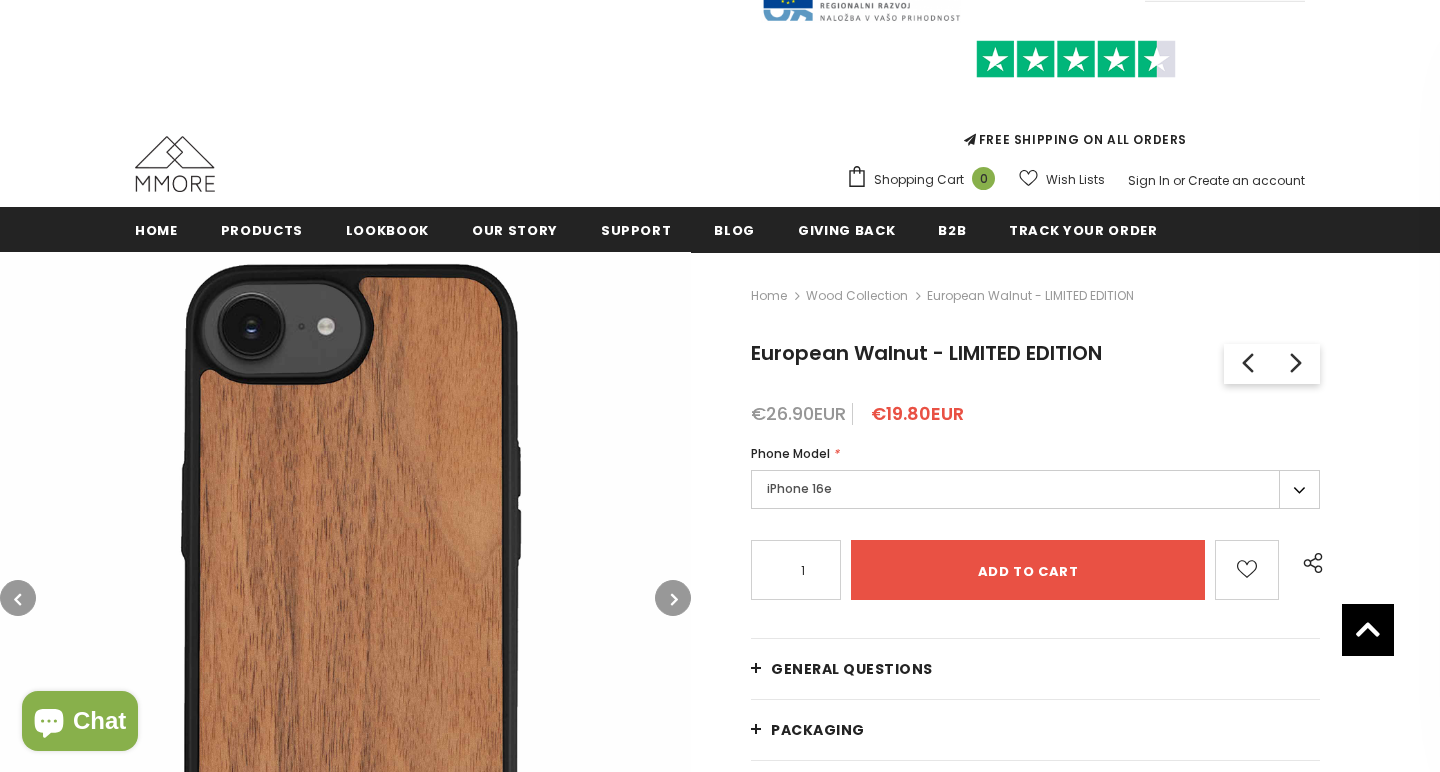 click at bounding box center (673, 598) 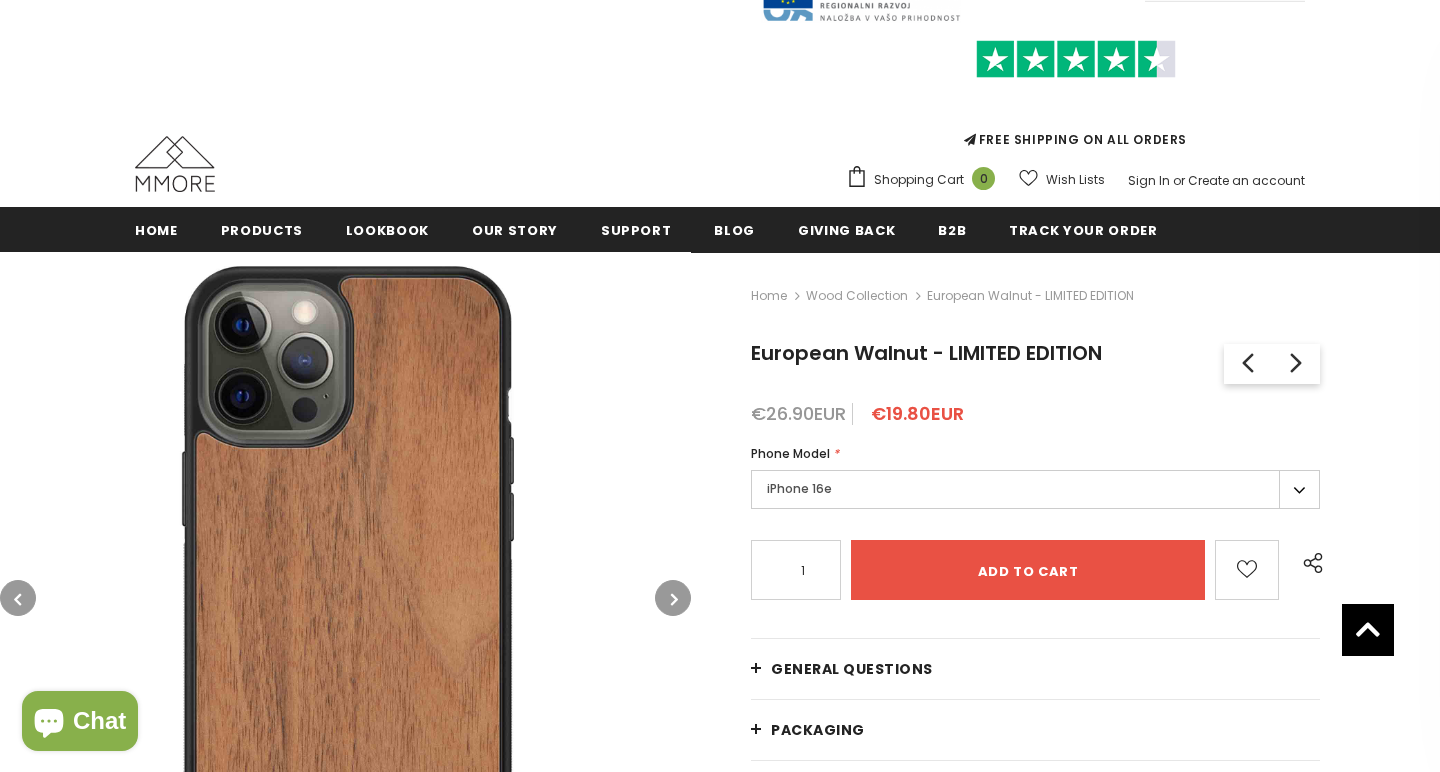 click at bounding box center [18, 598] 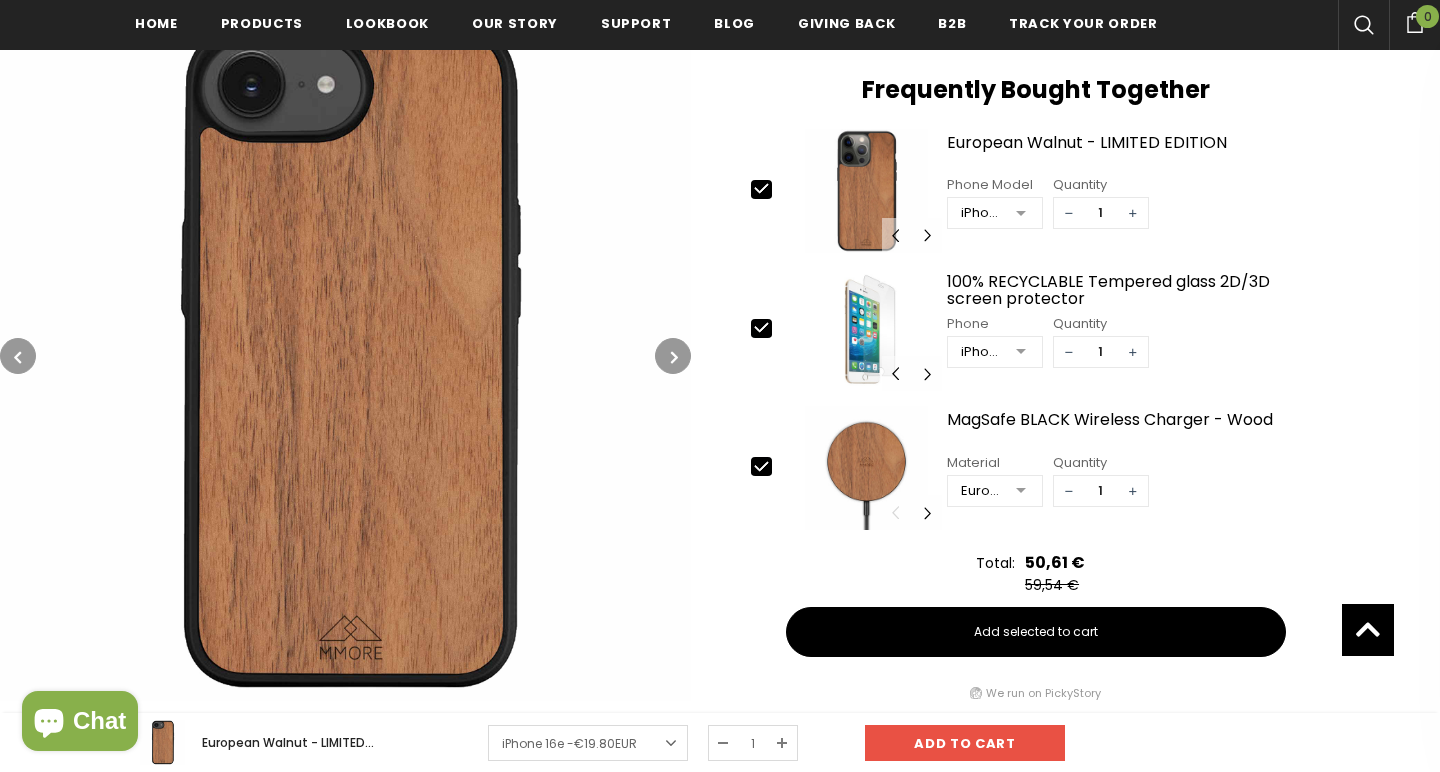 scroll, scrollTop: 1030, scrollLeft: 0, axis: vertical 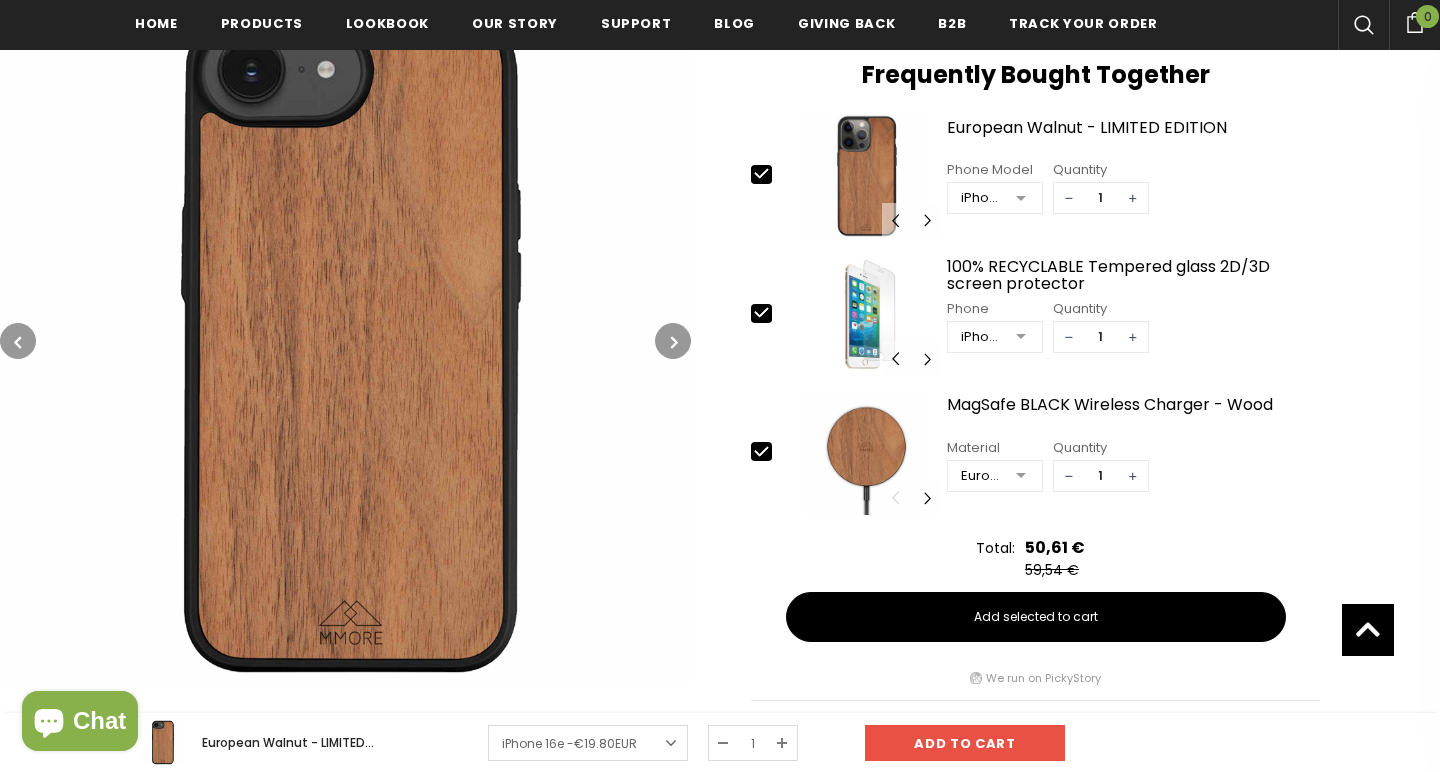 click 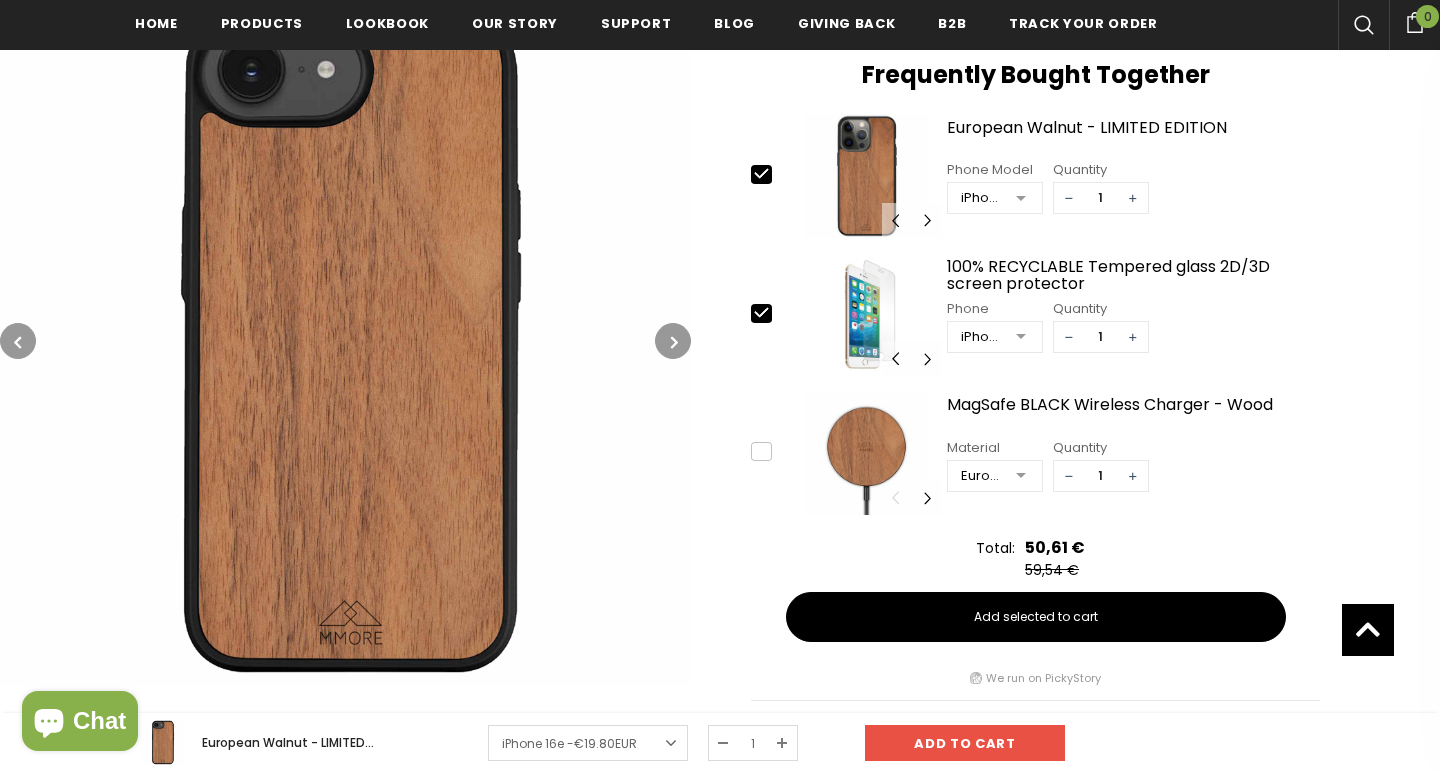 type on "0" 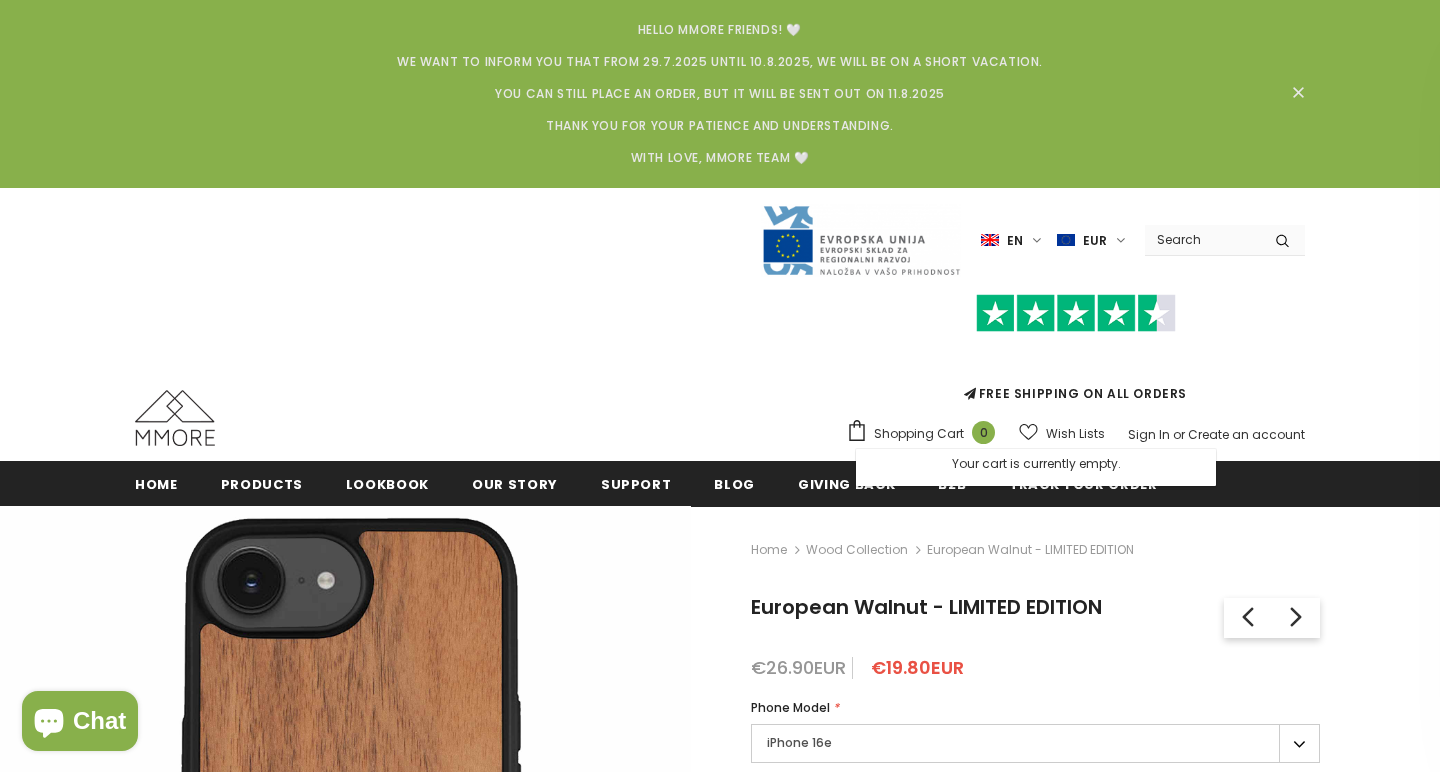 scroll, scrollTop: 0, scrollLeft: 0, axis: both 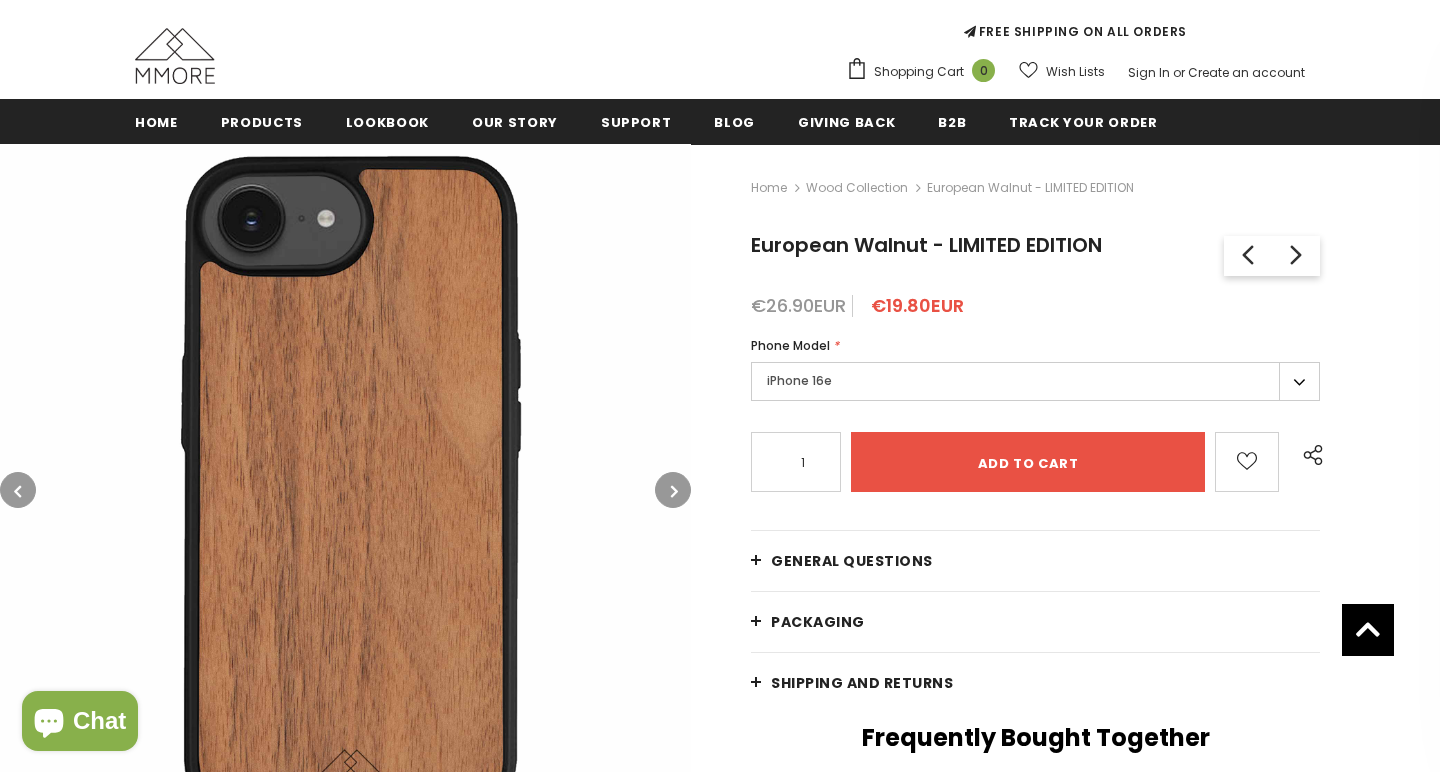 click on "Wood Collection" at bounding box center [857, 187] 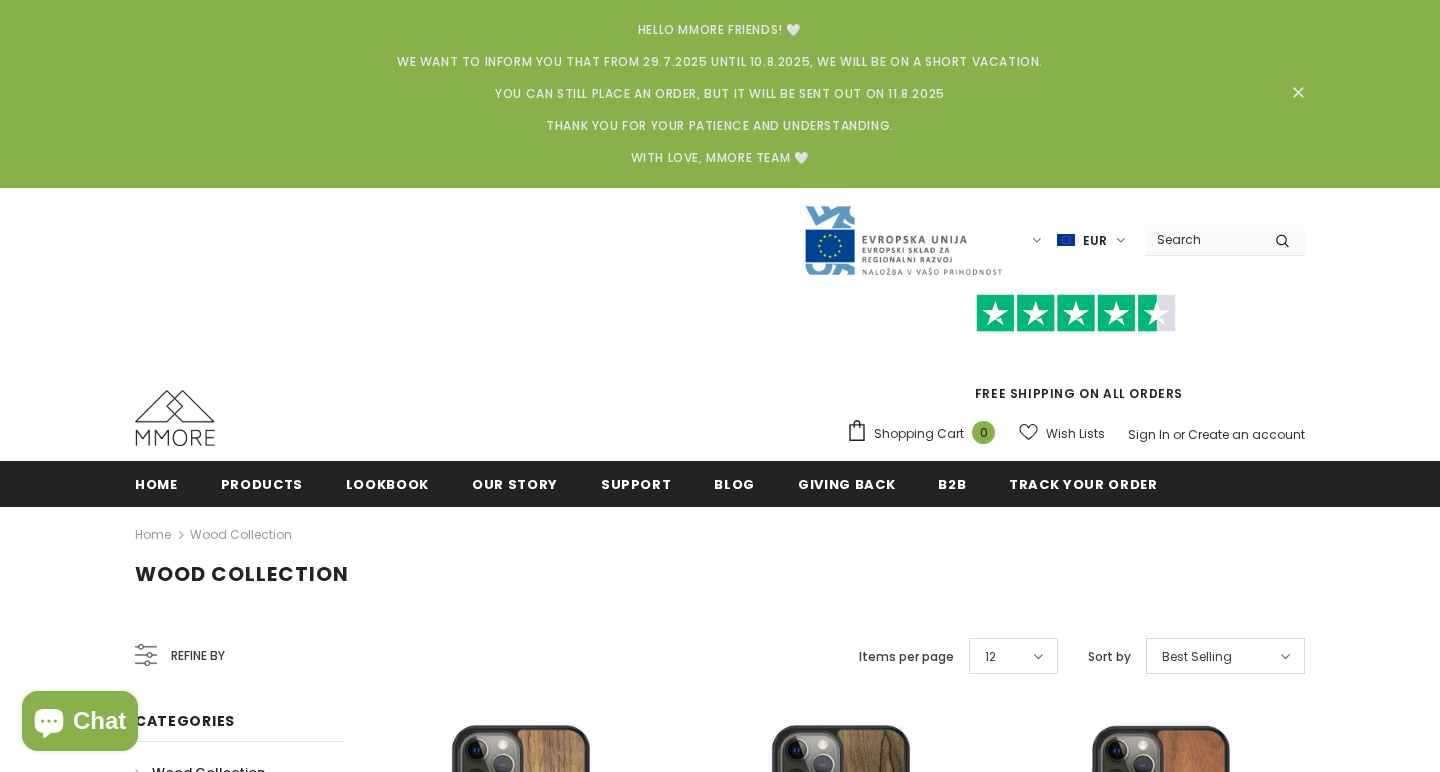 click on "Refine by" at bounding box center [180, 656] 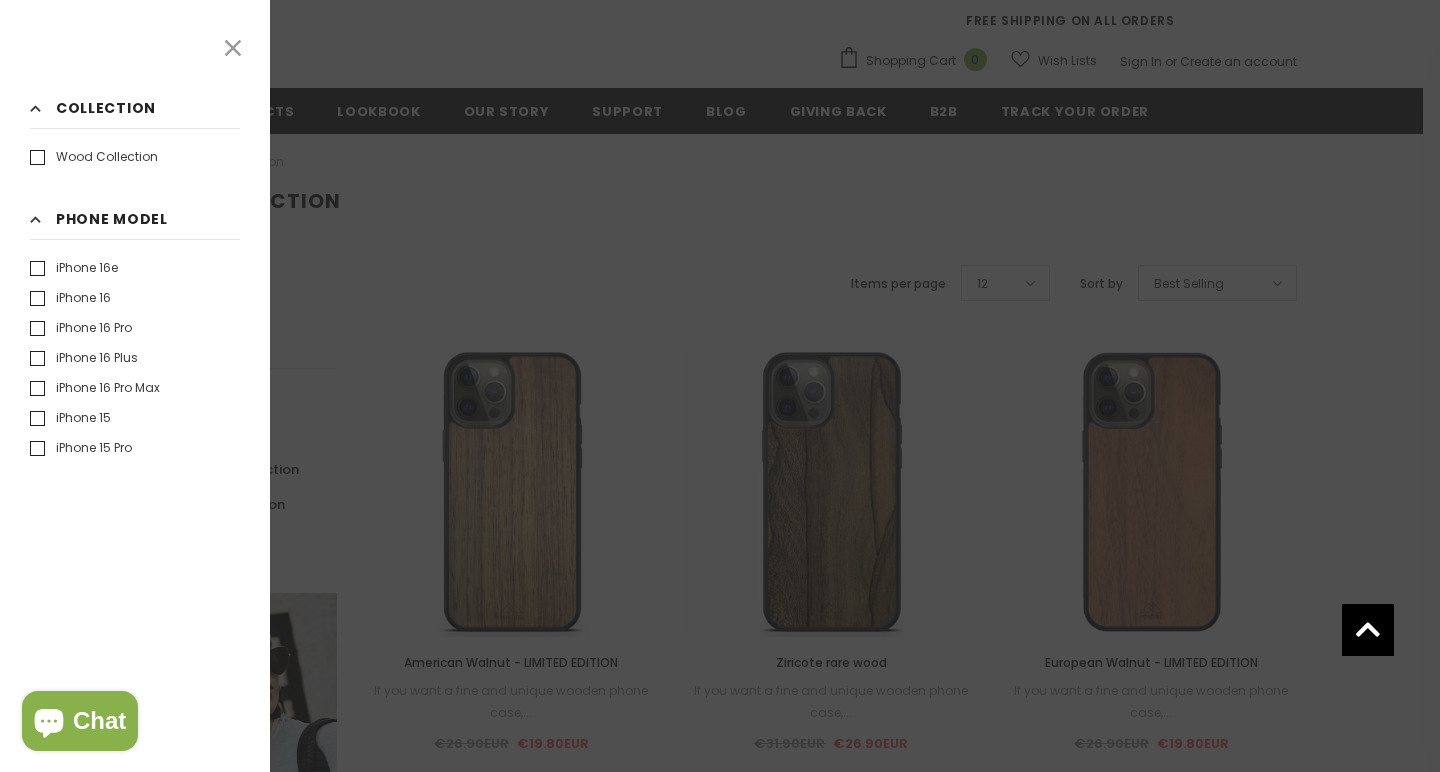 scroll, scrollTop: 373, scrollLeft: 0, axis: vertical 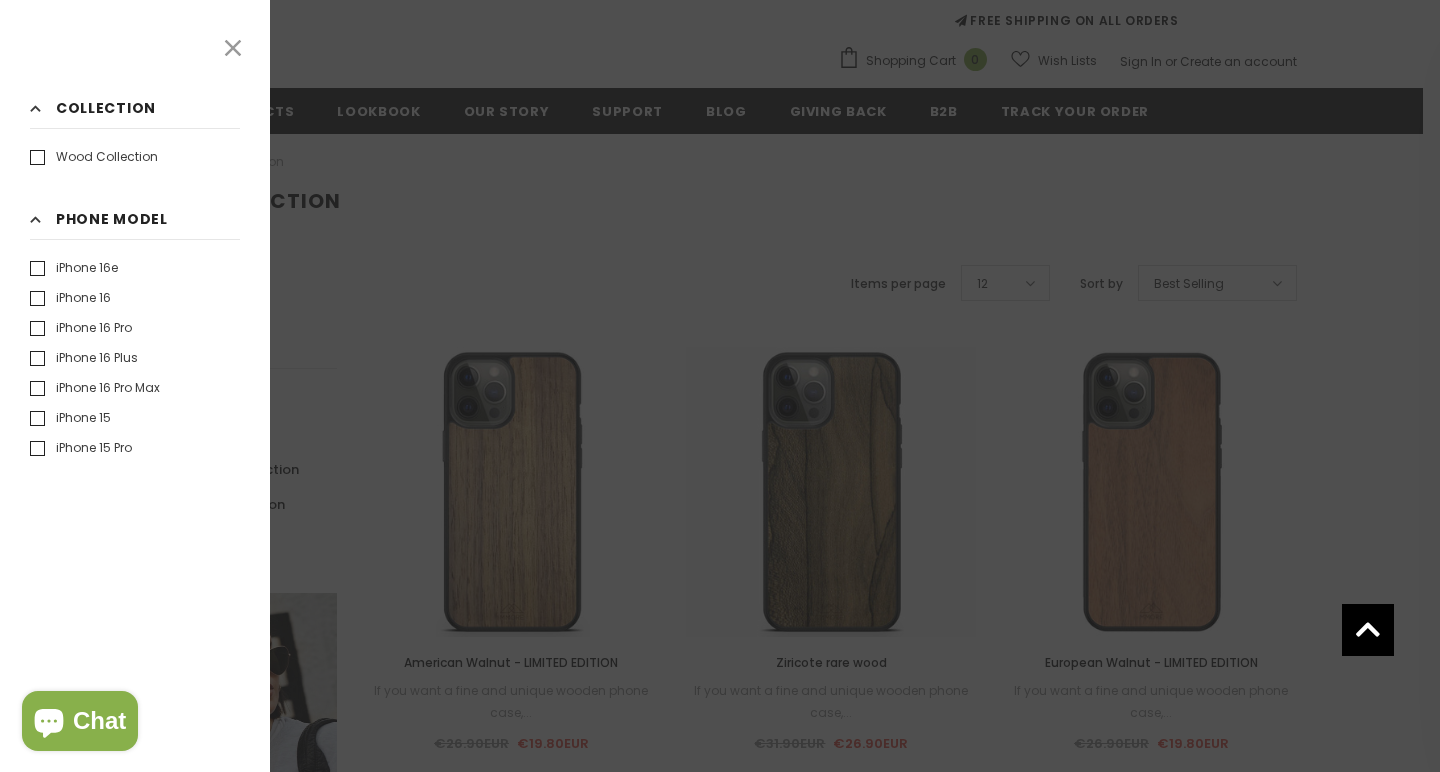 click on "iPhone 16e" at bounding box center [74, 268] 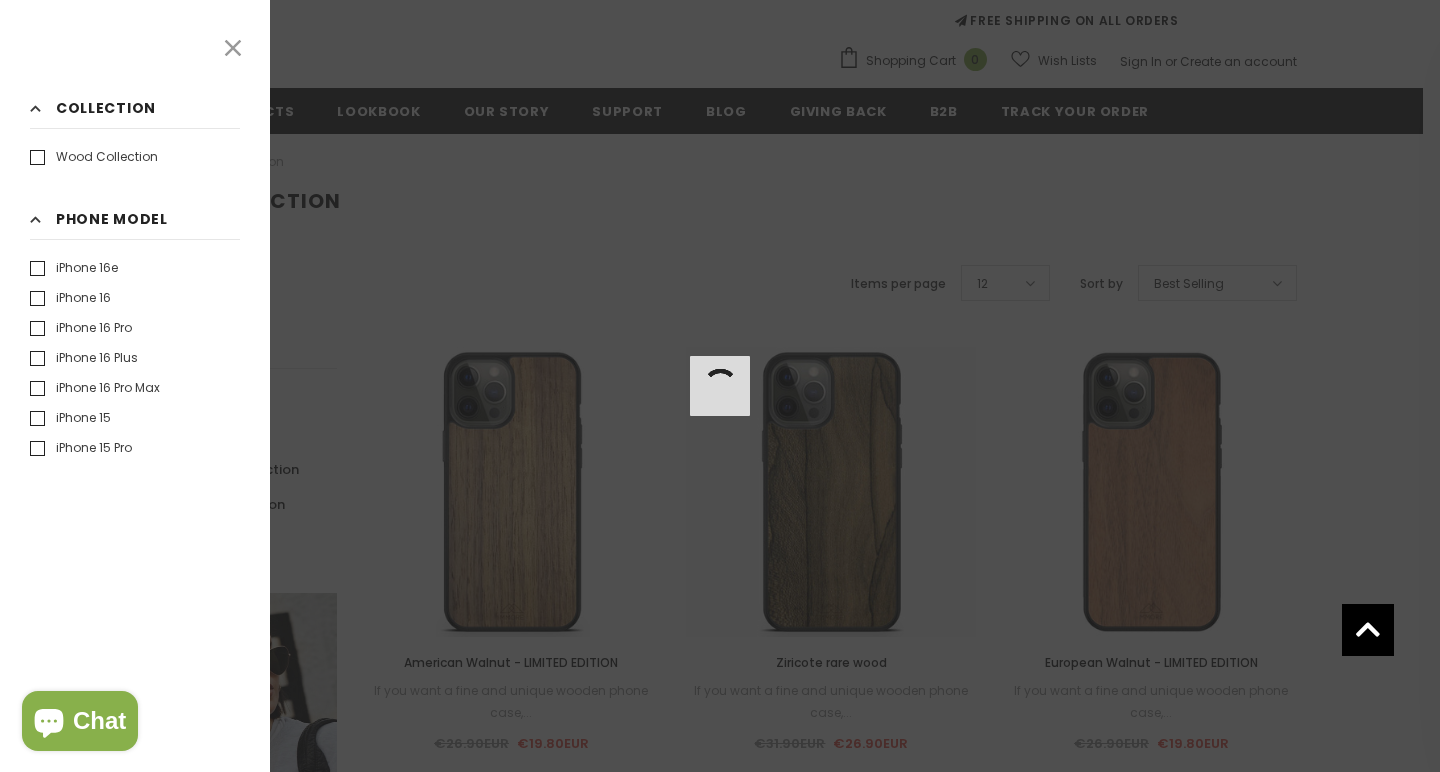 click on "iPhone 16e" at bounding box center (74, 268) 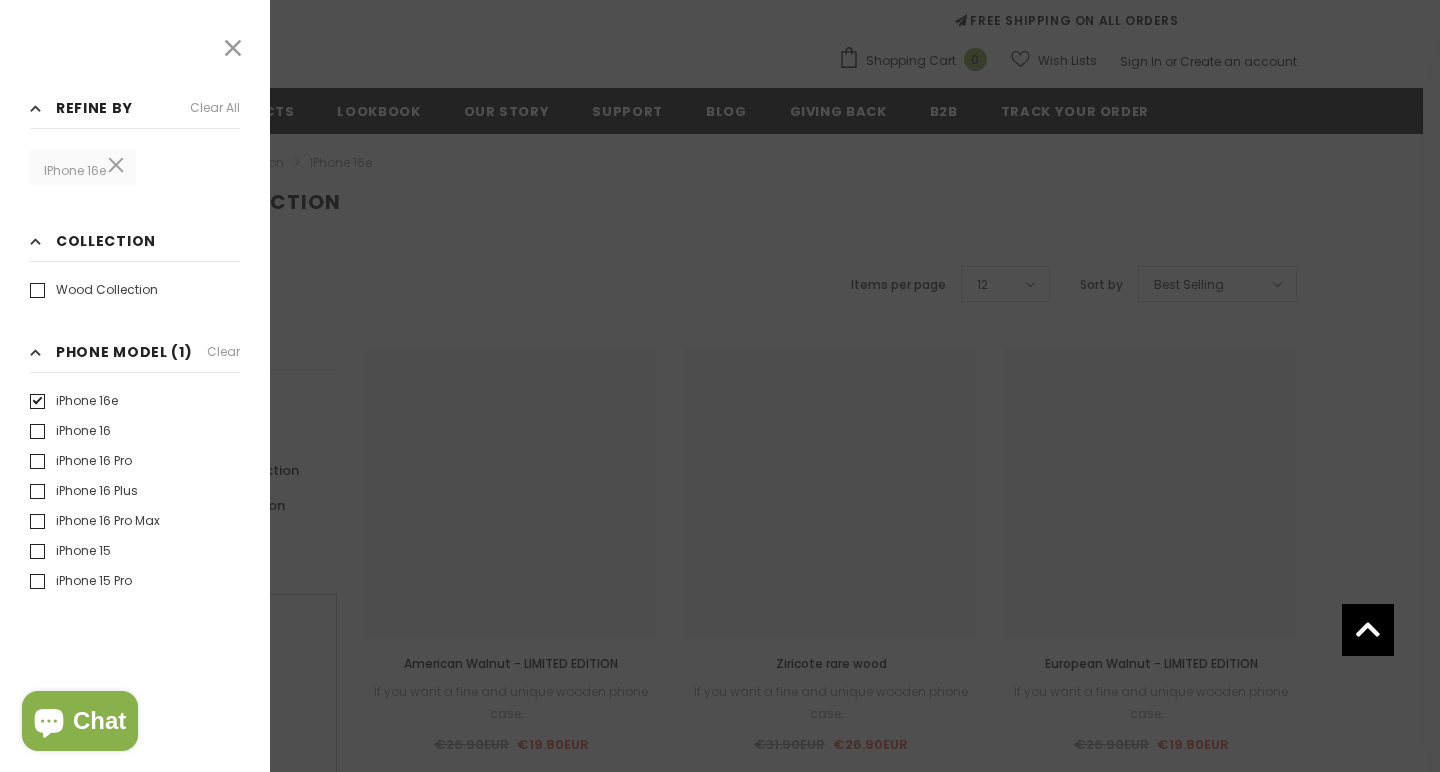 click at bounding box center [720, 386] 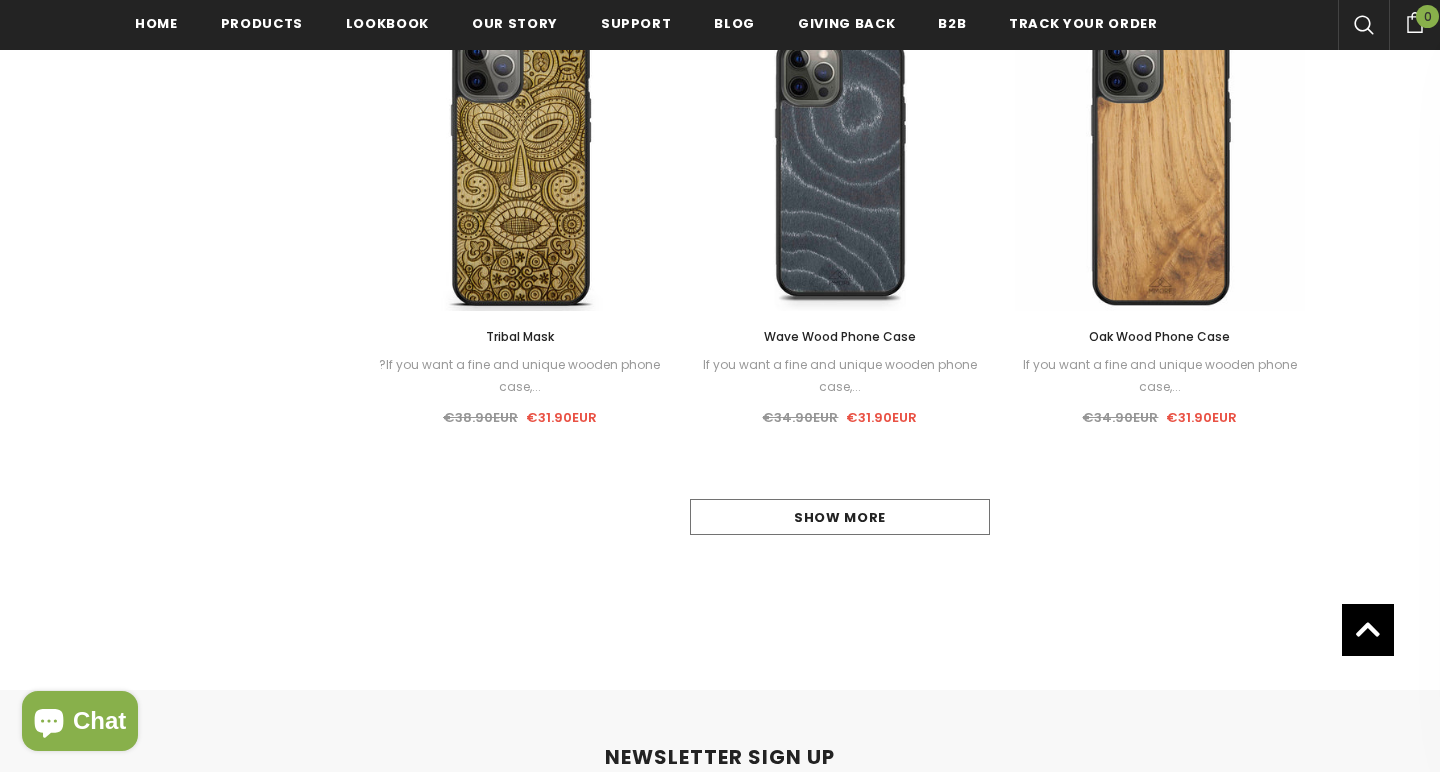 scroll, scrollTop: 2094, scrollLeft: 0, axis: vertical 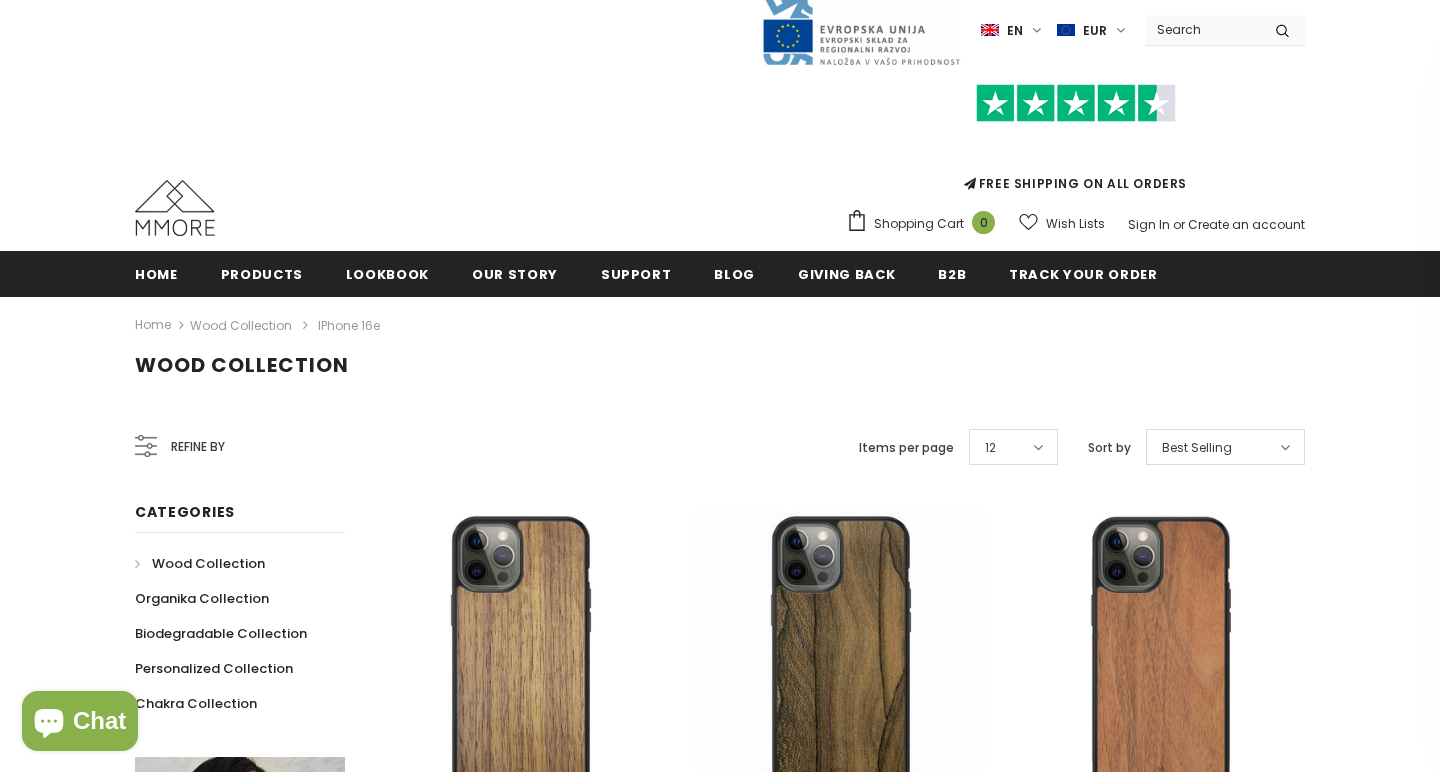 click on "Best Selling" at bounding box center (1197, 448) 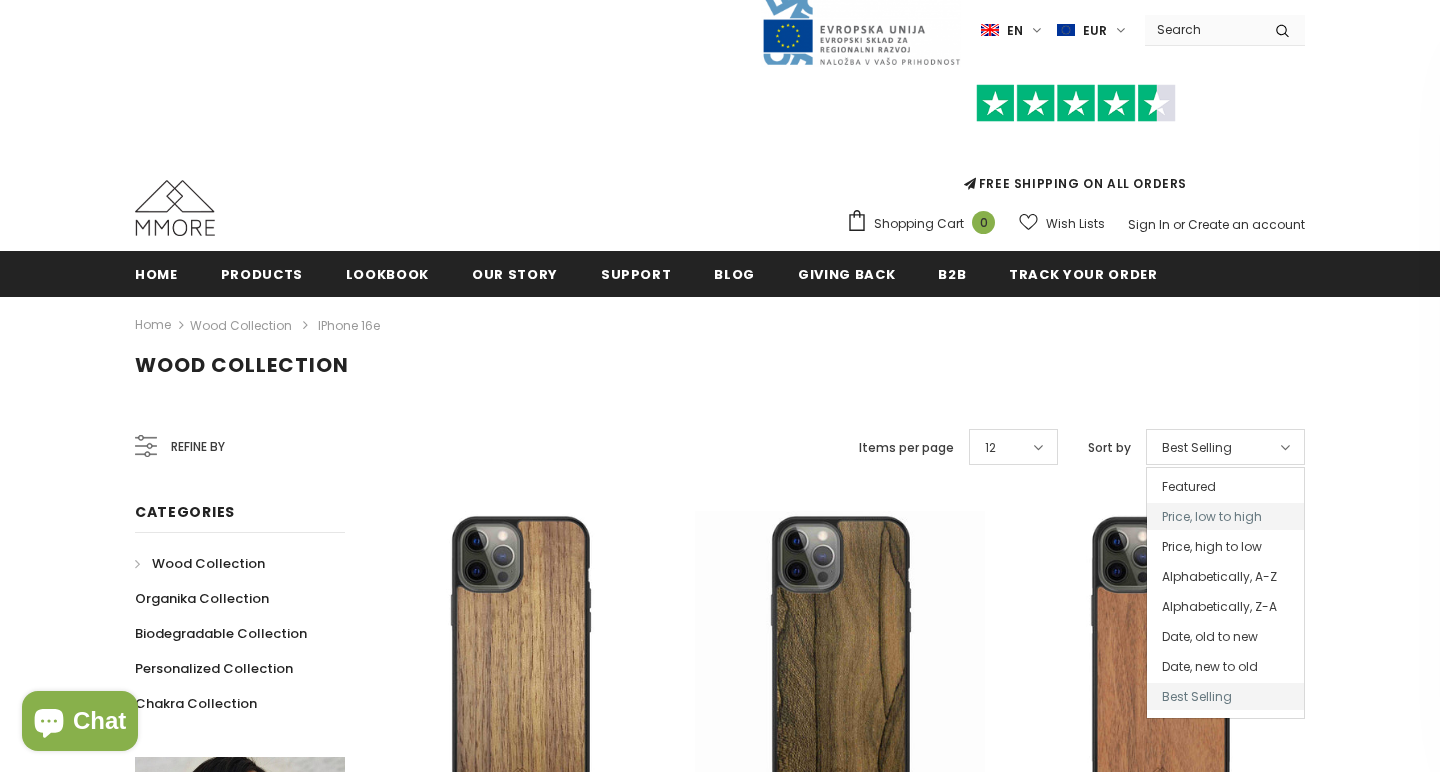 click on "Price, low to high" at bounding box center (1225, 516) 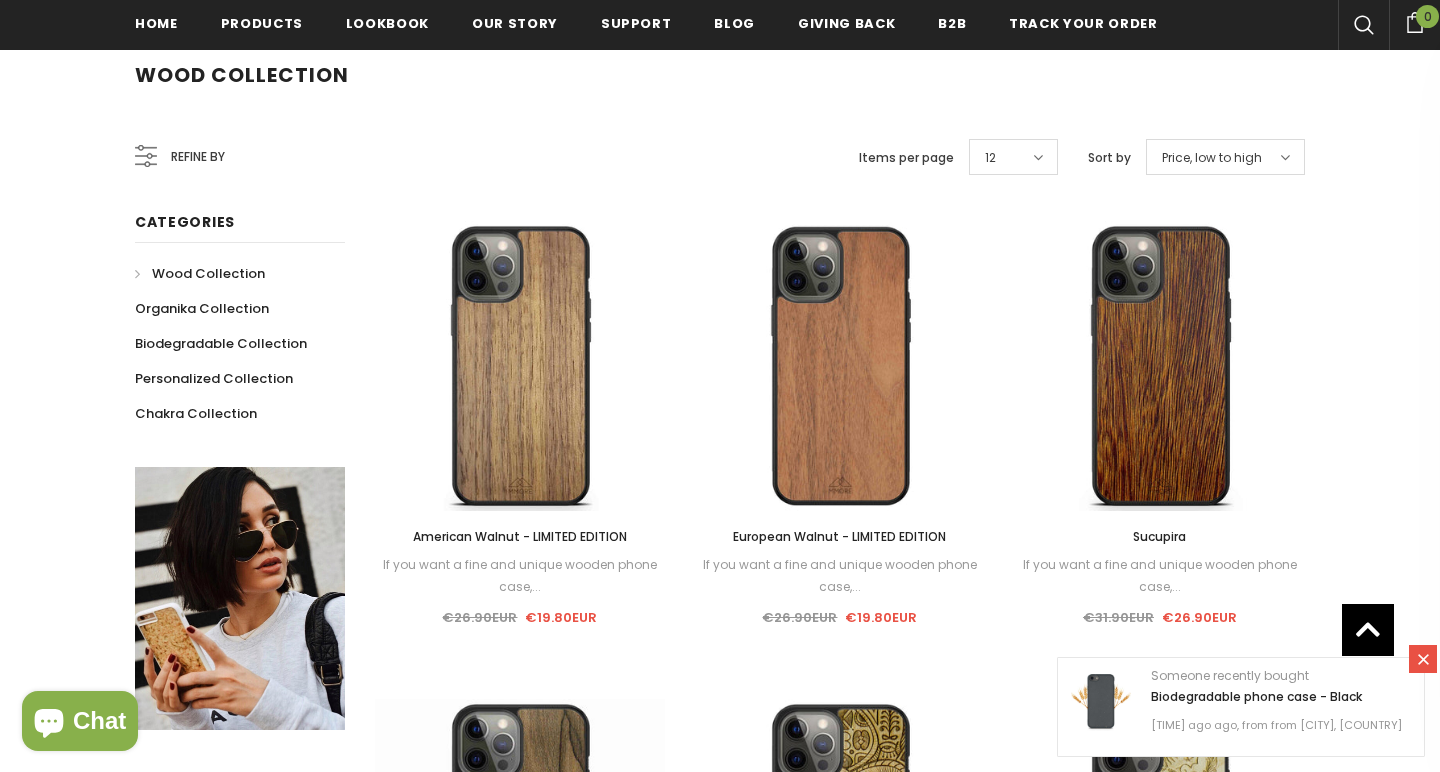scroll, scrollTop: 498, scrollLeft: 0, axis: vertical 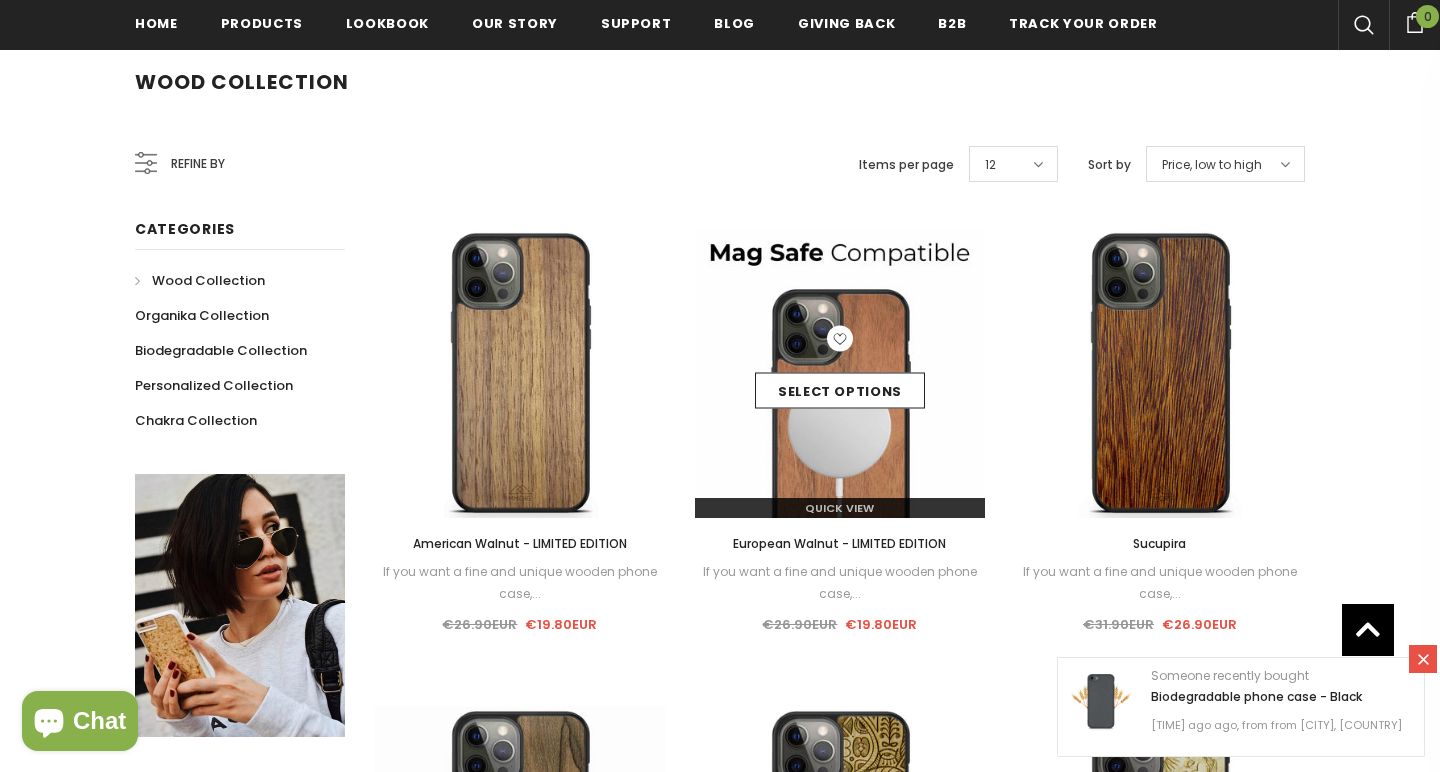 click at bounding box center (840, 373) 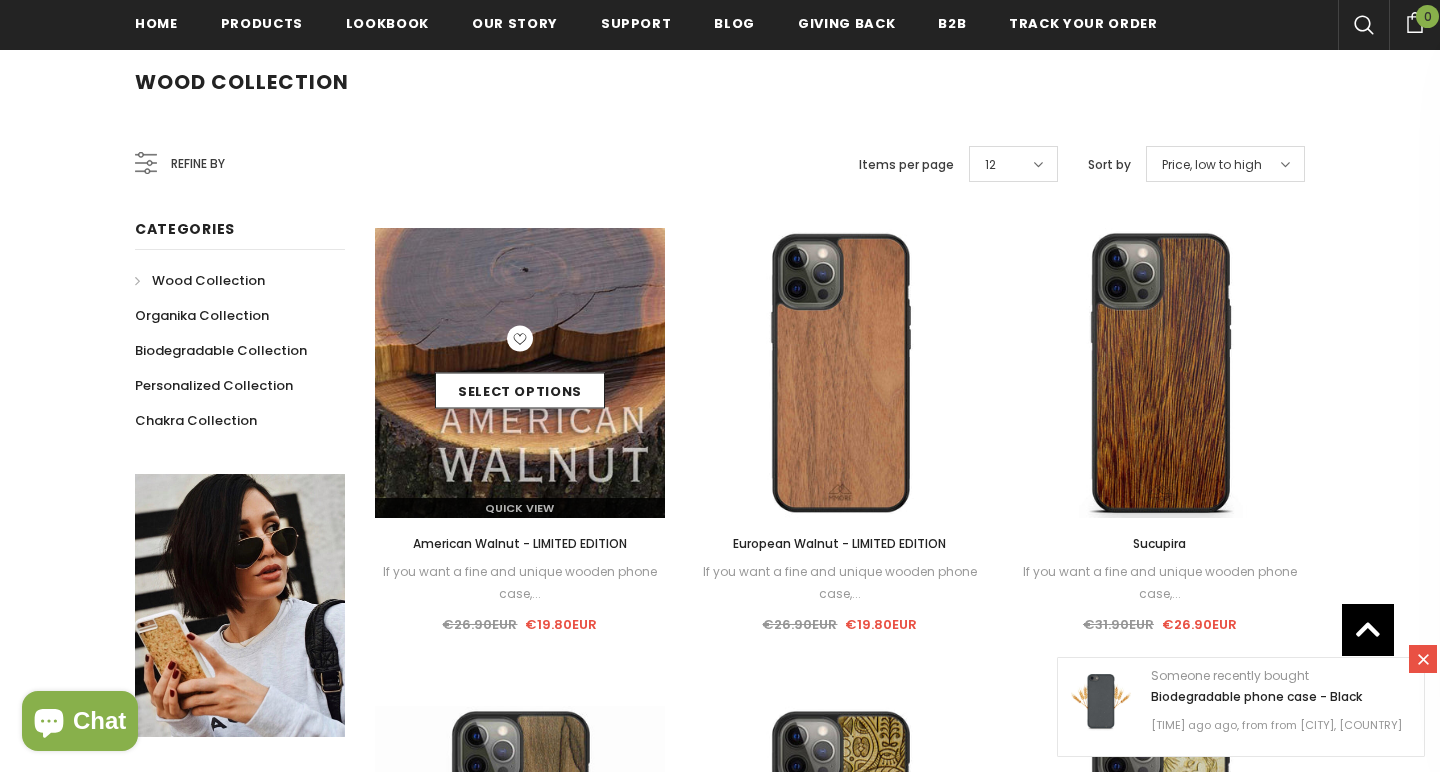 click at bounding box center [520, 373] 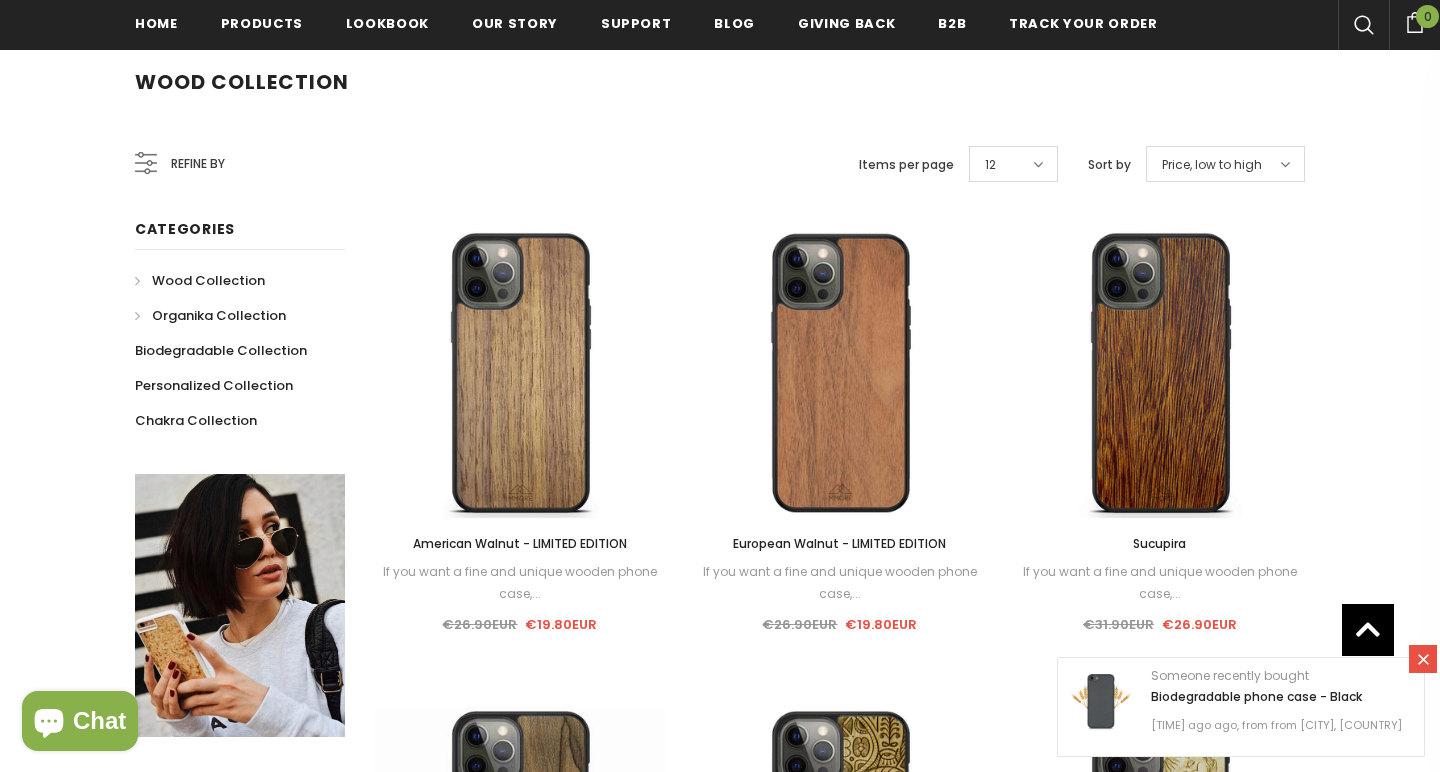 click on "Organika Collection" at bounding box center (219, 315) 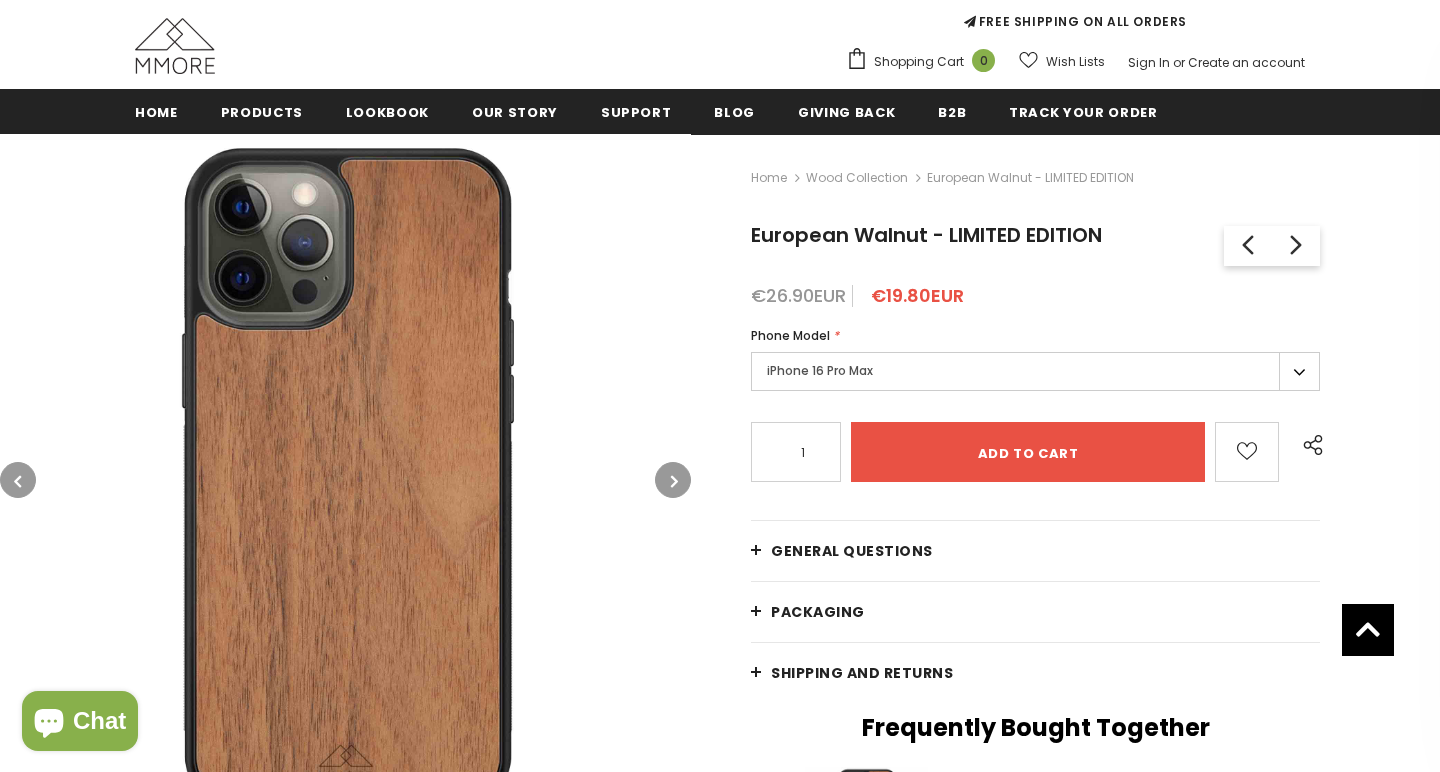 scroll, scrollTop: 443, scrollLeft: 0, axis: vertical 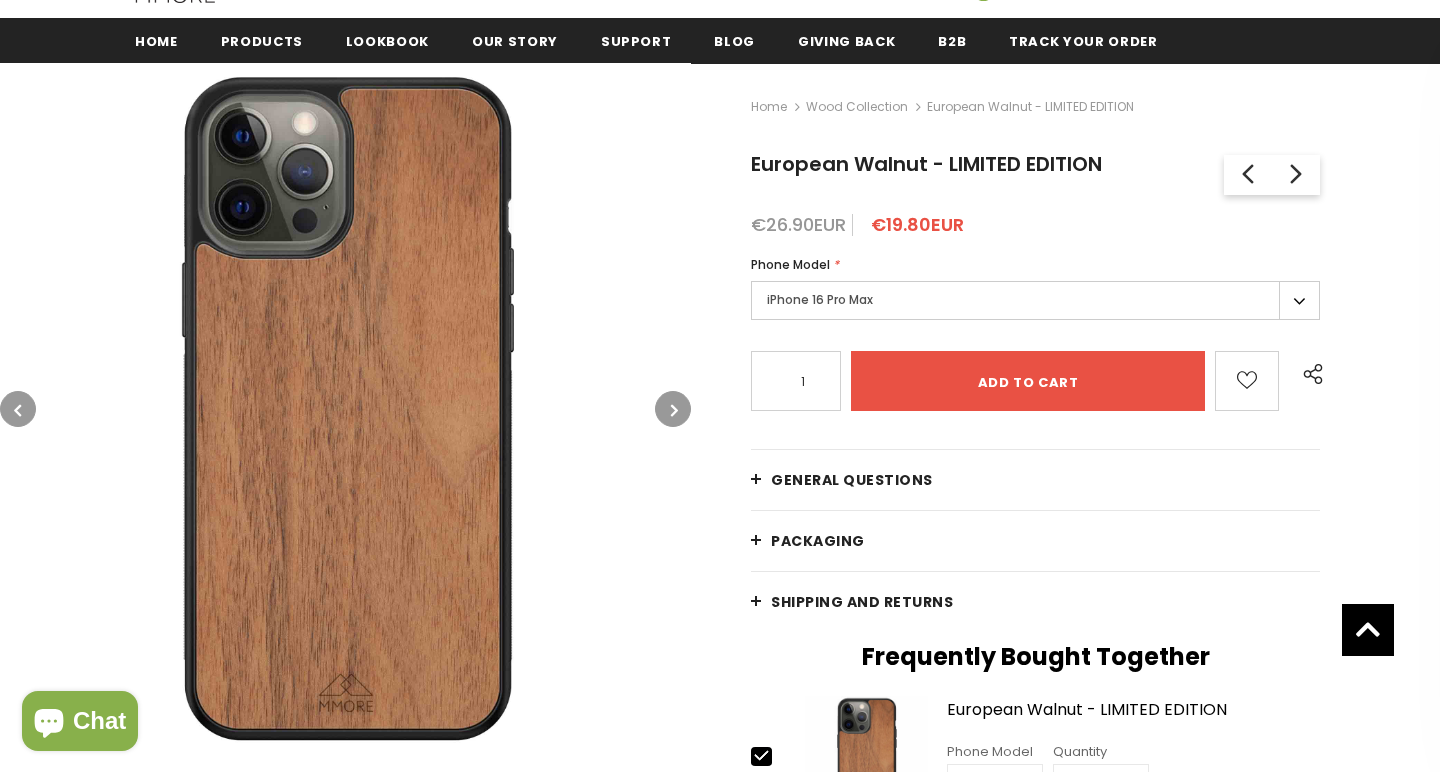 click at bounding box center [673, 409] 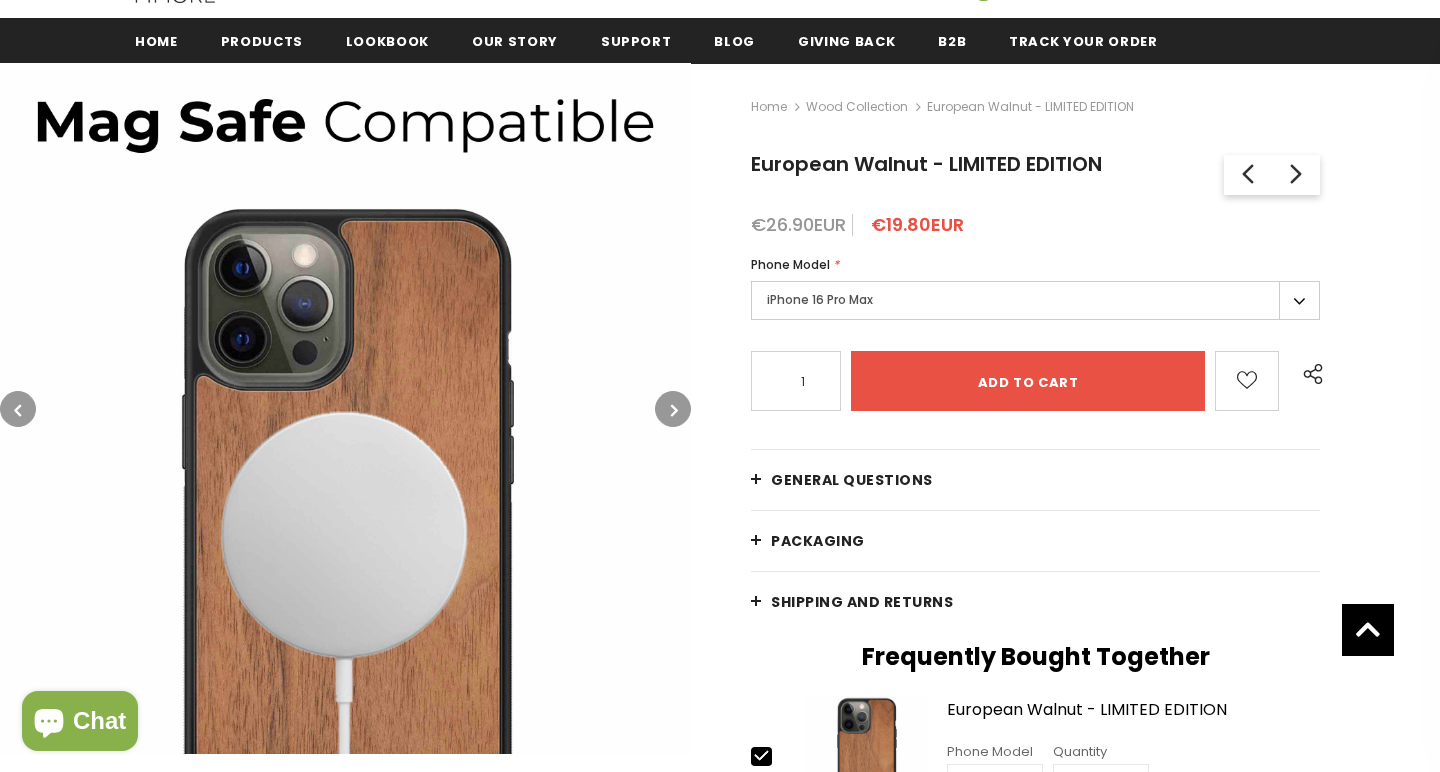 click at bounding box center (673, 409) 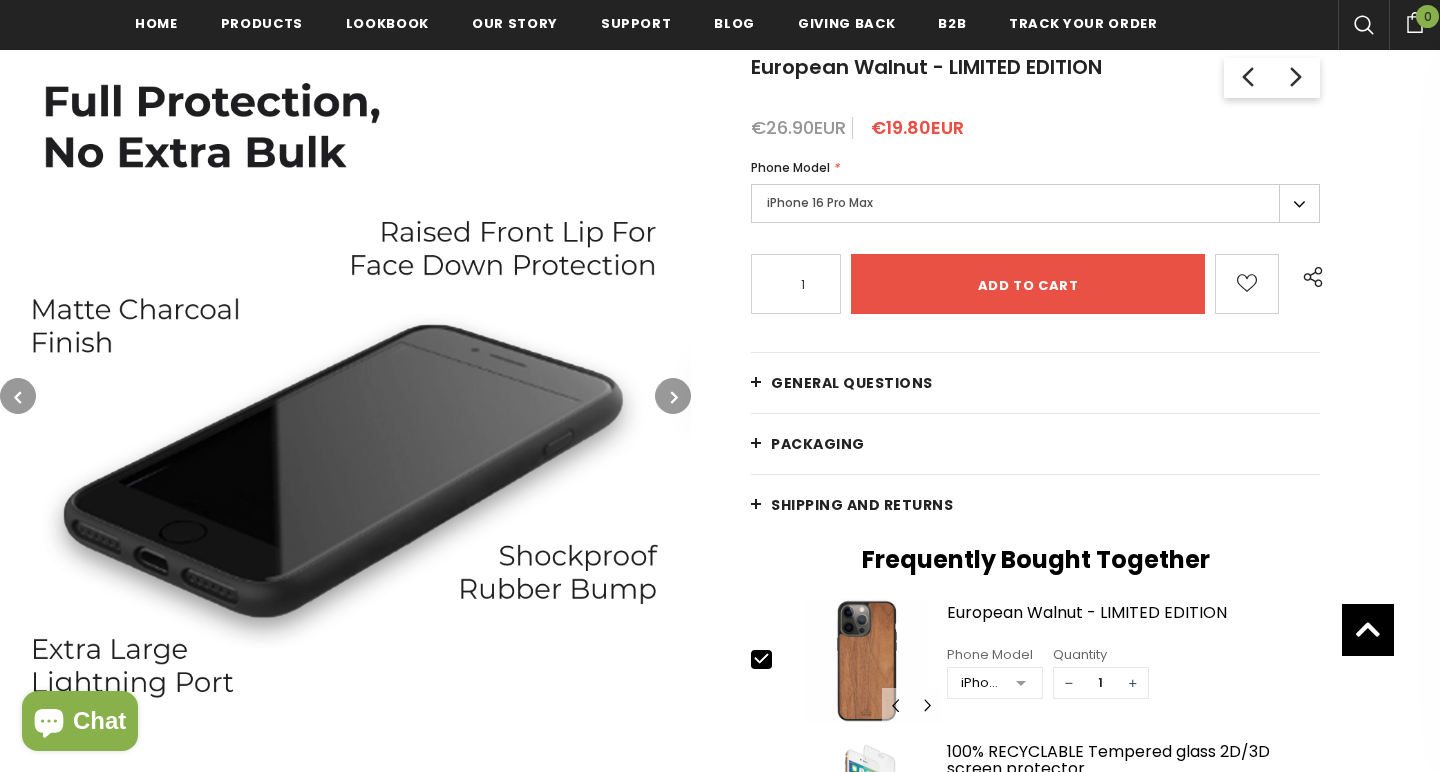 scroll, scrollTop: 550, scrollLeft: 0, axis: vertical 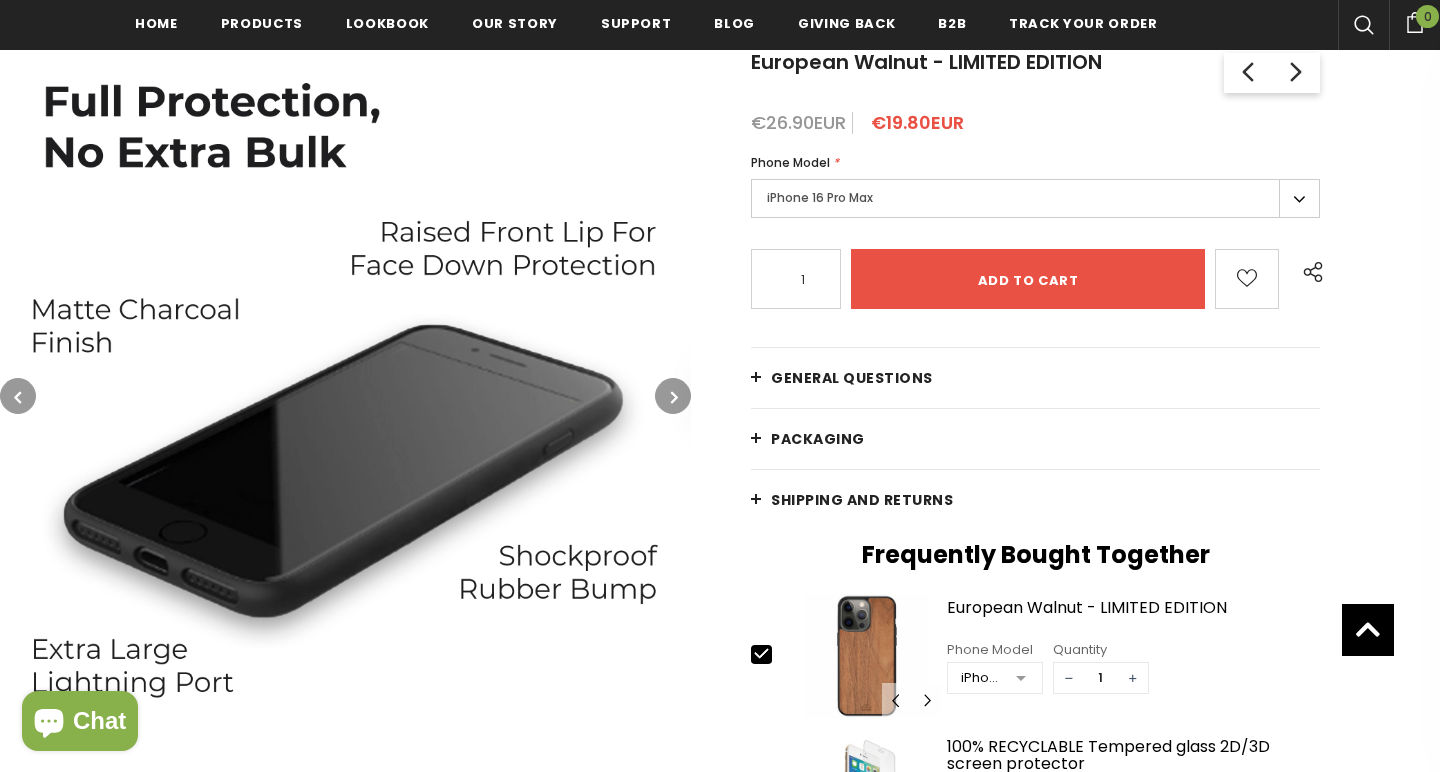 click at bounding box center [673, 396] 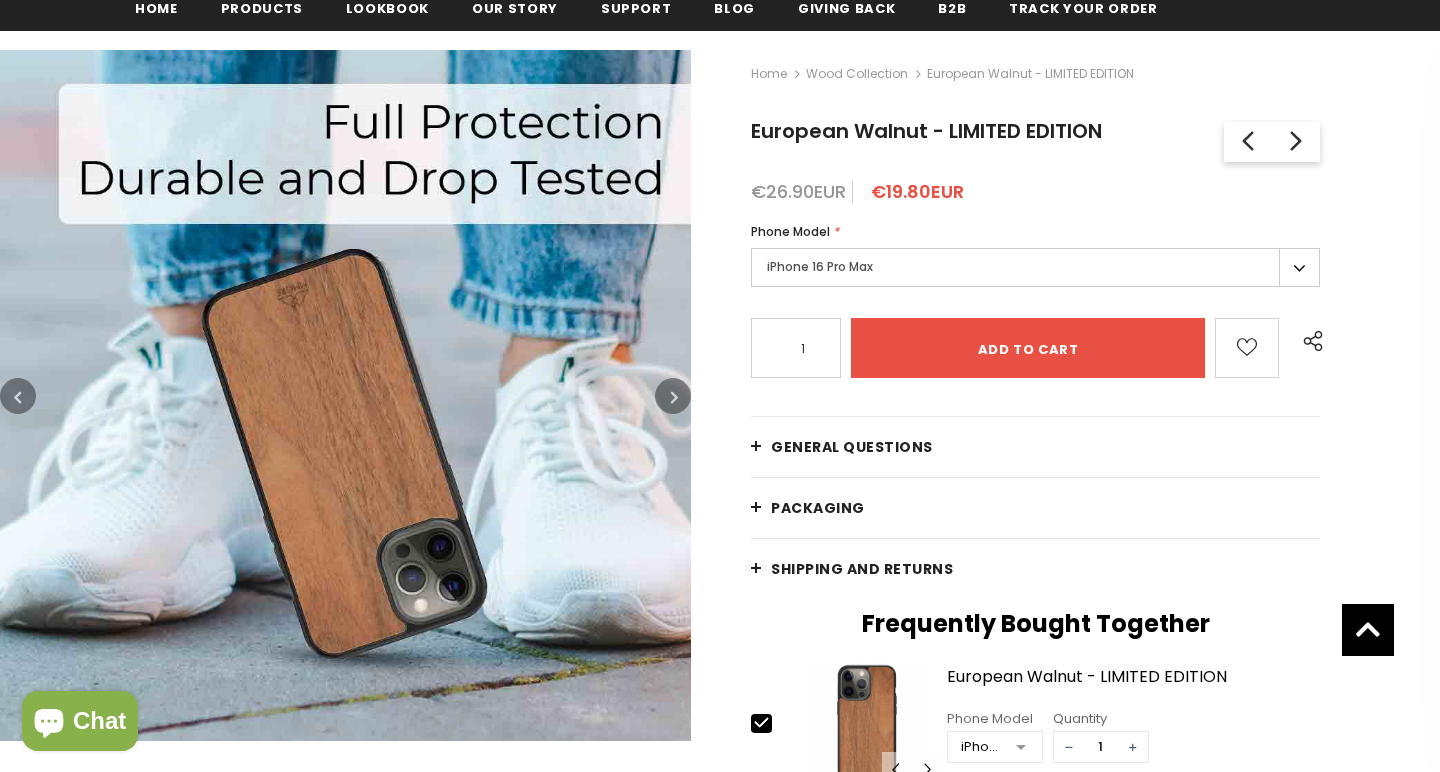 scroll, scrollTop: 405, scrollLeft: 0, axis: vertical 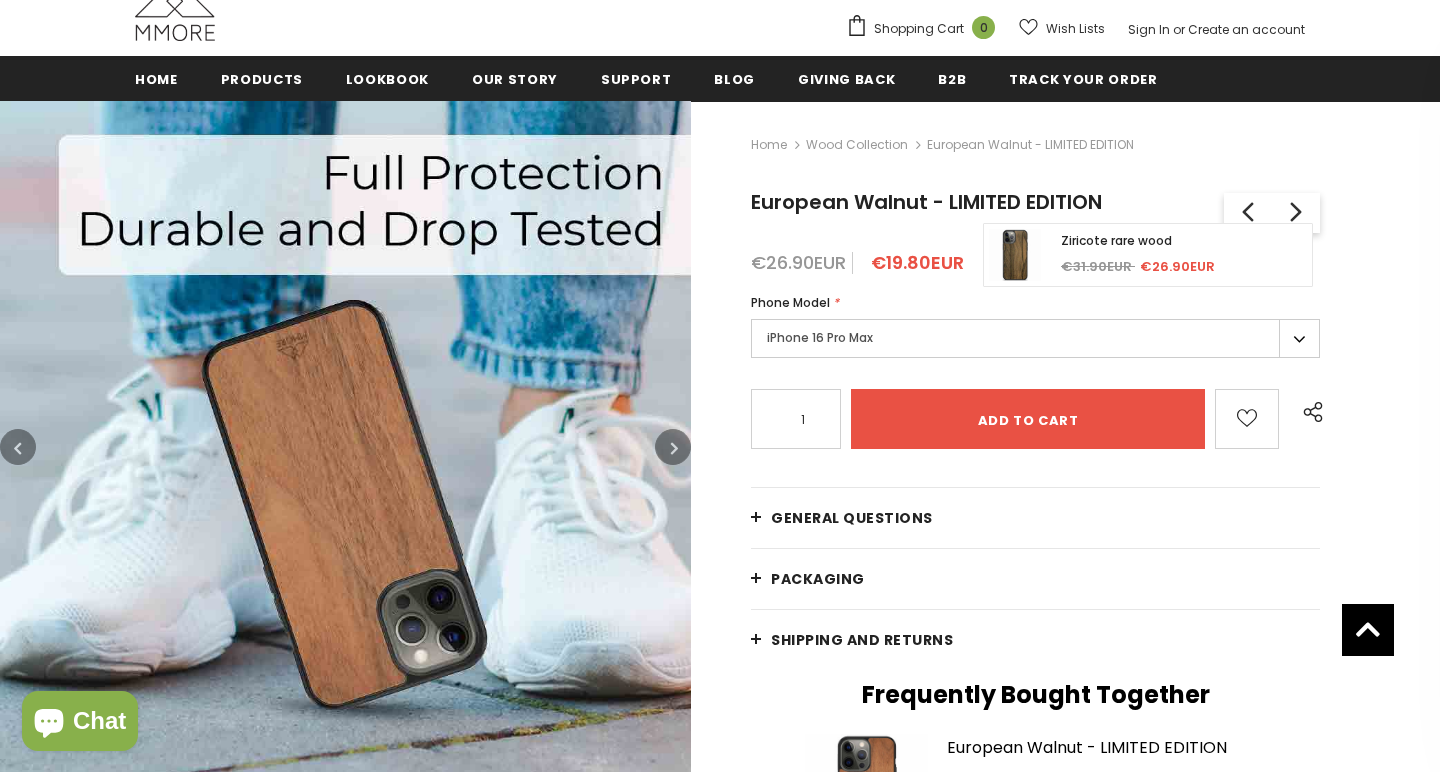 click 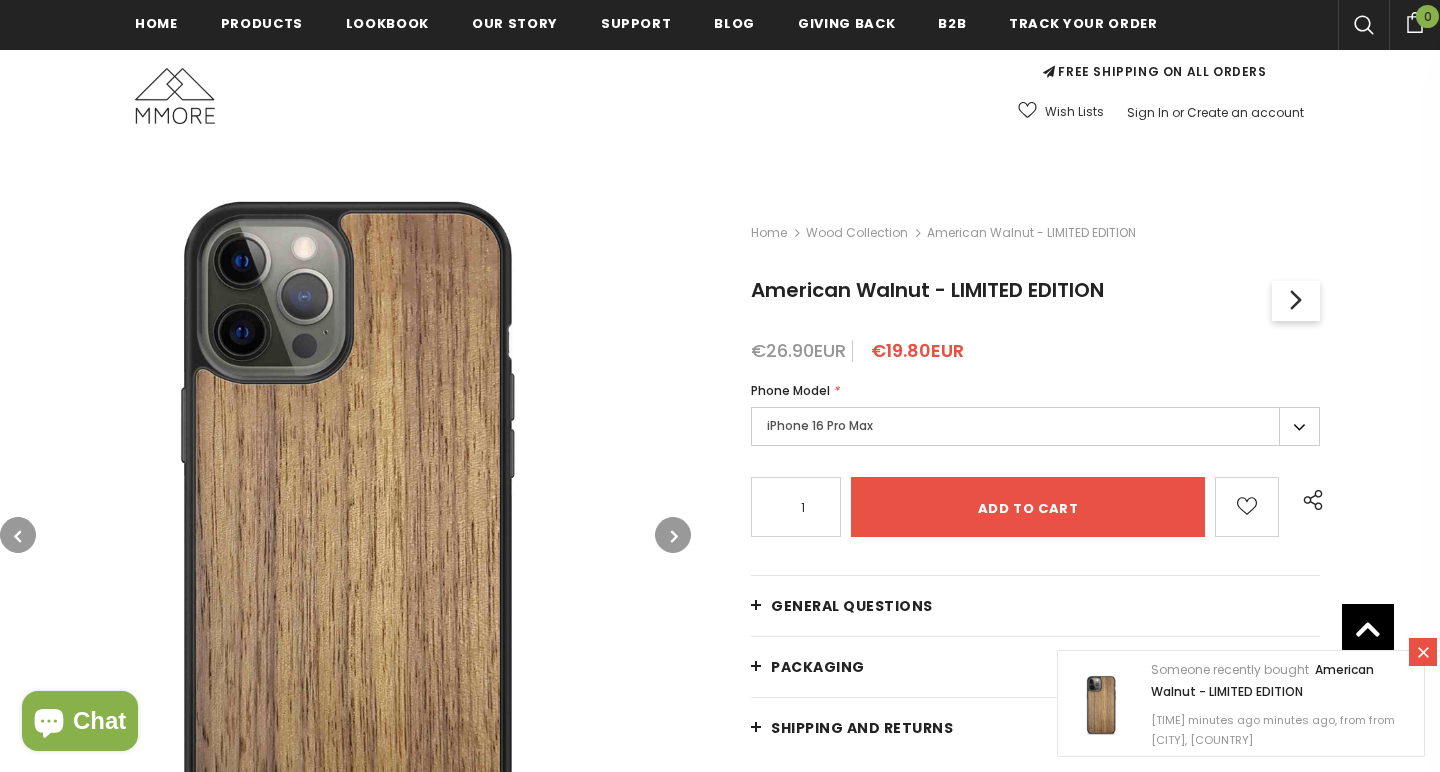 scroll, scrollTop: 476, scrollLeft: 0, axis: vertical 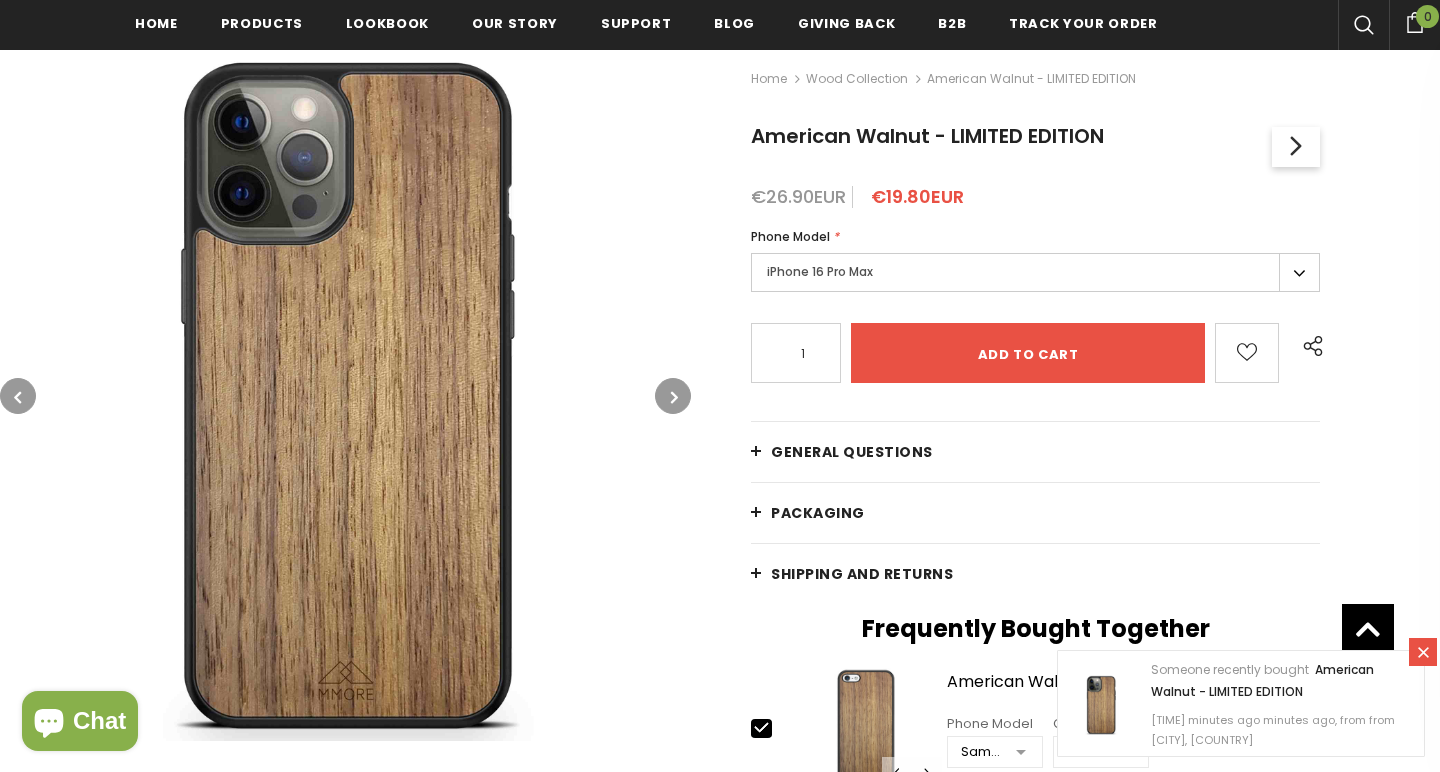 click at bounding box center [674, 397] 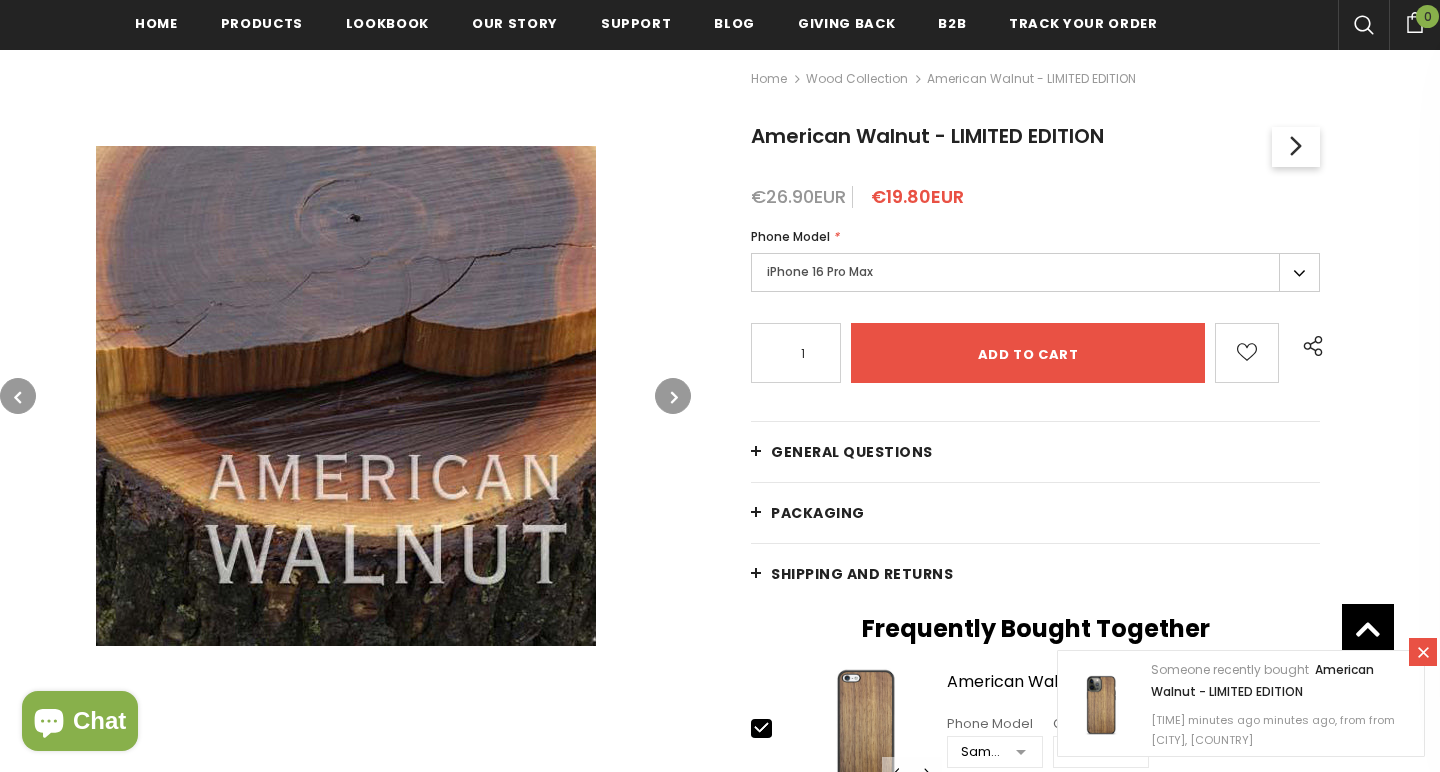 click at bounding box center [674, 397] 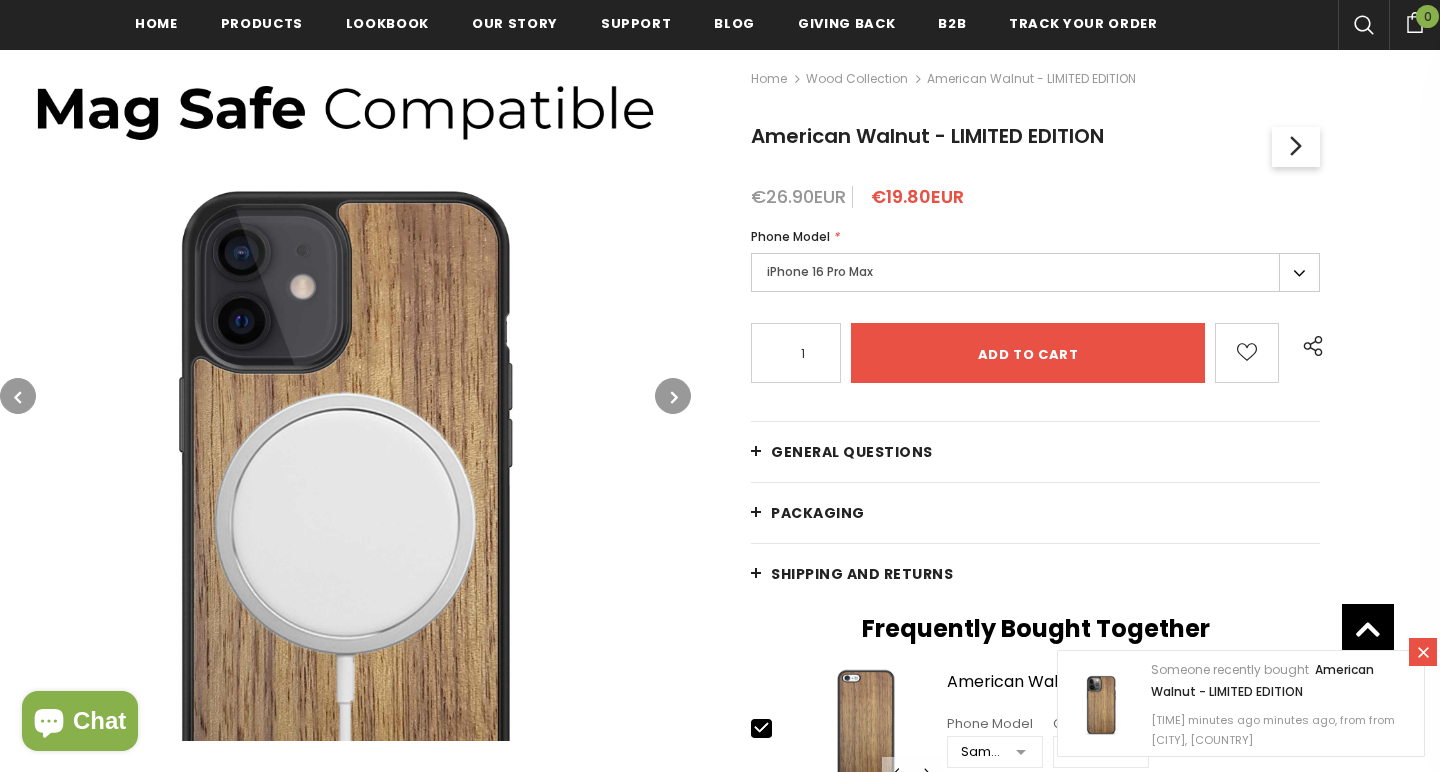 click at bounding box center (674, 397) 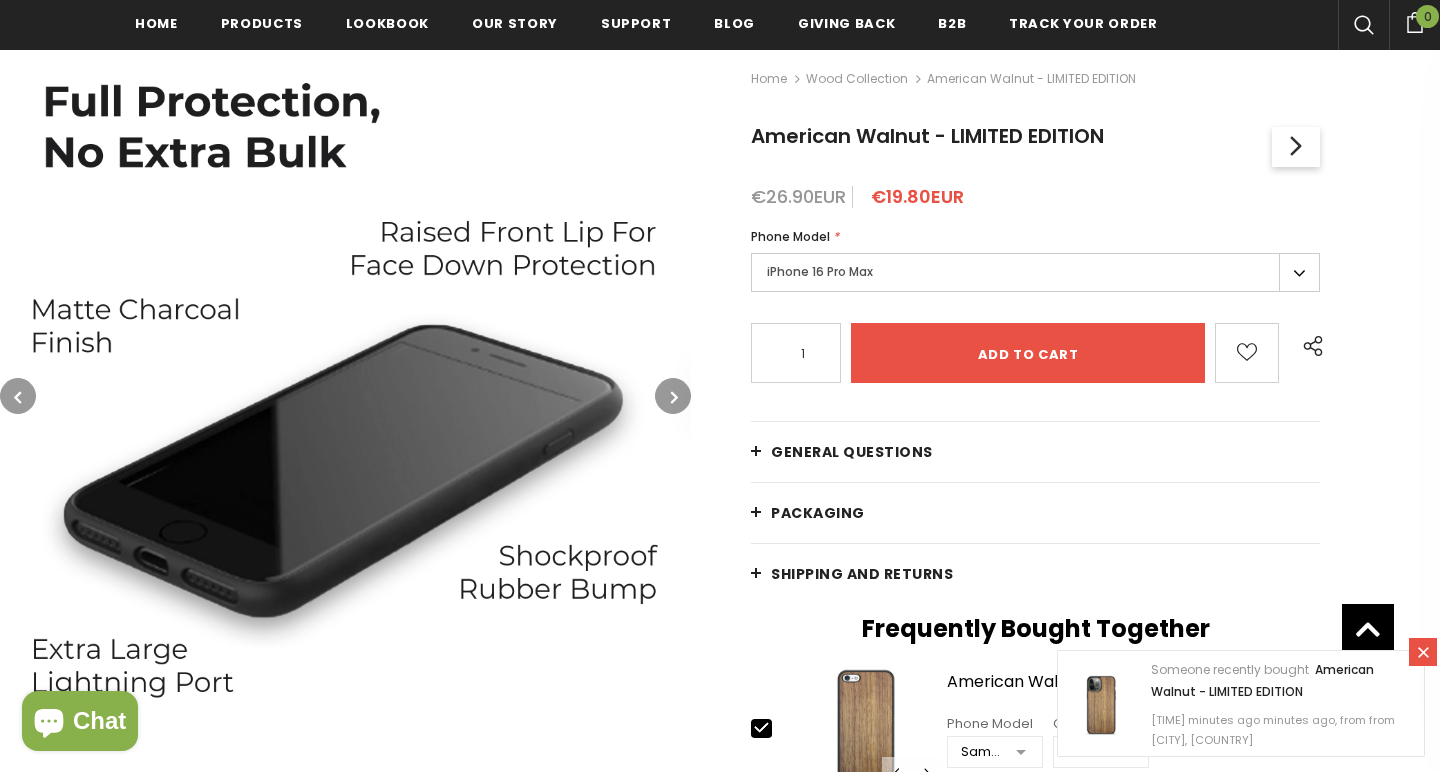click at bounding box center [674, 397] 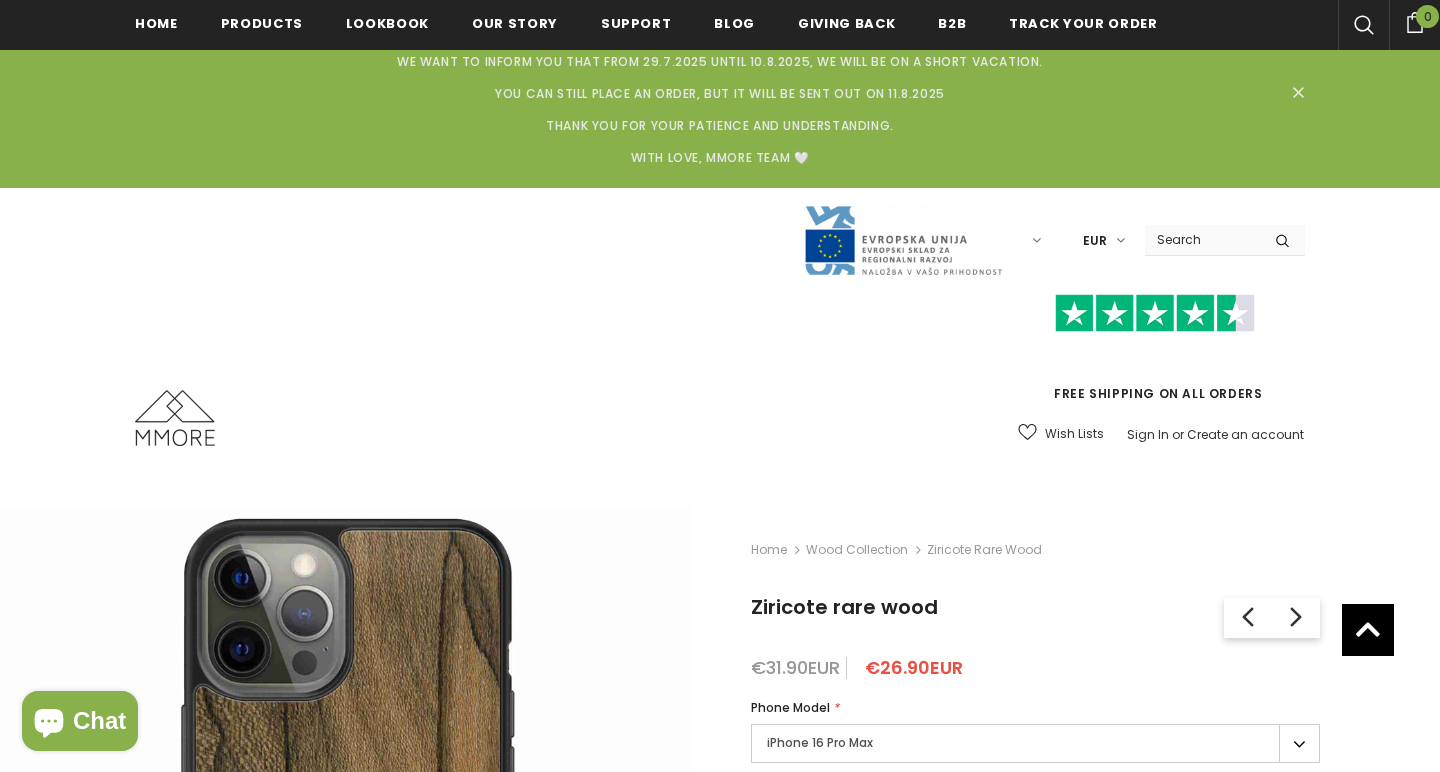 scroll, scrollTop: 465, scrollLeft: 0, axis: vertical 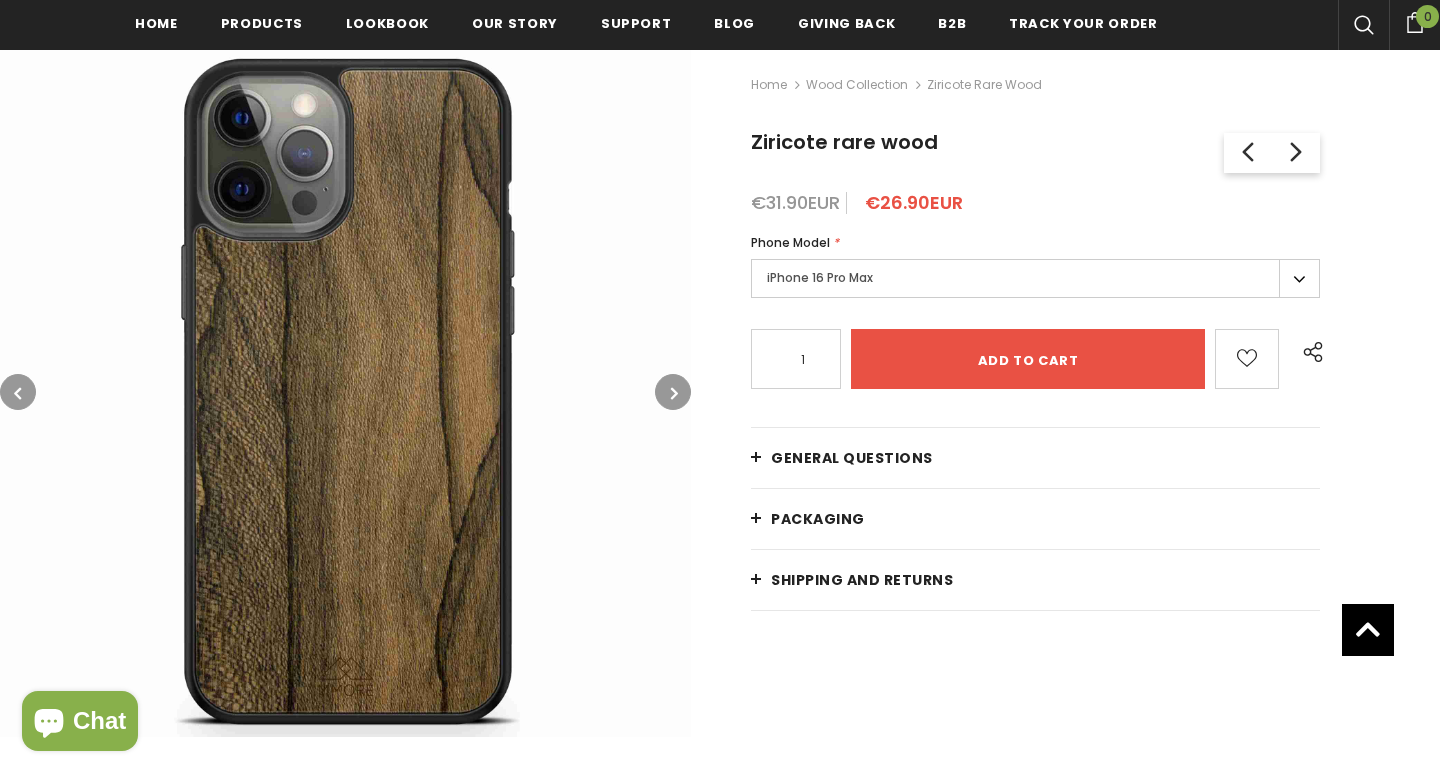 click at bounding box center [673, 392] 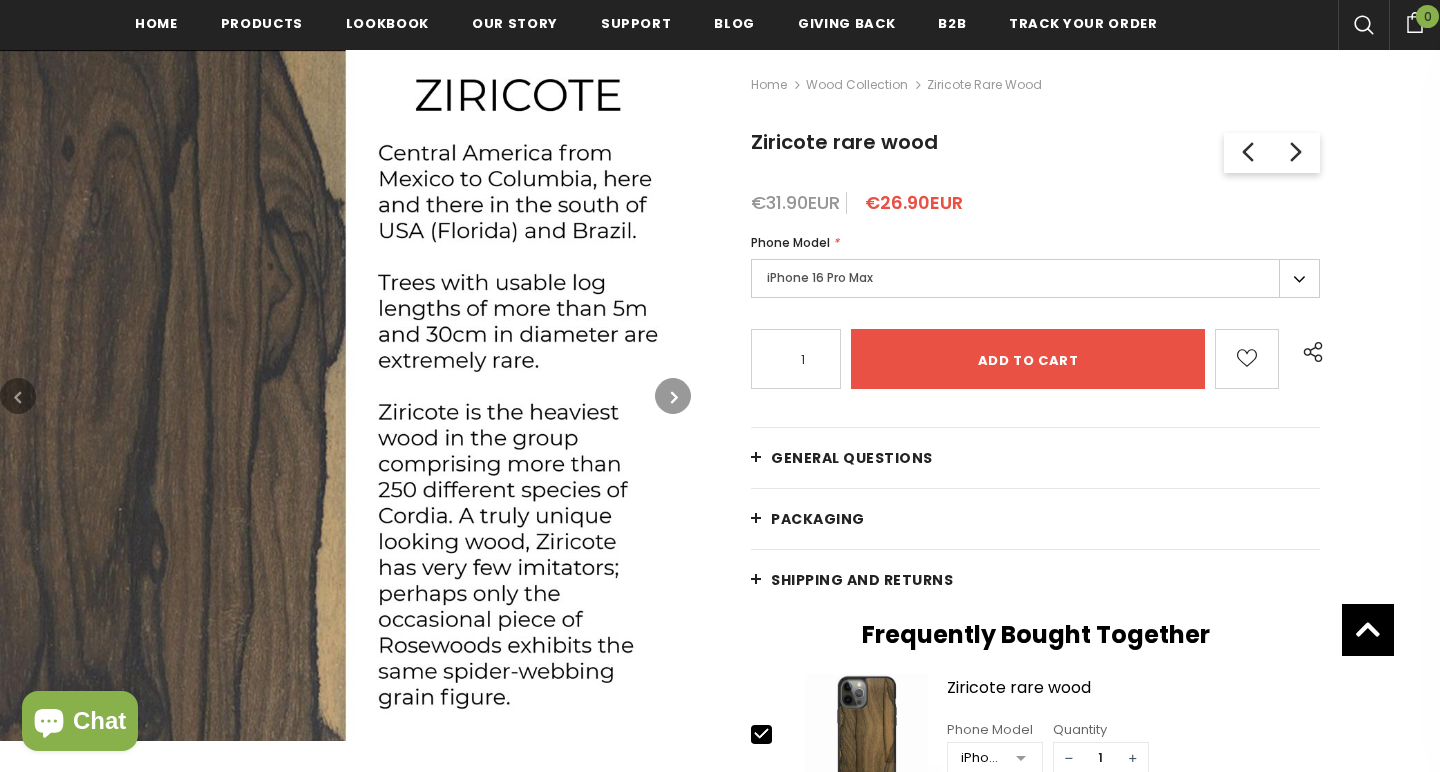 scroll, scrollTop: 465, scrollLeft: 0, axis: vertical 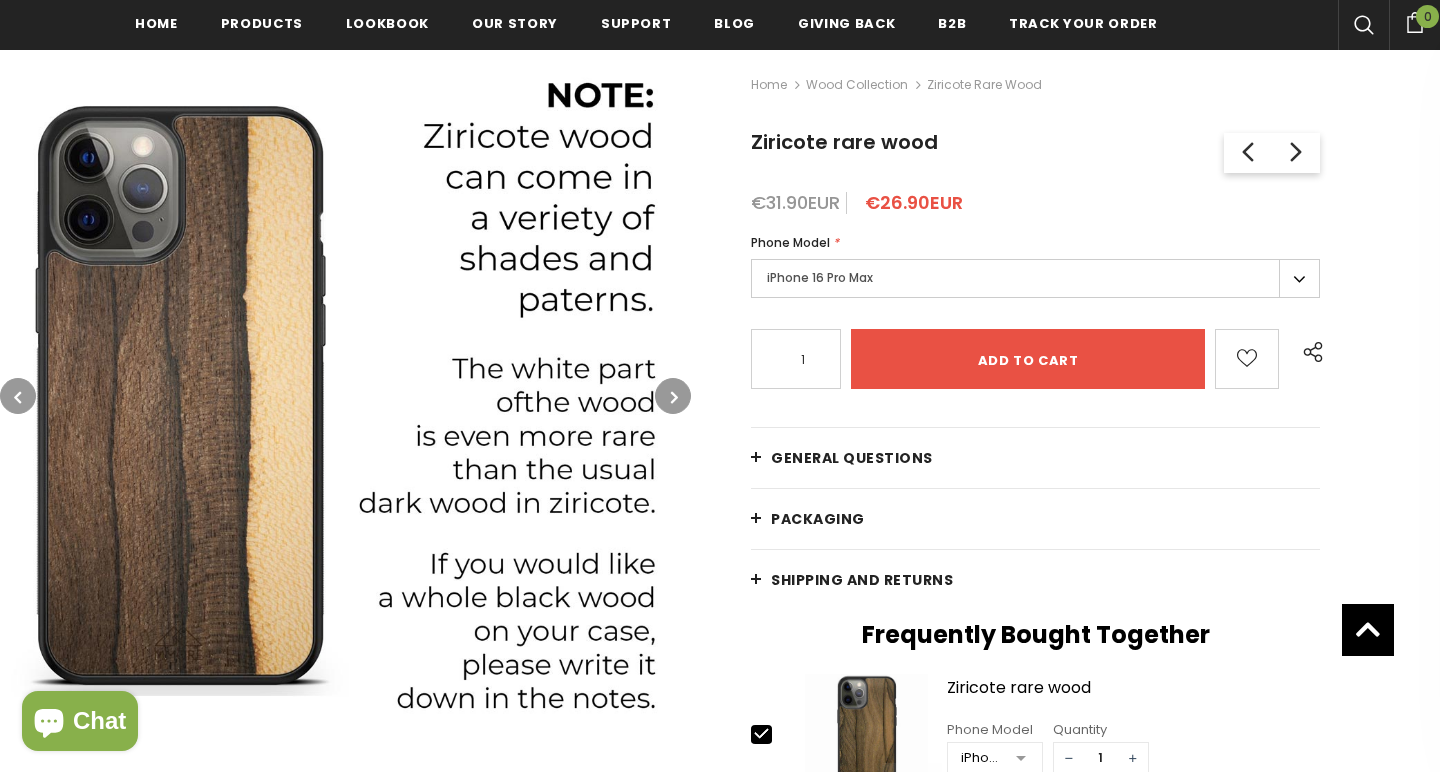 click on "iPhone 16 Pro Max" at bounding box center (1035, 278) 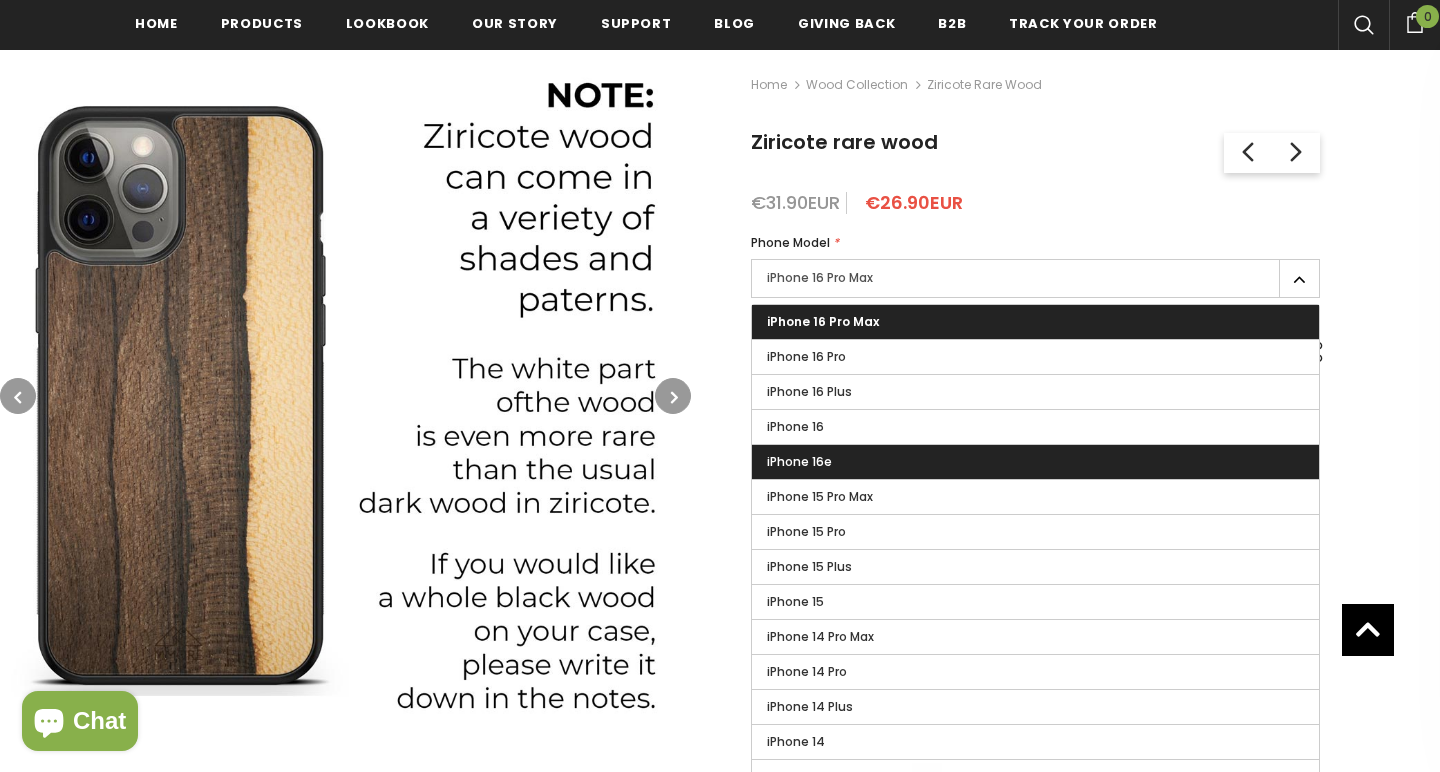 click on "iPhone 16e" at bounding box center [799, 461] 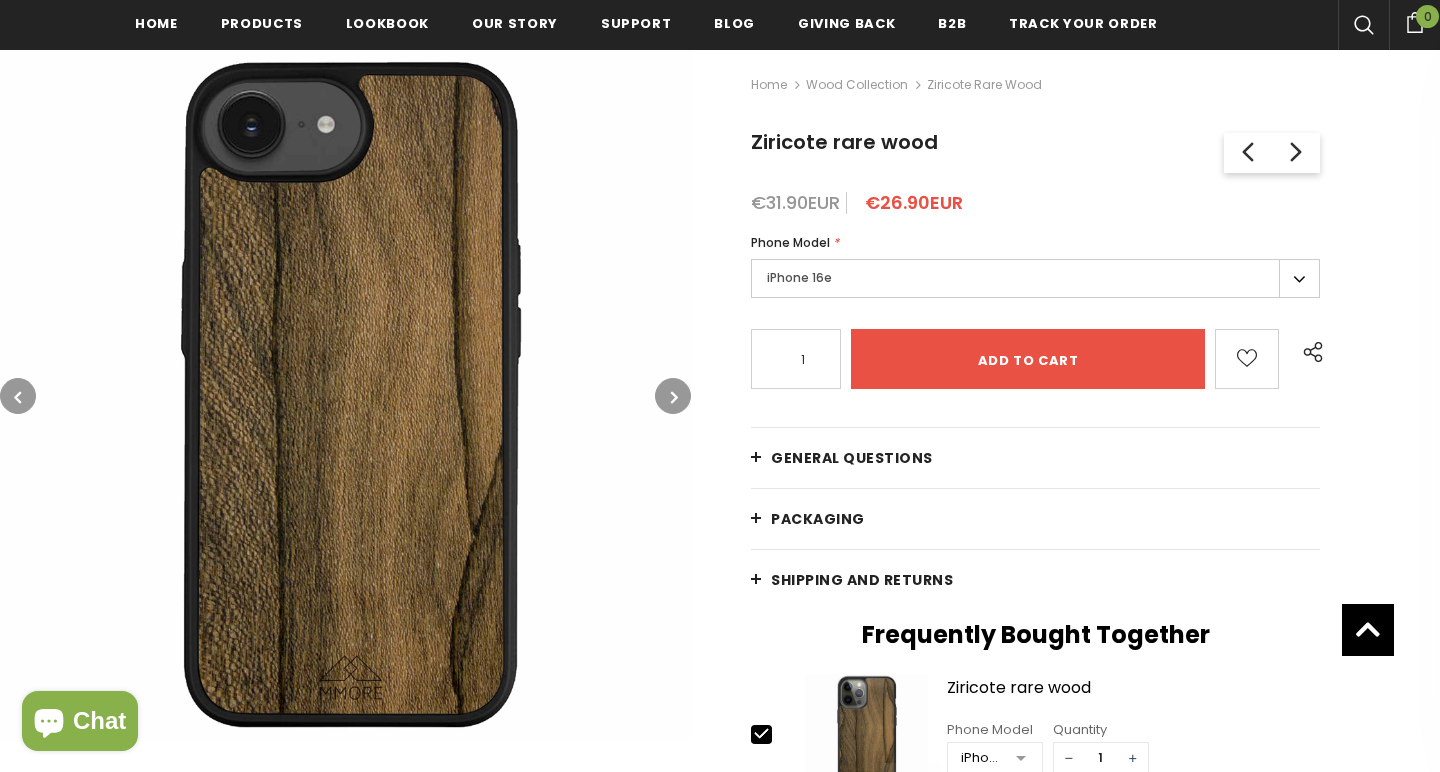 click at bounding box center [674, 397] 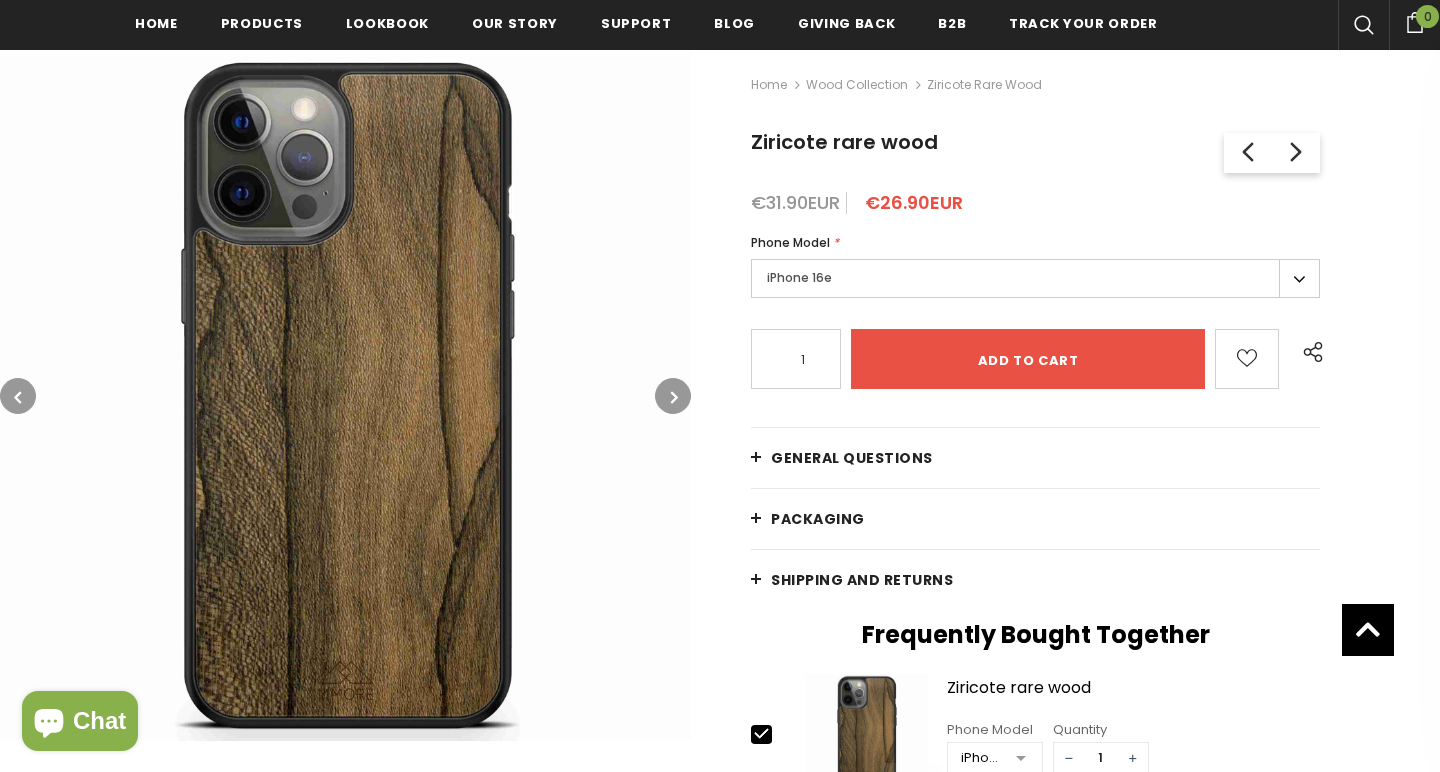 click at bounding box center (674, 397) 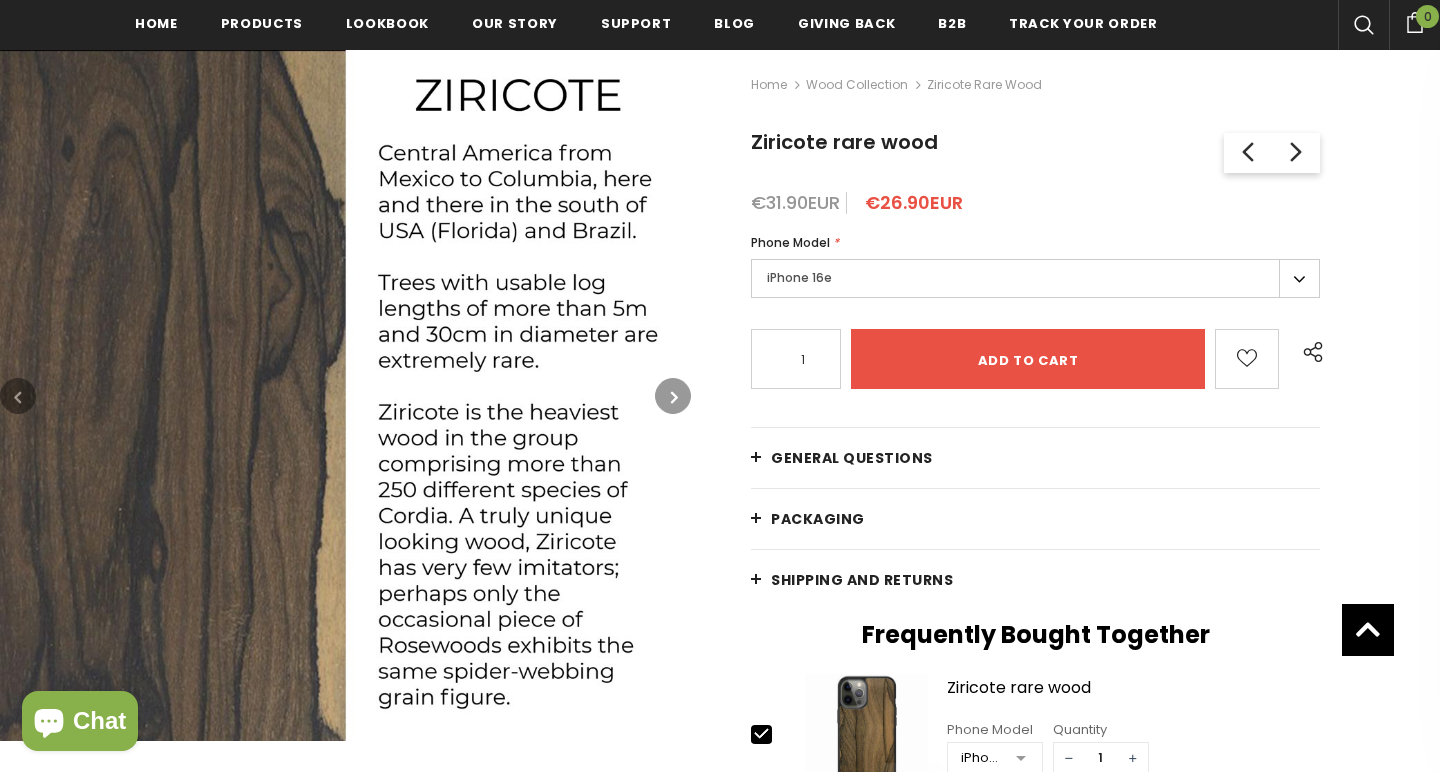 click at bounding box center [674, 397] 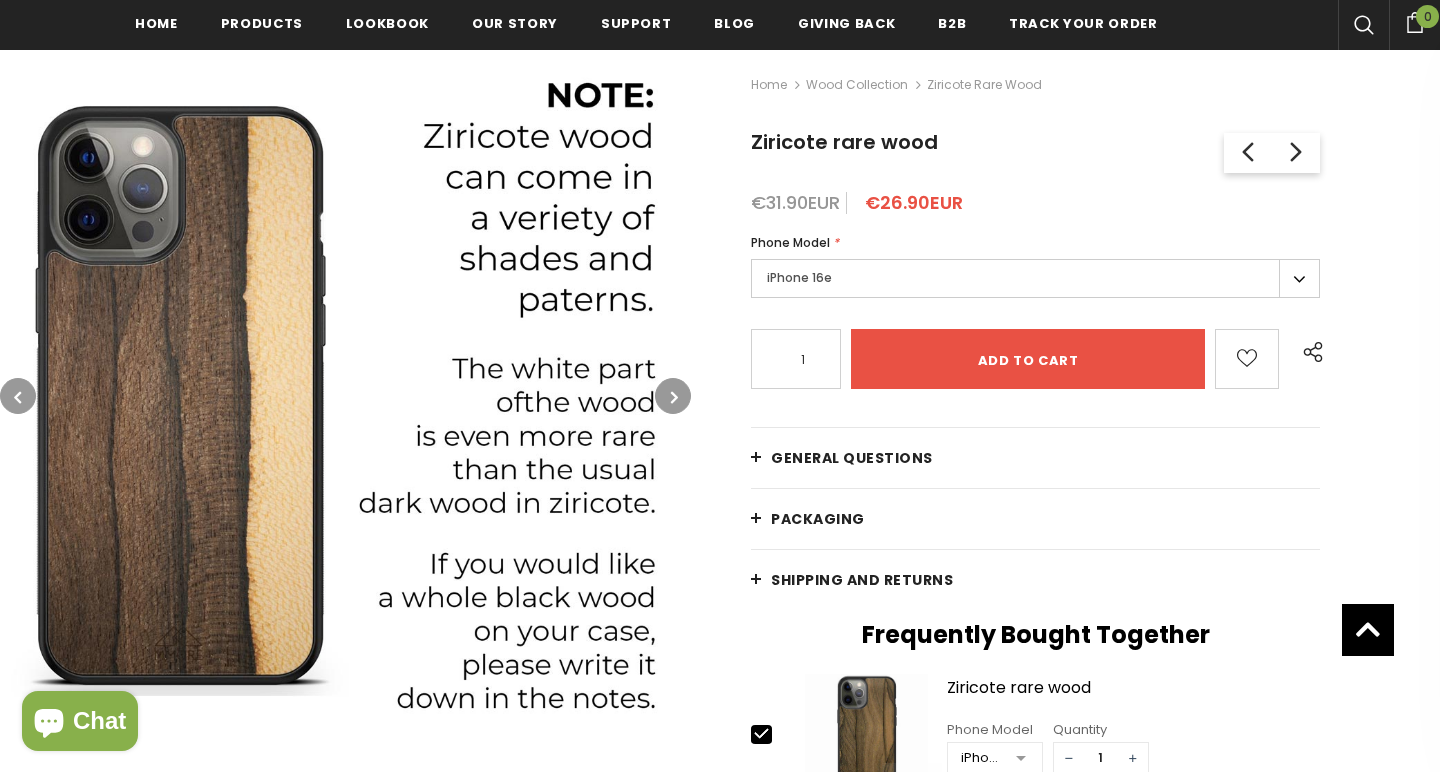 click at bounding box center [674, 397] 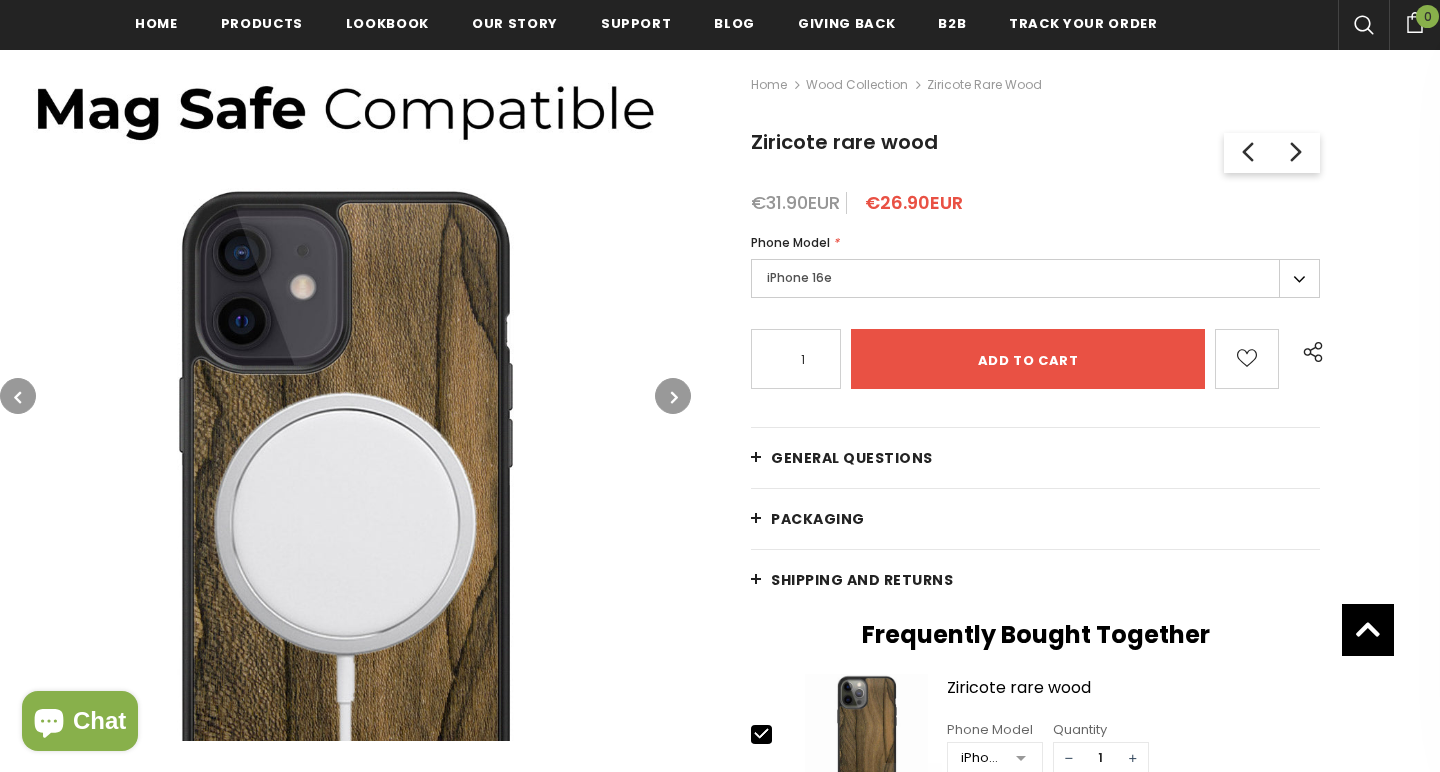 click at bounding box center (674, 397) 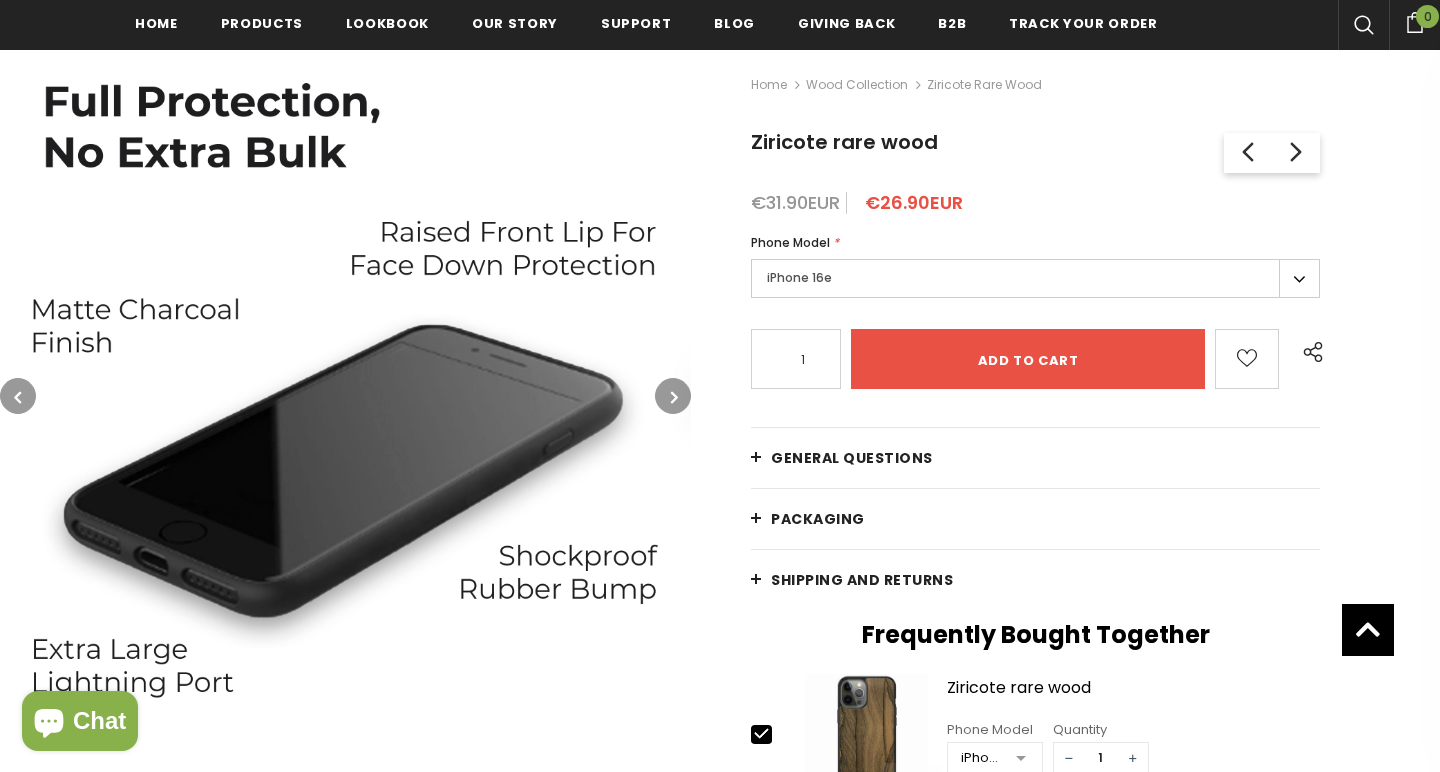 click at bounding box center [674, 397] 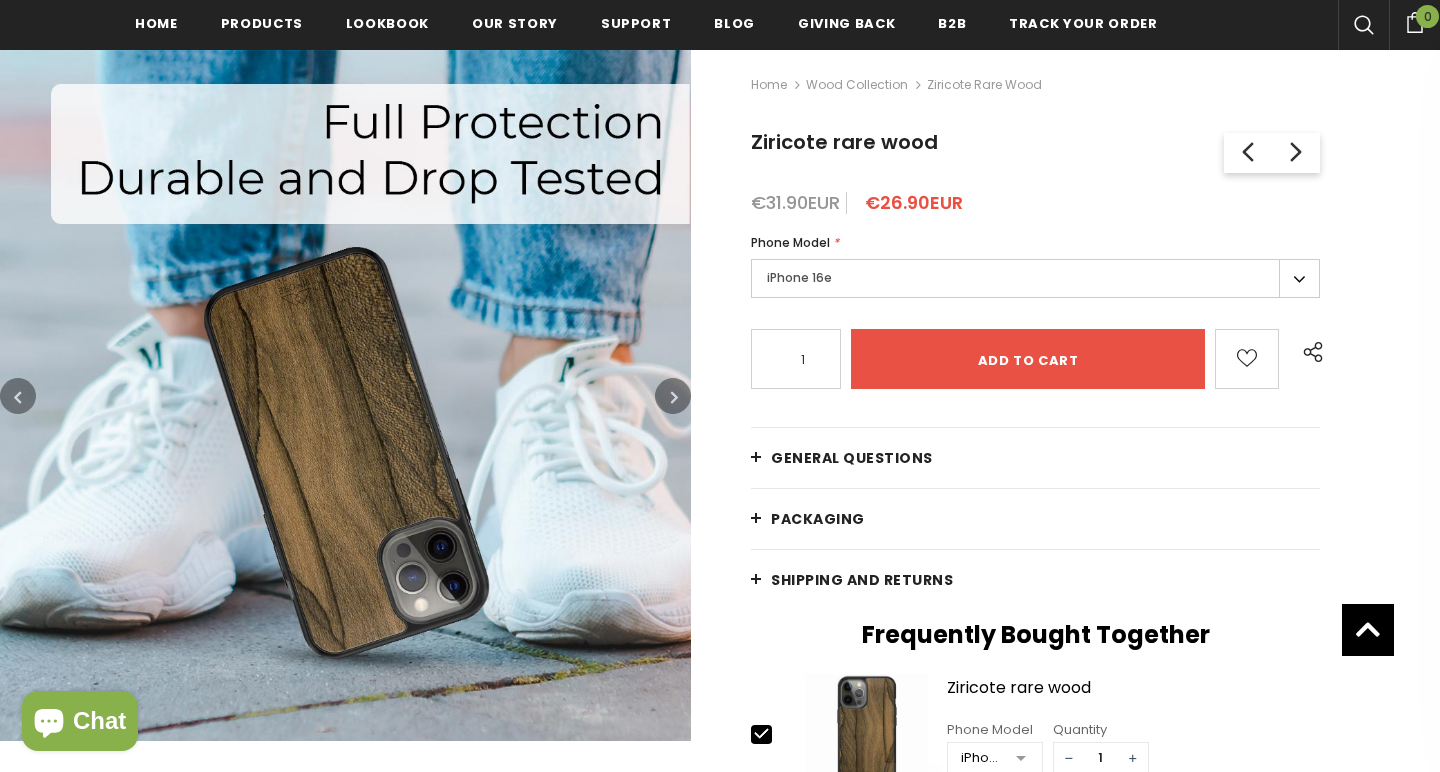 click at bounding box center (674, 397) 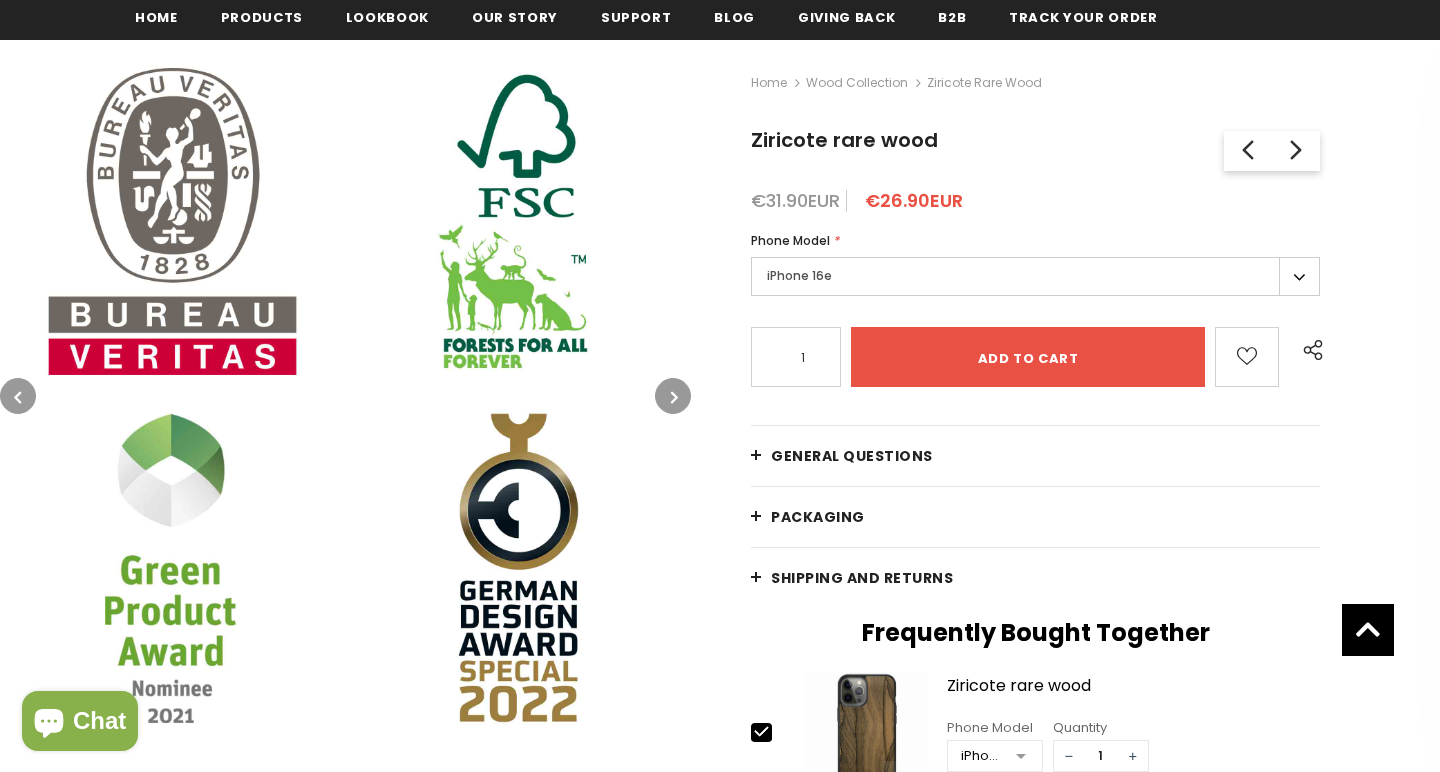 scroll, scrollTop: 0, scrollLeft: 0, axis: both 